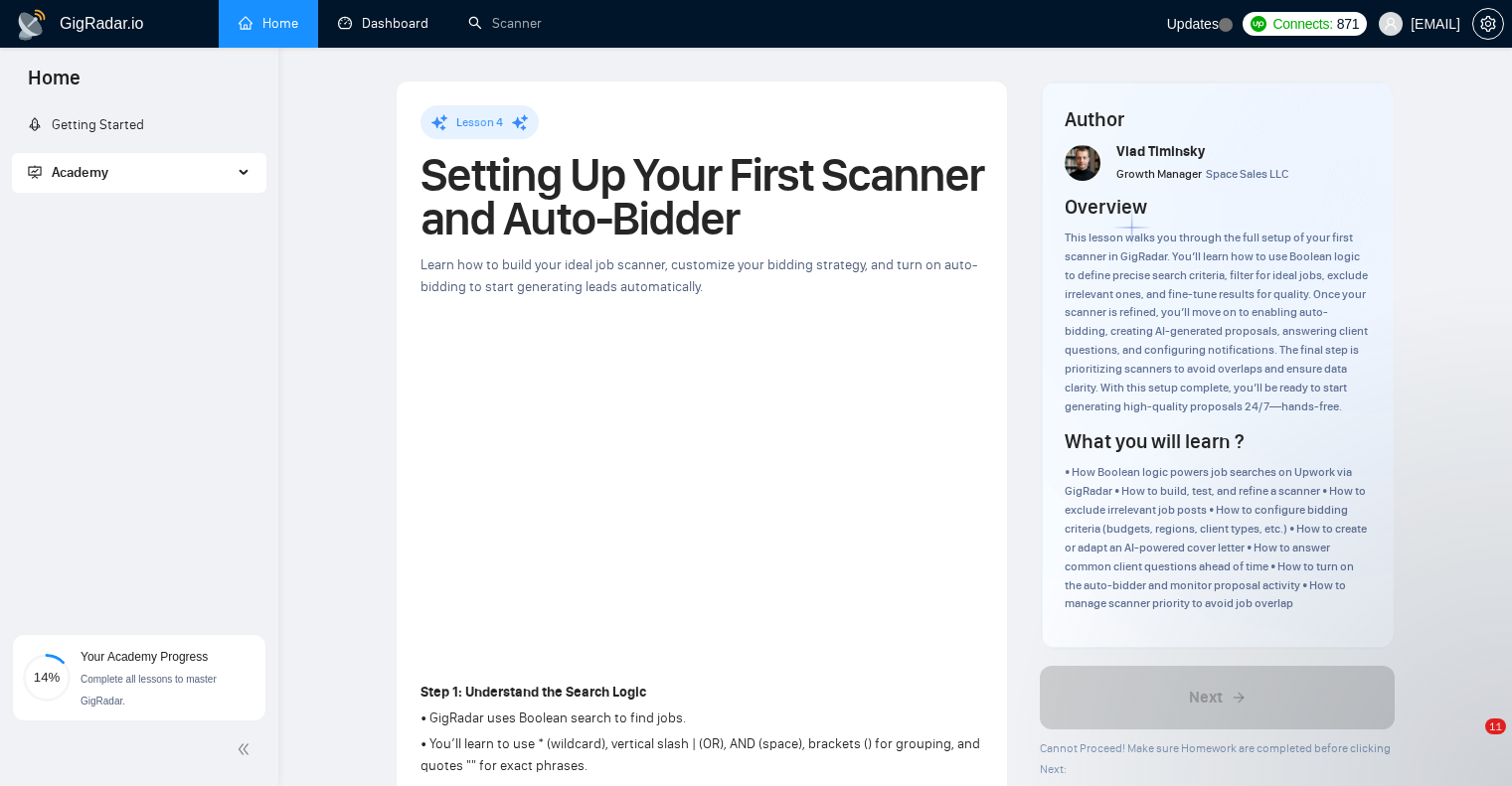 scroll, scrollTop: 0, scrollLeft: 0, axis: both 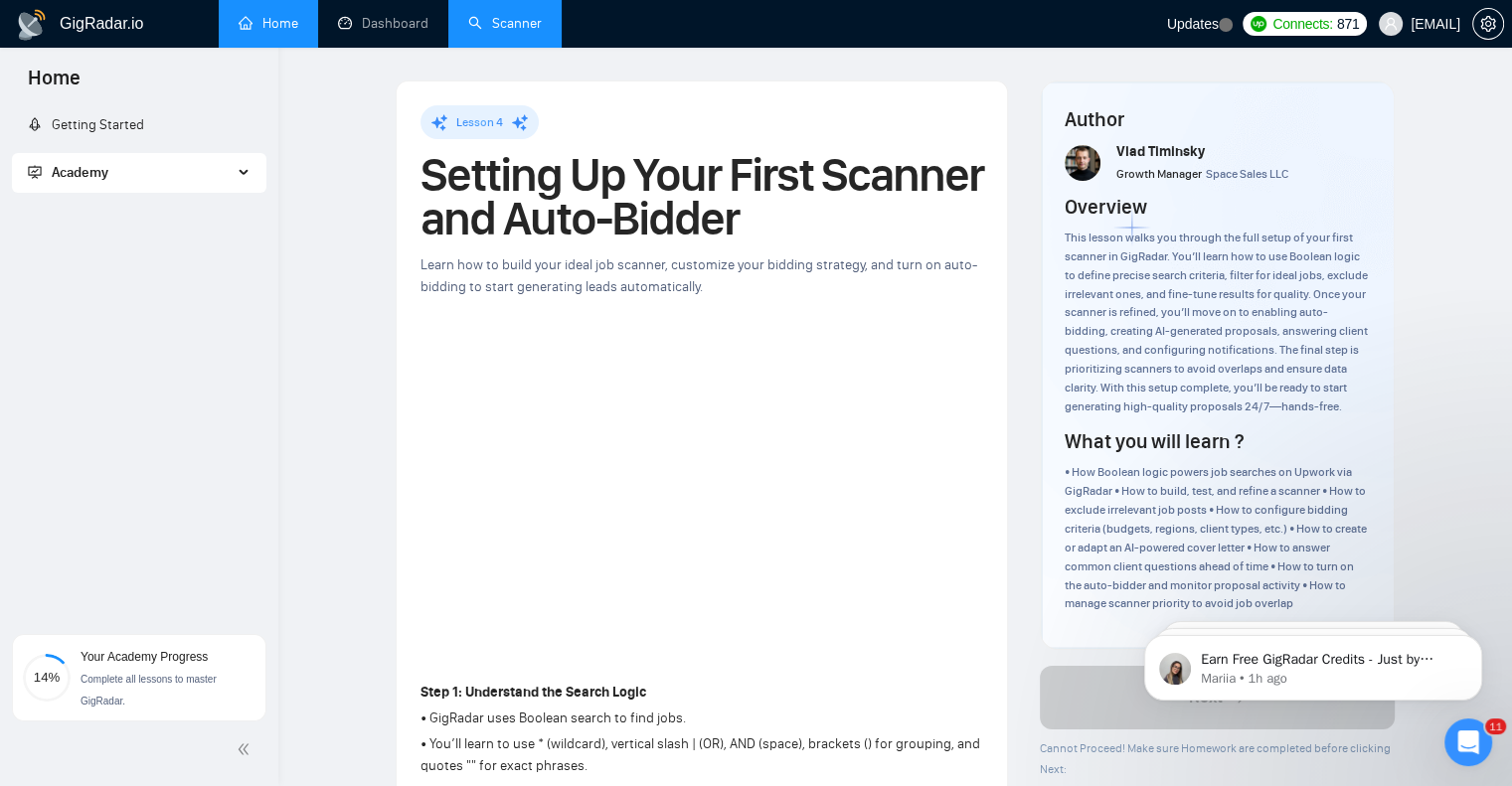click on "Scanner" at bounding box center (505, 23) 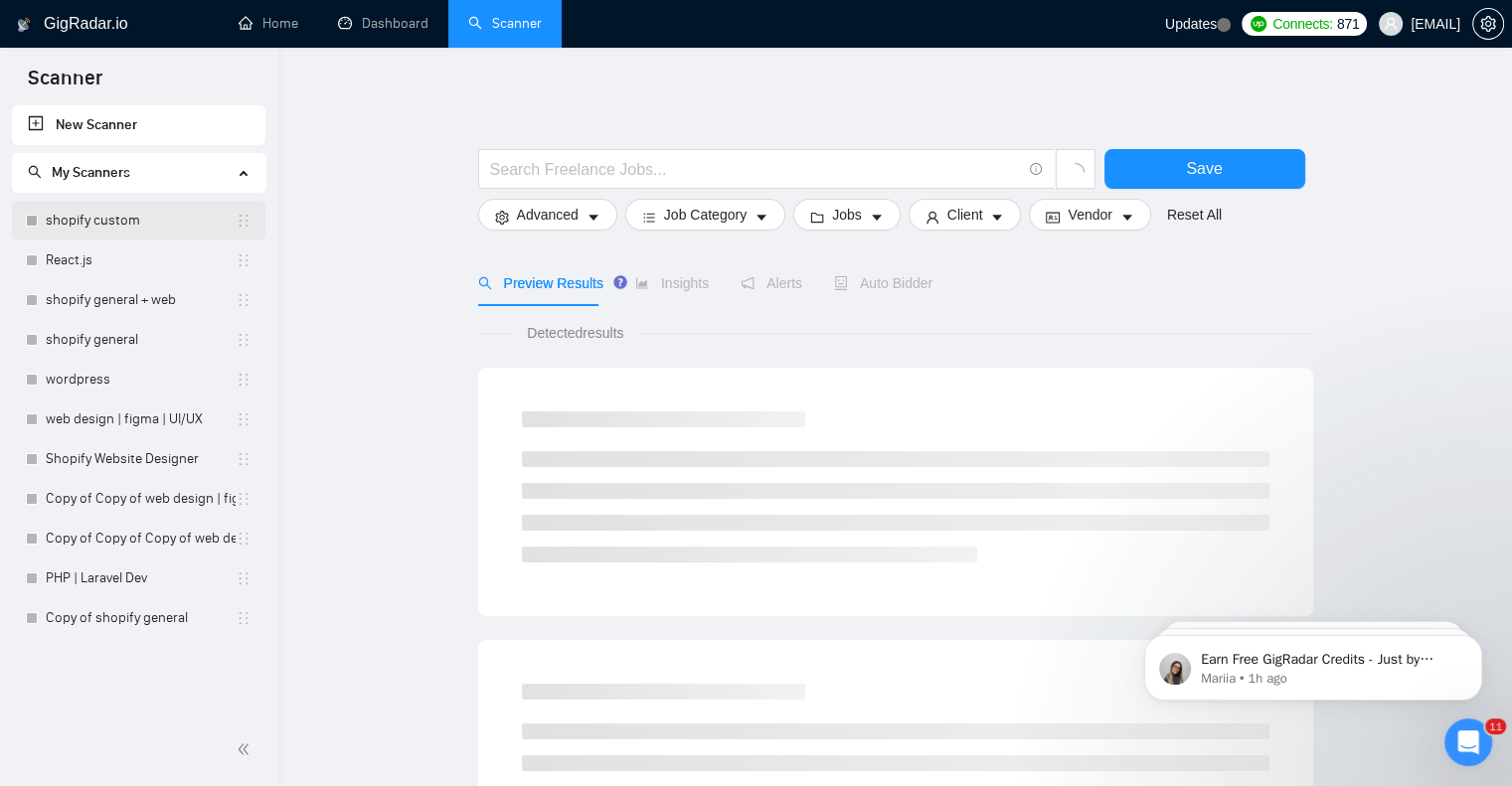 click on "shopify custom" at bounding box center [140, 221] 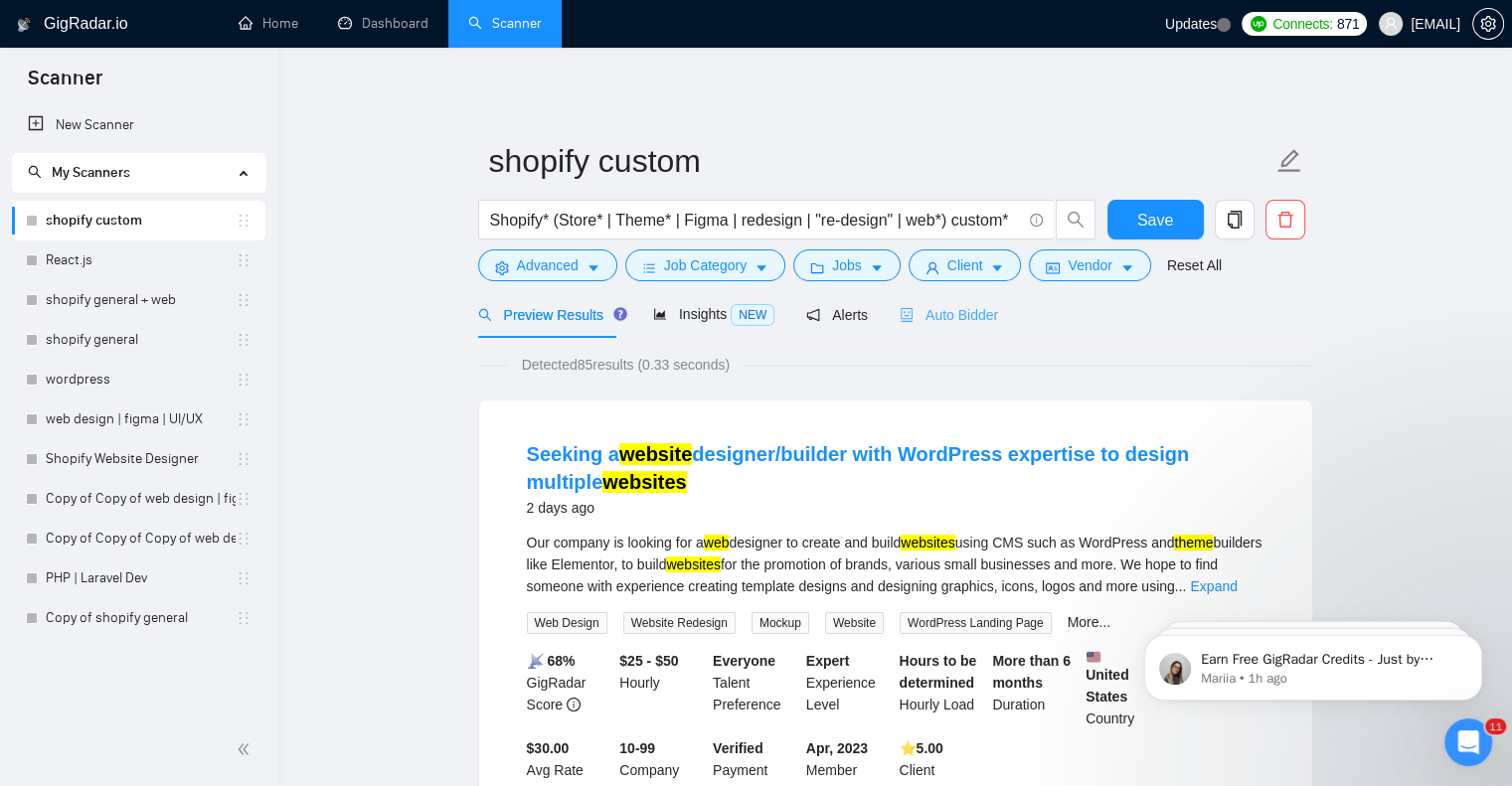 click on "Auto Bidder" at bounding box center (948, 314) 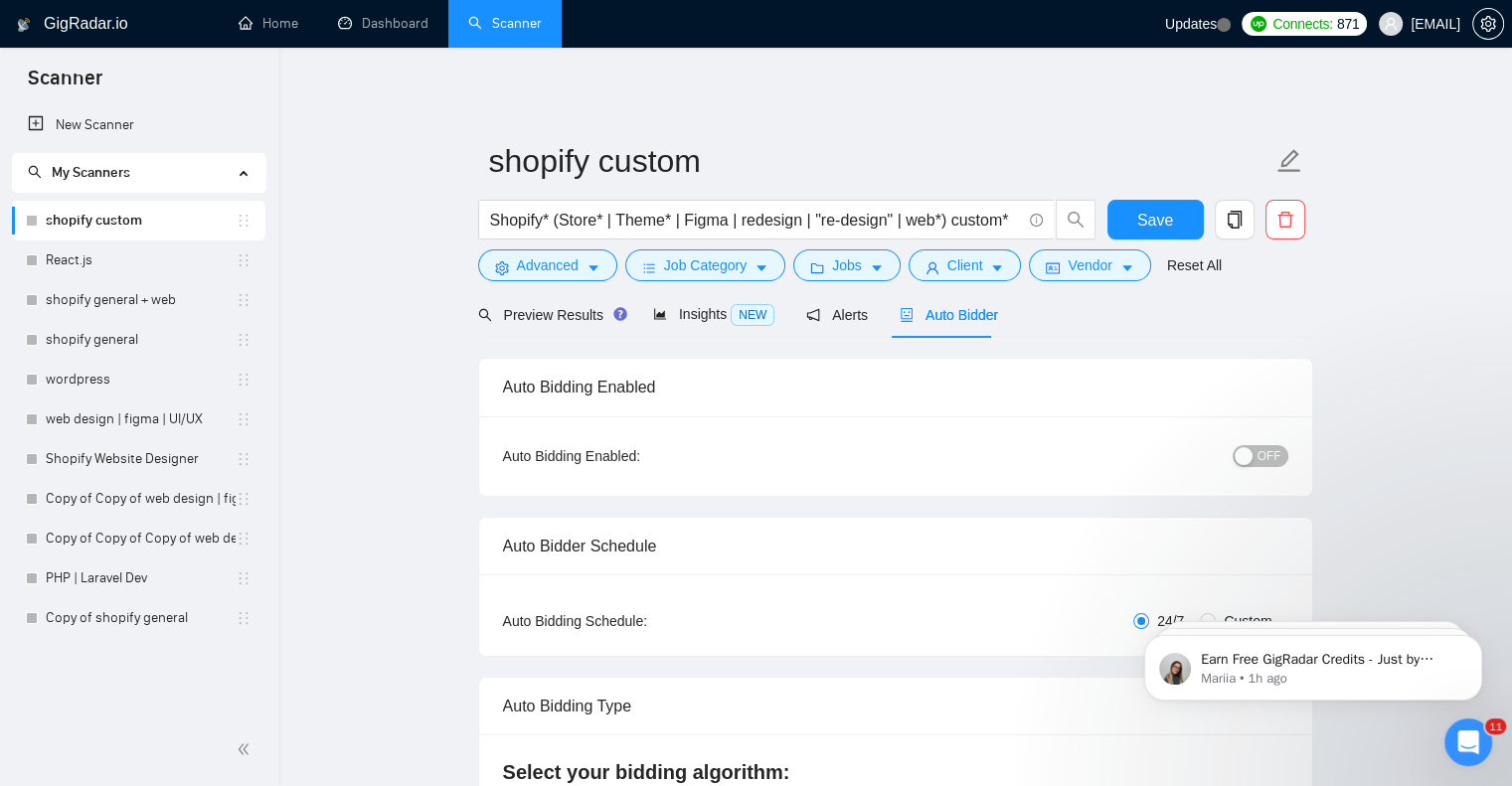 type 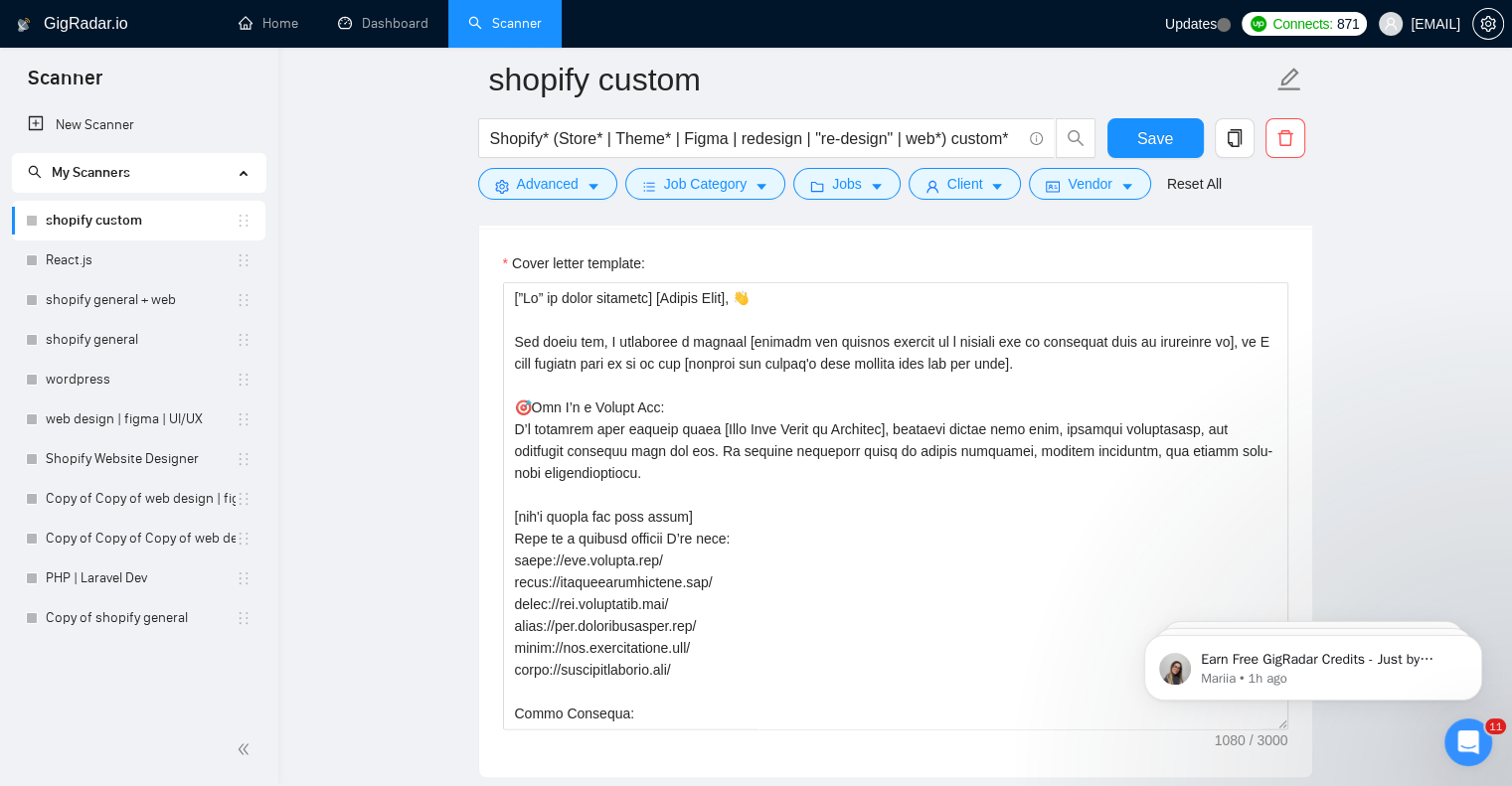 scroll, scrollTop: 2450, scrollLeft: 0, axis: vertical 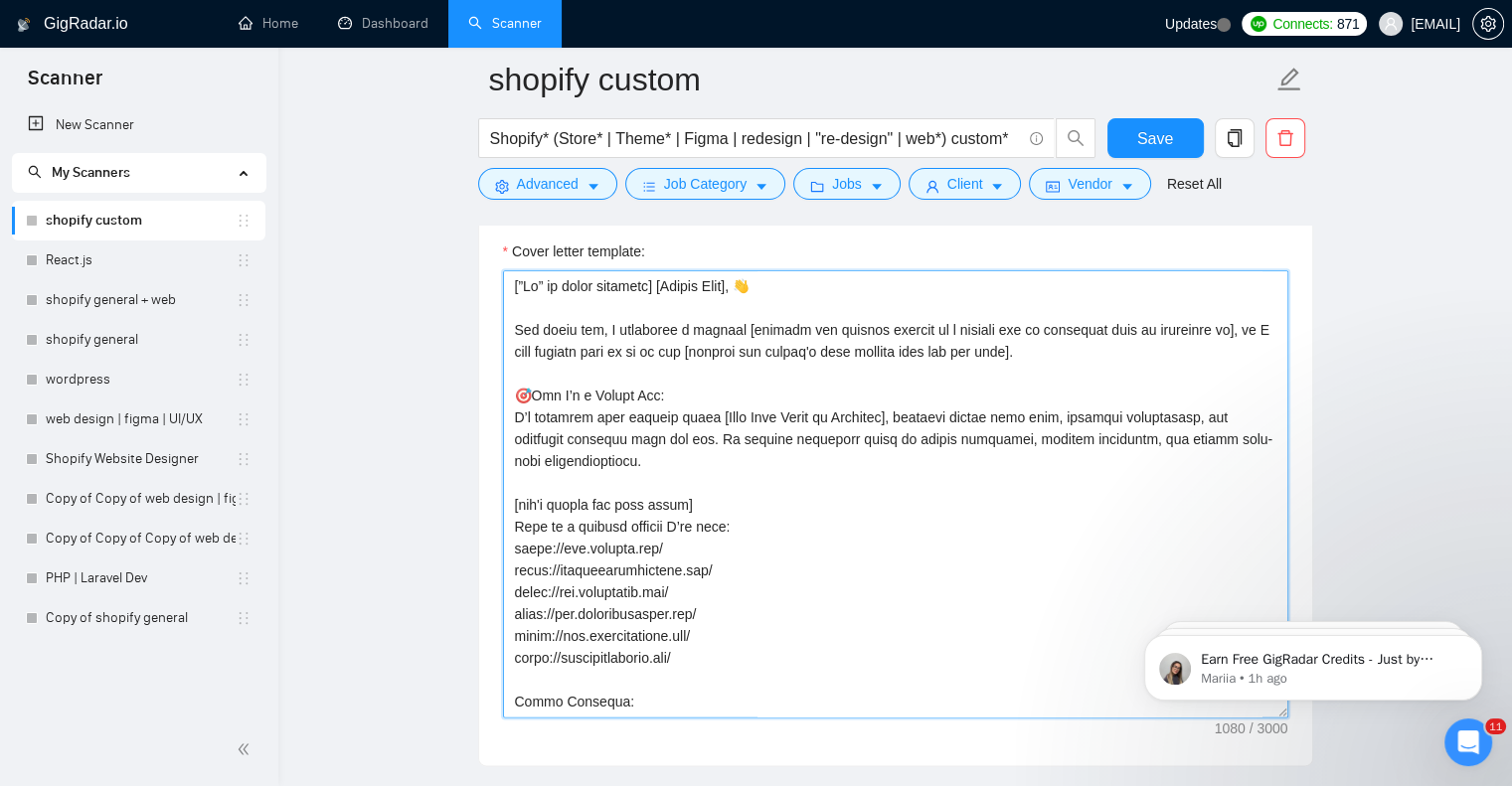 click on "Cover letter template:" at bounding box center [896, 494] 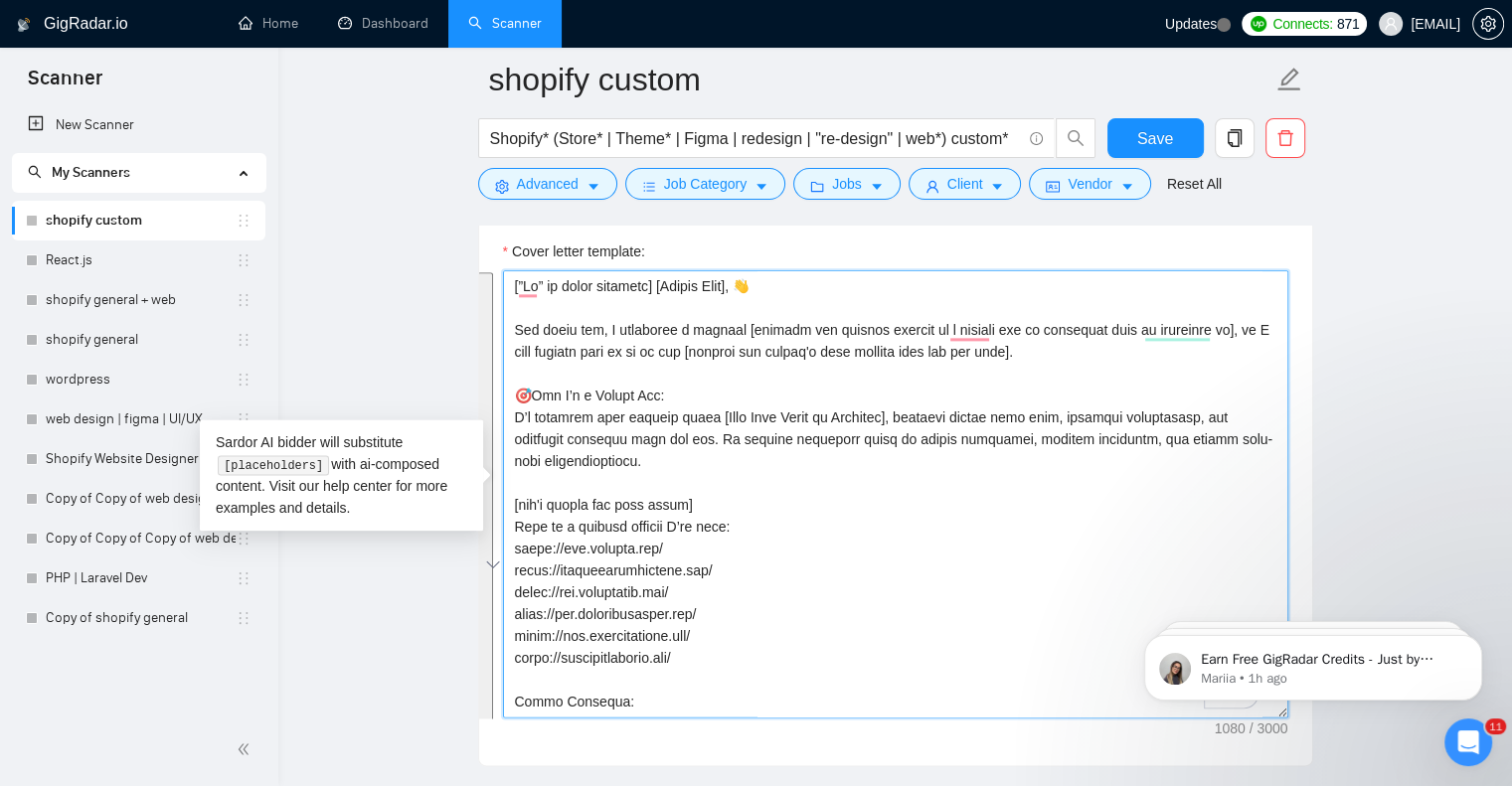 click on "Cover letter template:" at bounding box center (896, 494) 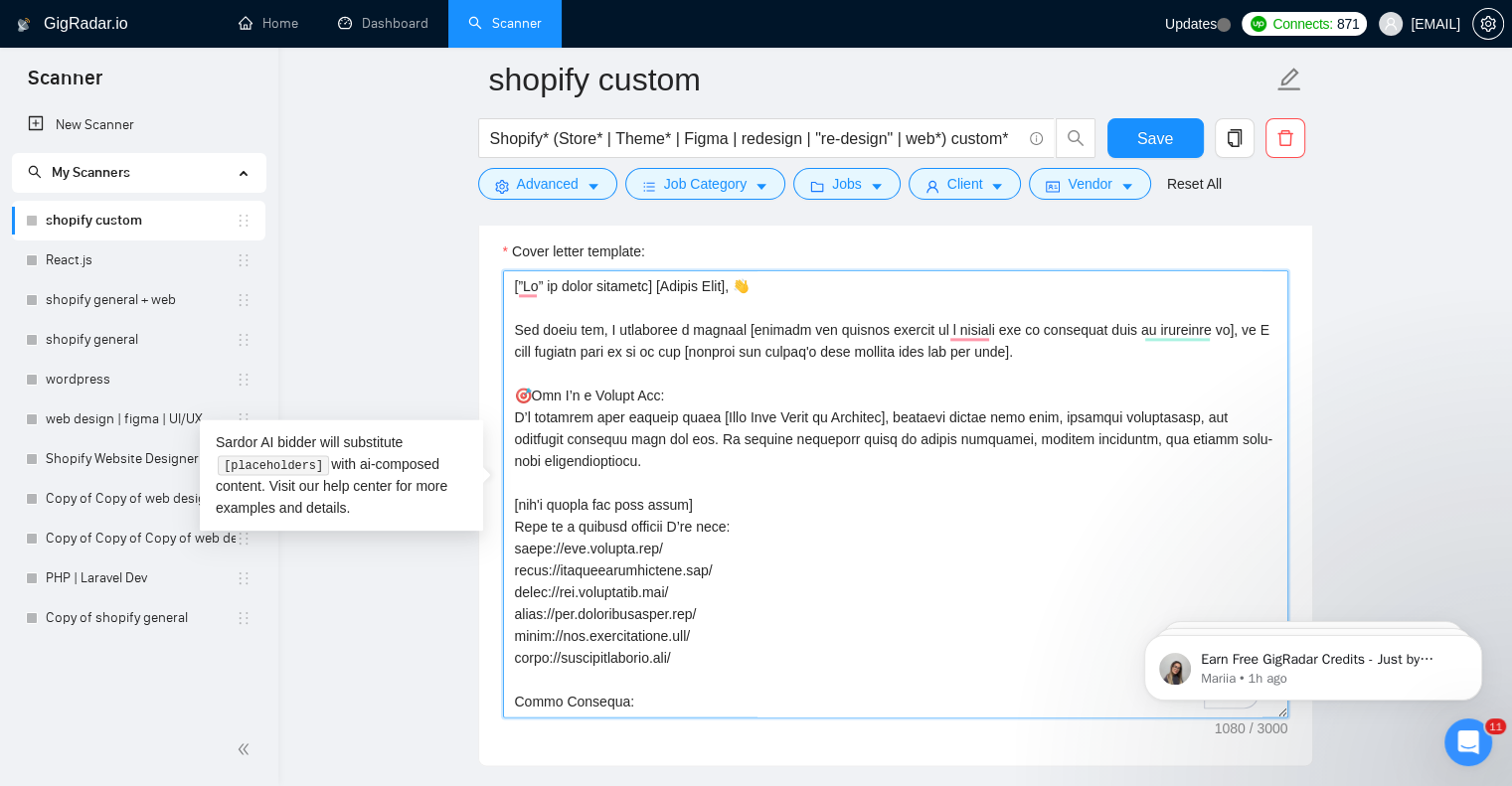 scroll, scrollTop: 167, scrollLeft: 0, axis: vertical 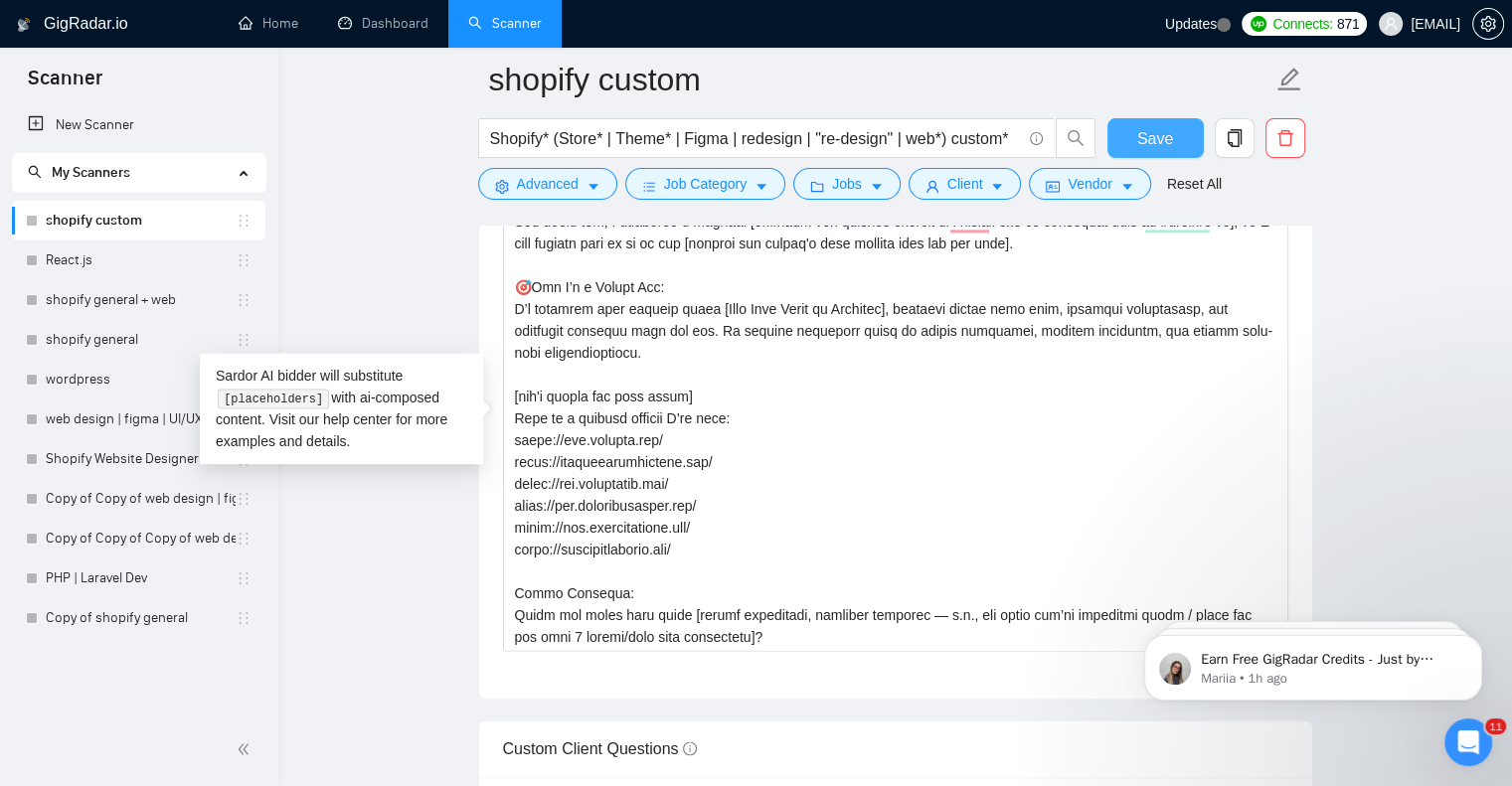 drag, startPoint x: 1150, startPoint y: 137, endPoint x: 1156, endPoint y: 31, distance: 106.16968 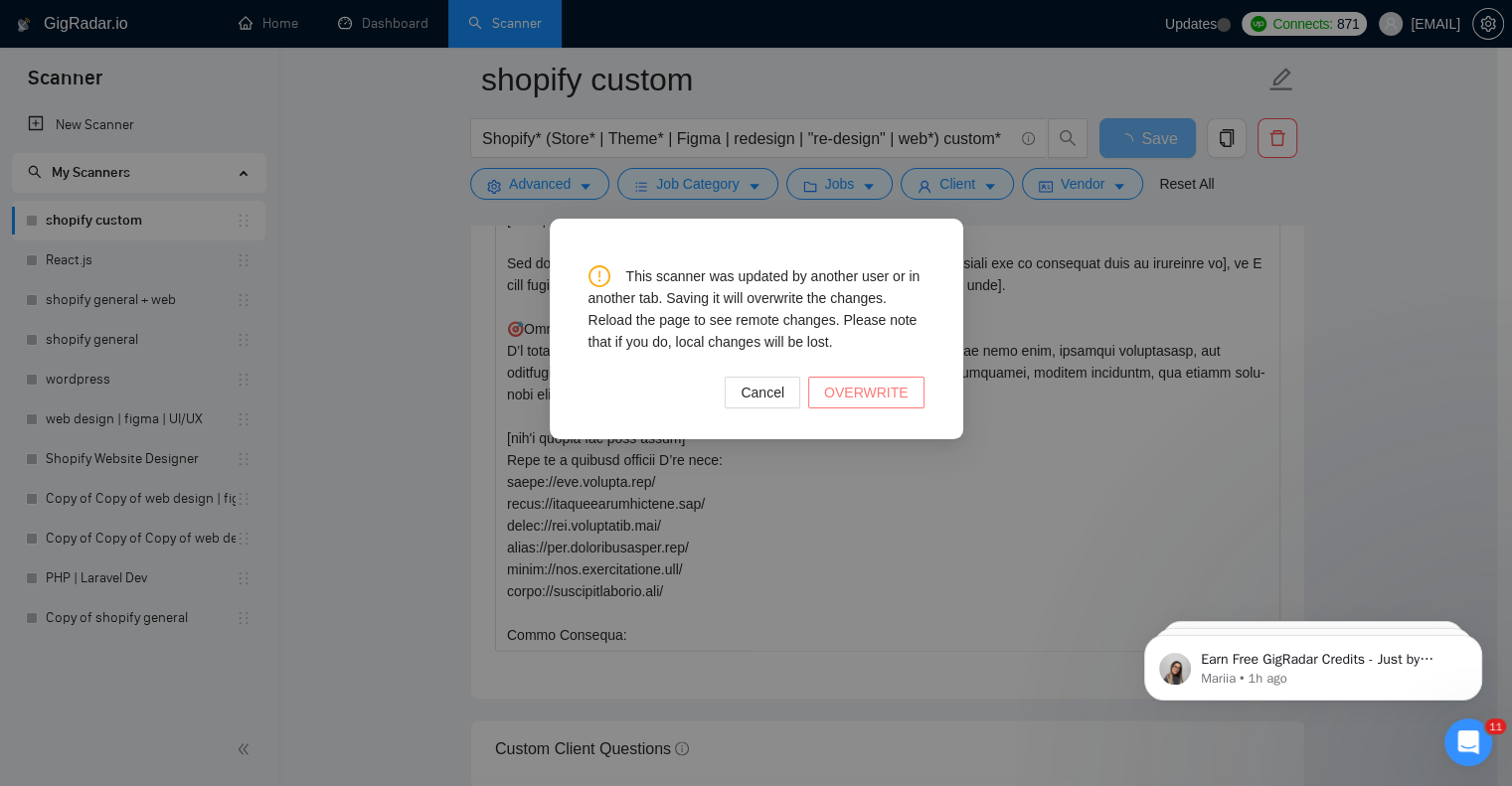 click on "OVERWRITE" at bounding box center (866, 393) 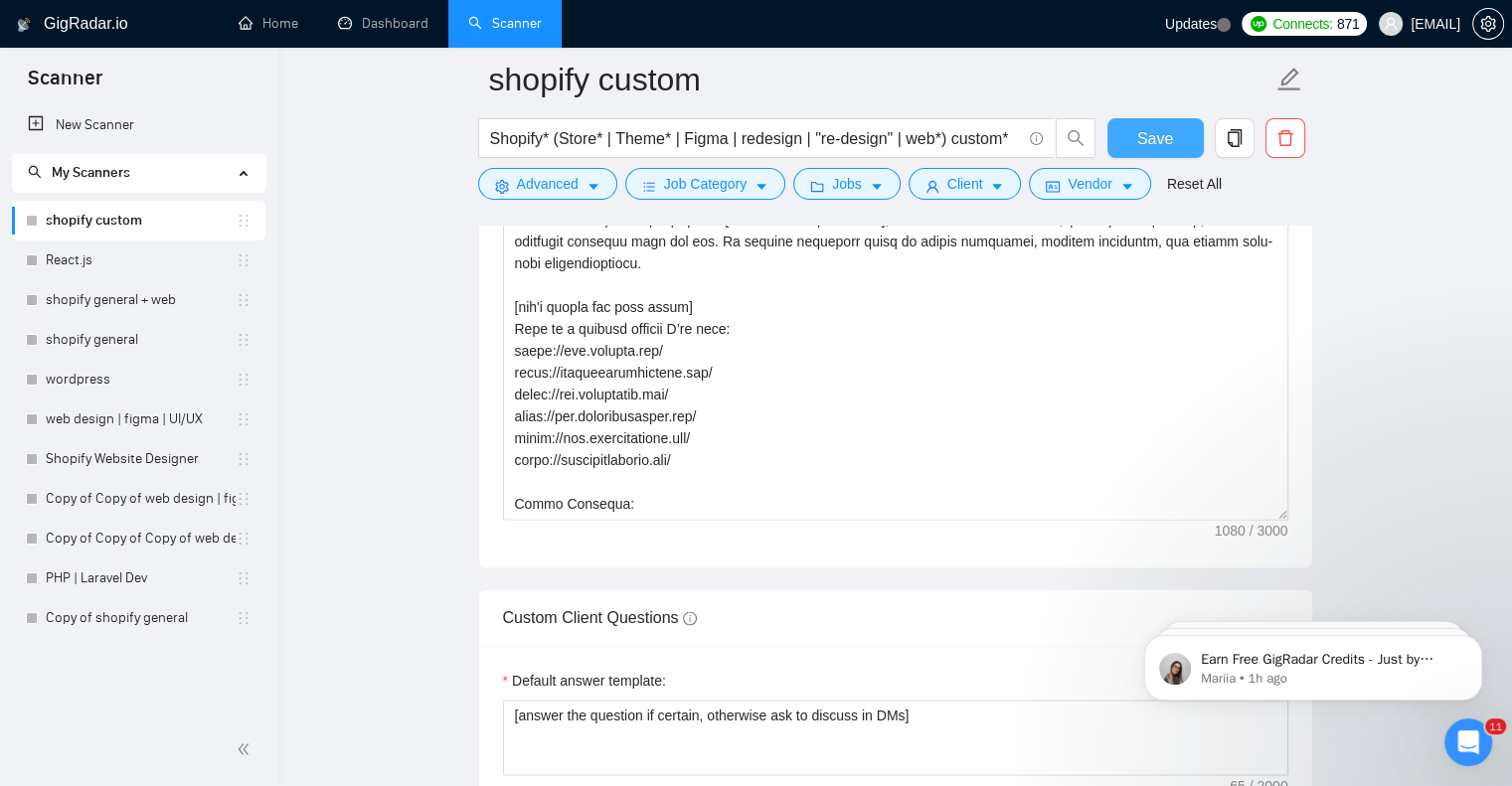 type 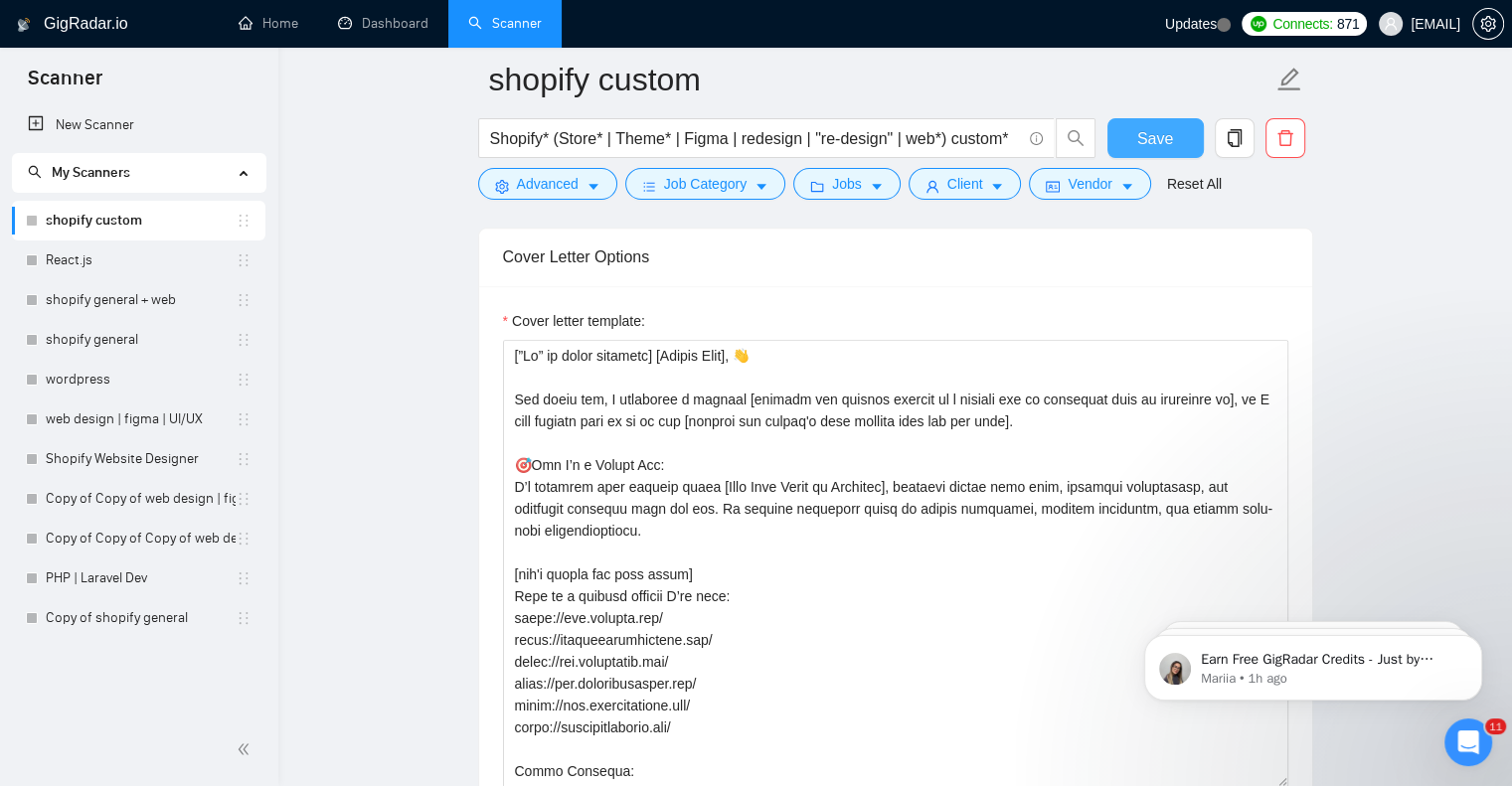 scroll, scrollTop: 2450, scrollLeft: 0, axis: vertical 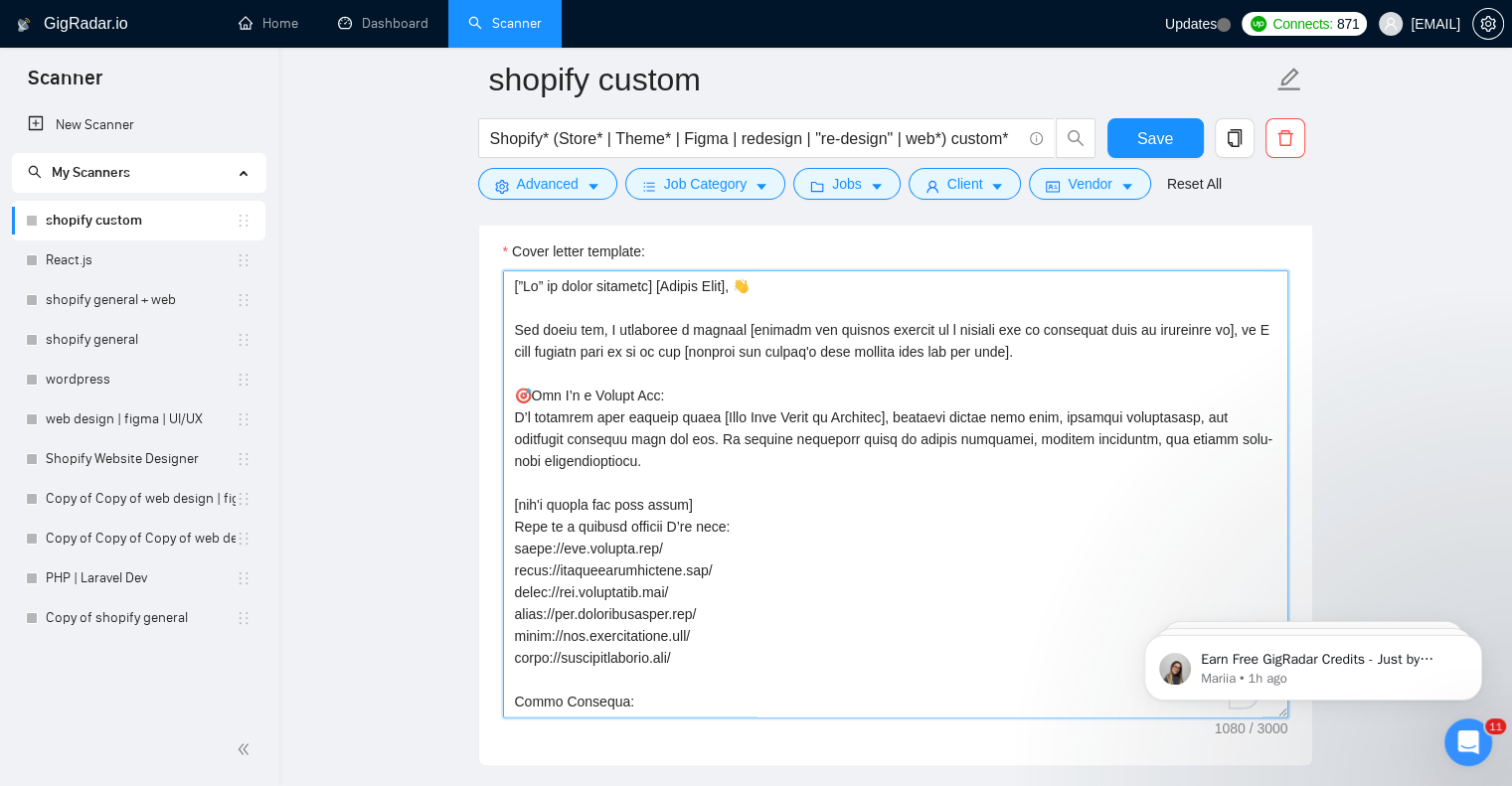 click on "Cover letter template:" at bounding box center [896, 494] 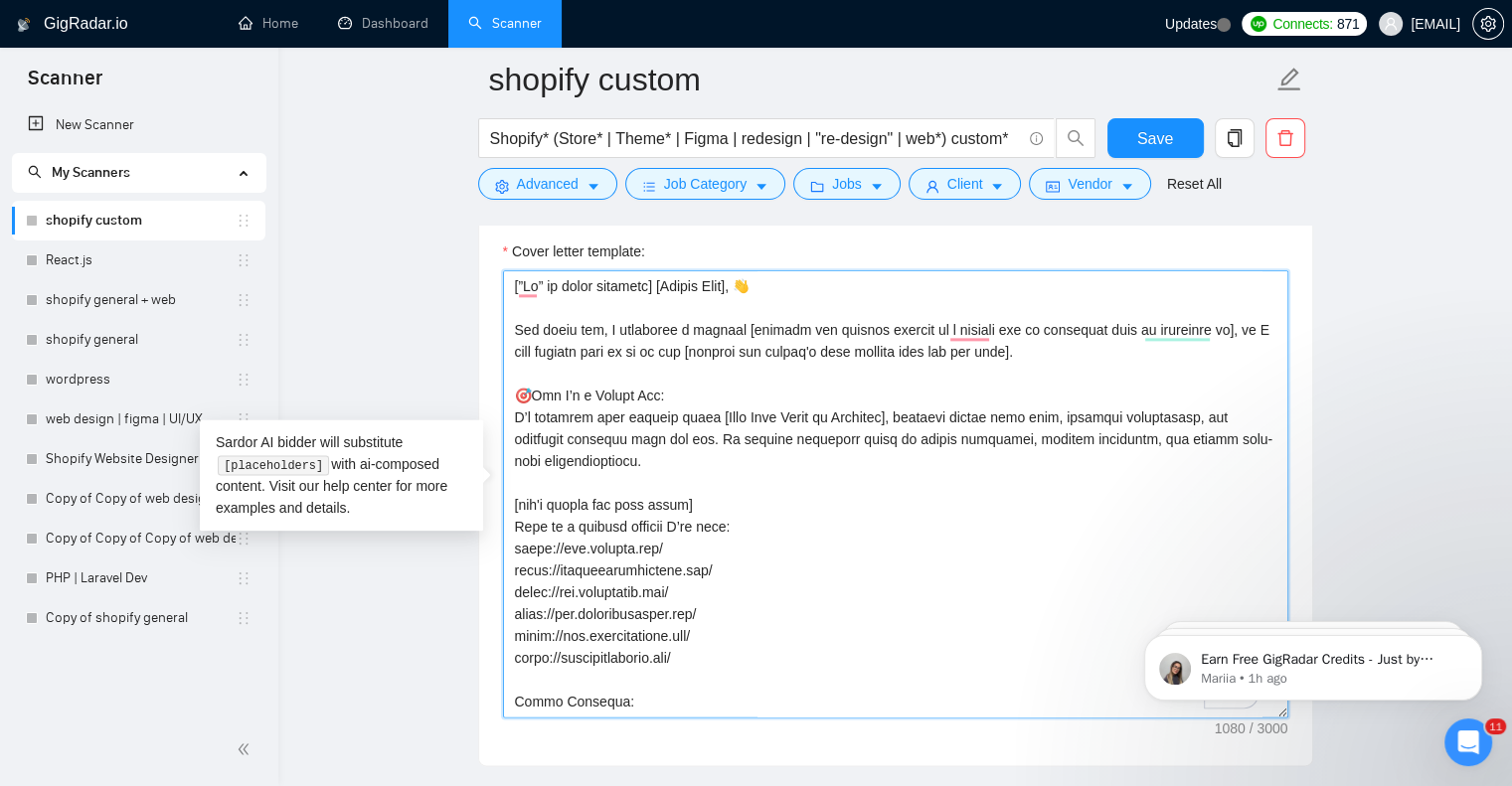drag, startPoint x: 621, startPoint y: 461, endPoint x: 632, endPoint y: 468, distance: 13.038405 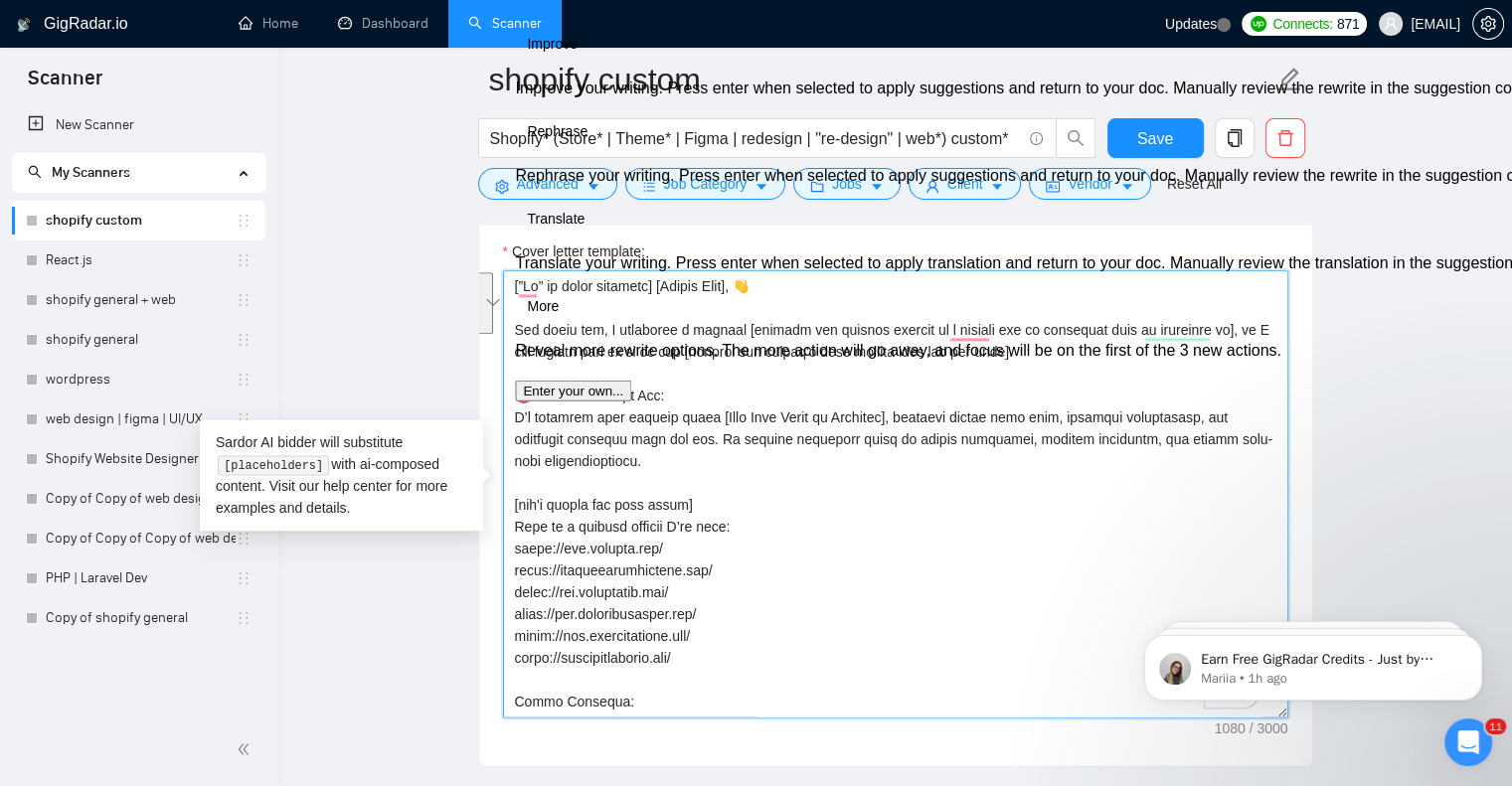 drag, startPoint x: 635, startPoint y: 467, endPoint x: 512, endPoint y: 418, distance: 132.40091 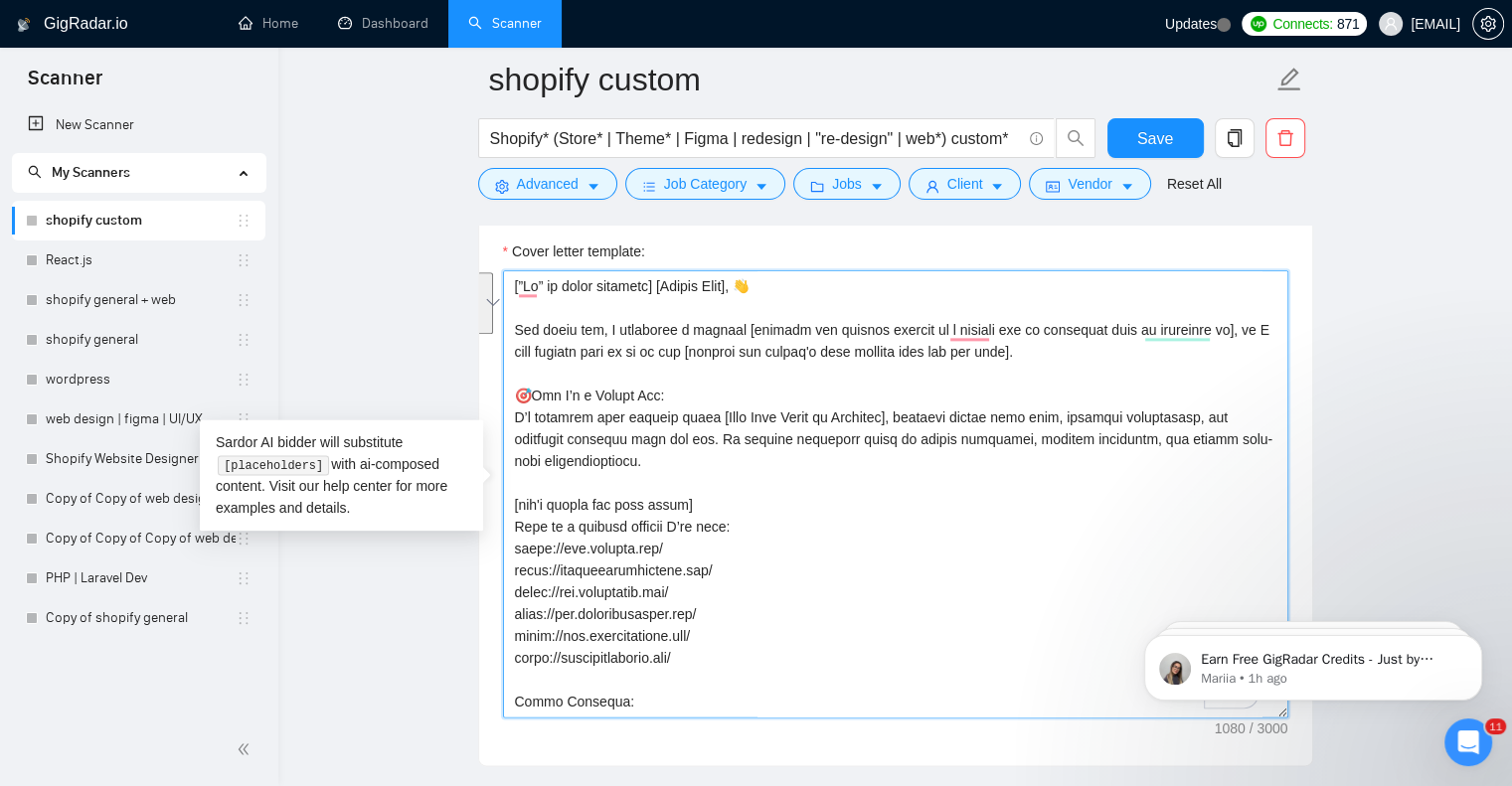 click on "Cover letter template:" at bounding box center [896, 494] 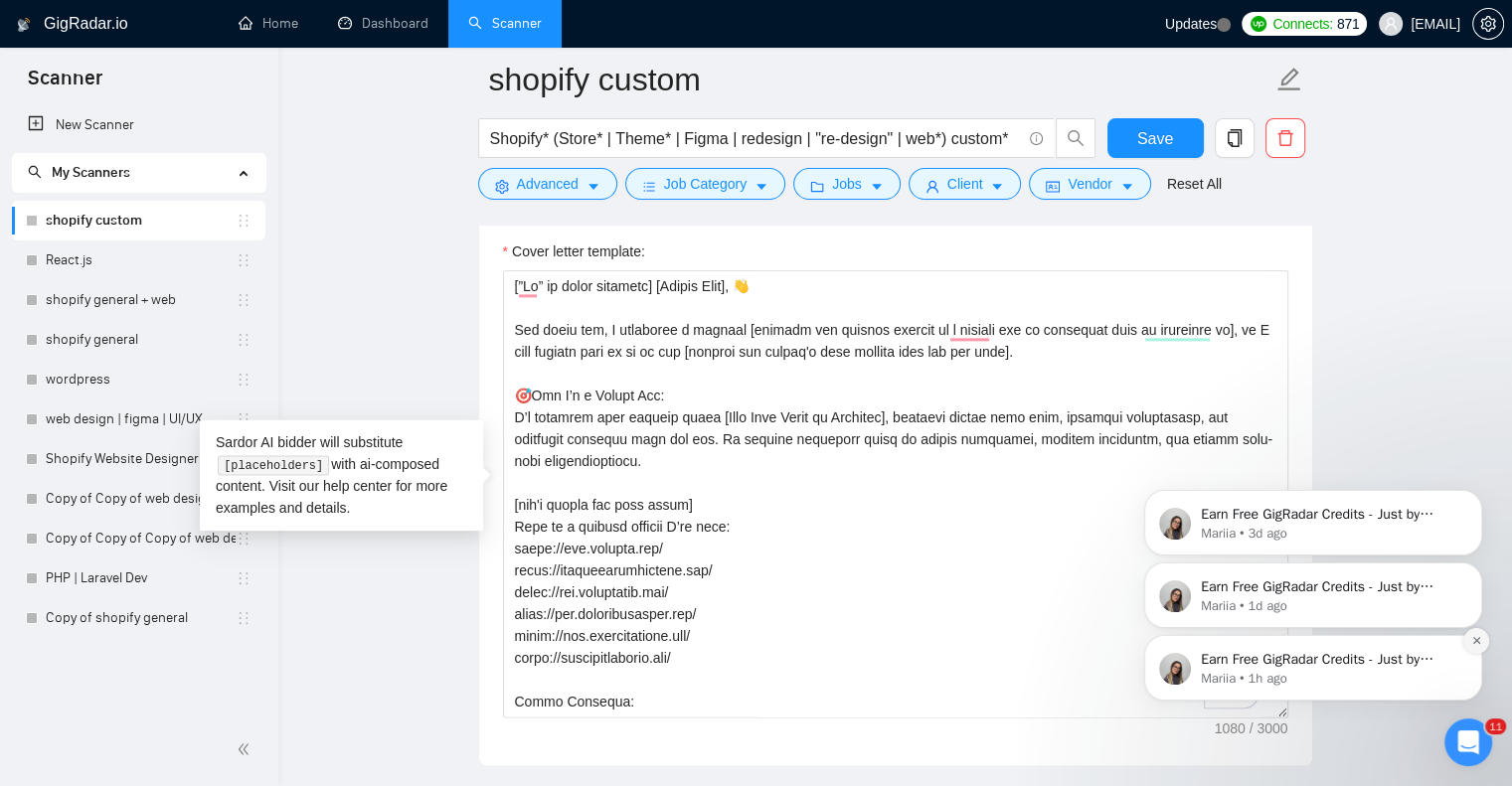 click at bounding box center (1476, 641) 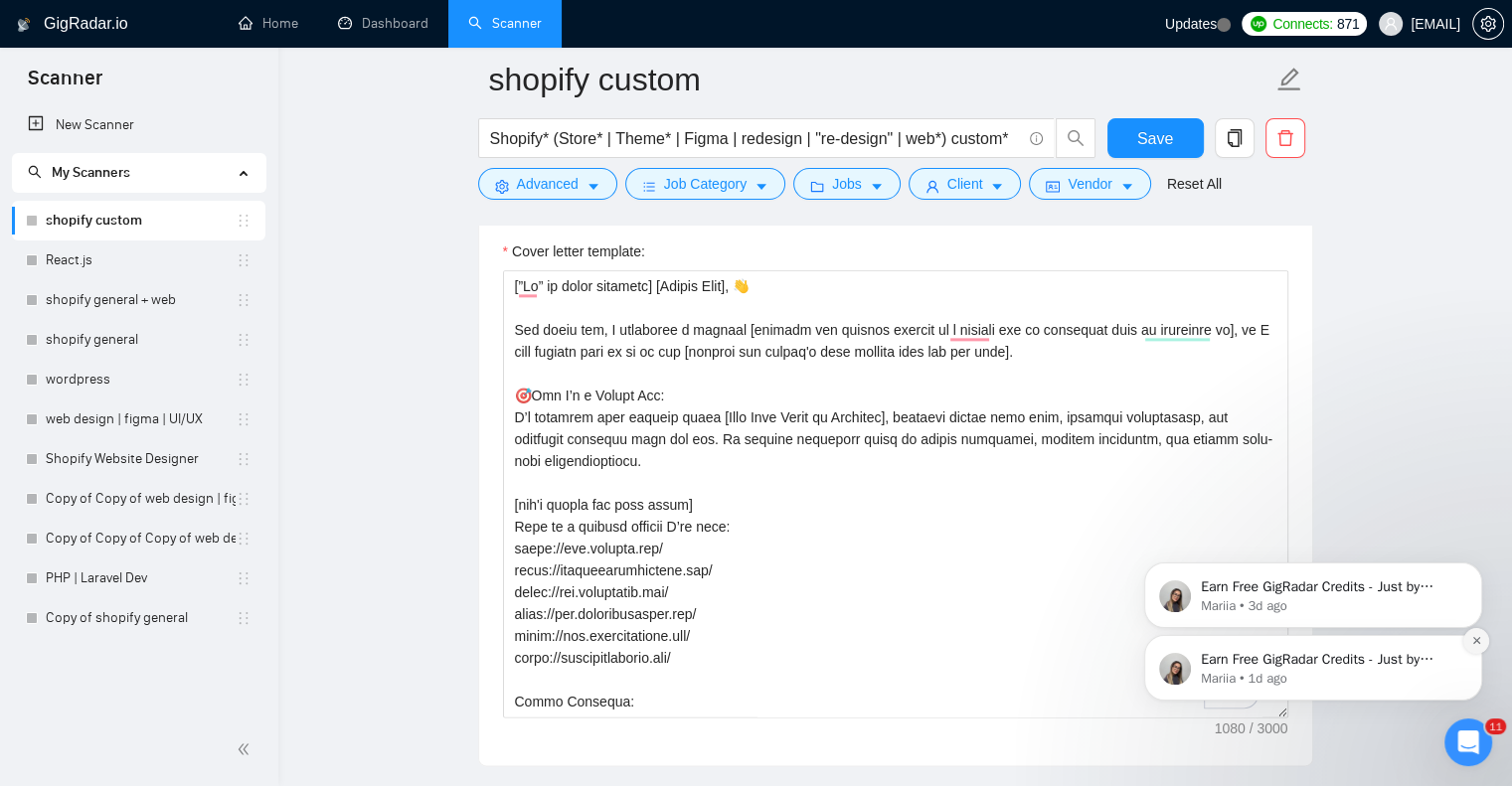 drag, startPoint x: 1482, startPoint y: 709, endPoint x: 1482, endPoint y: 644, distance: 65 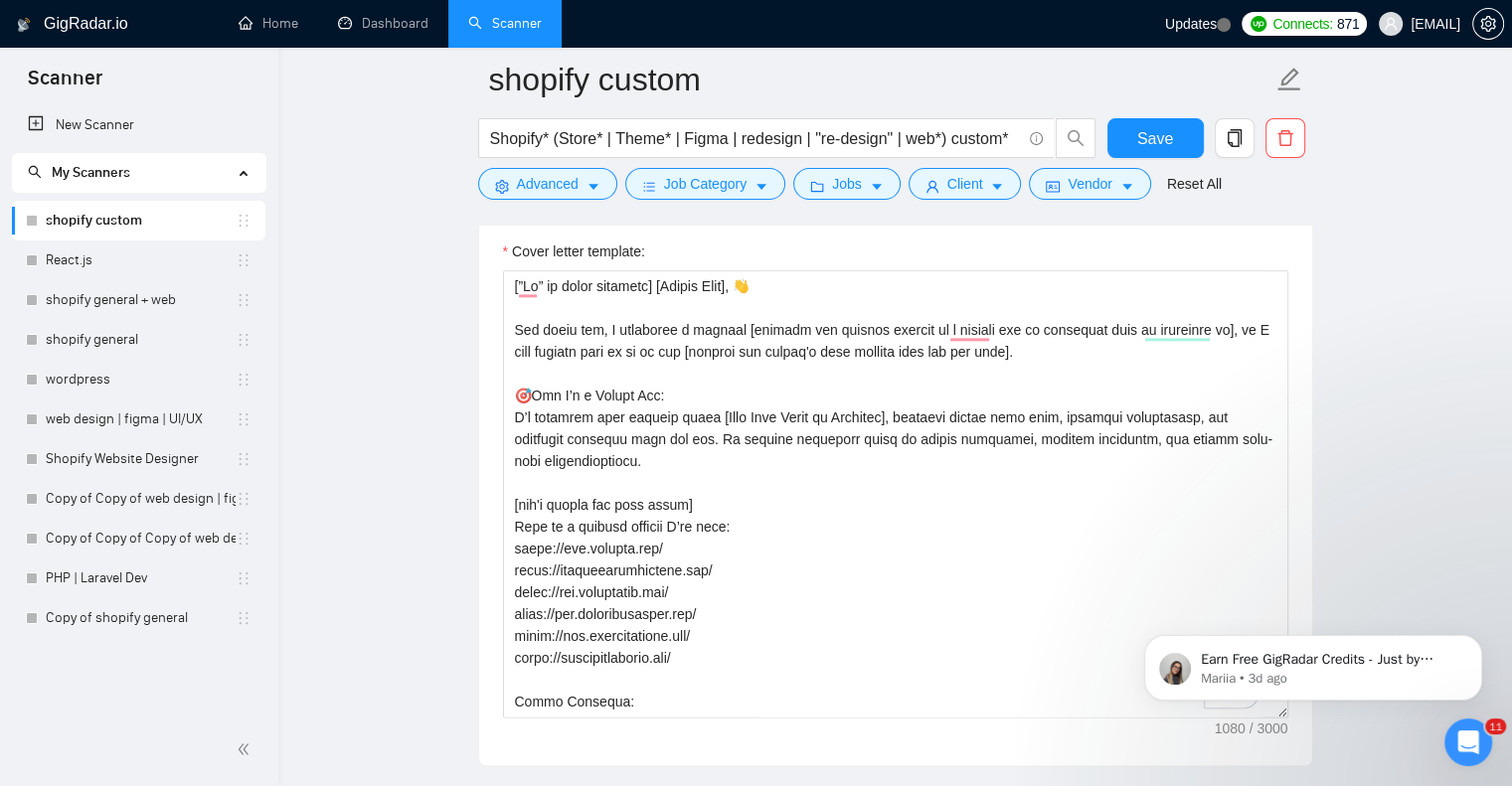 click at bounding box center [1476, 641] 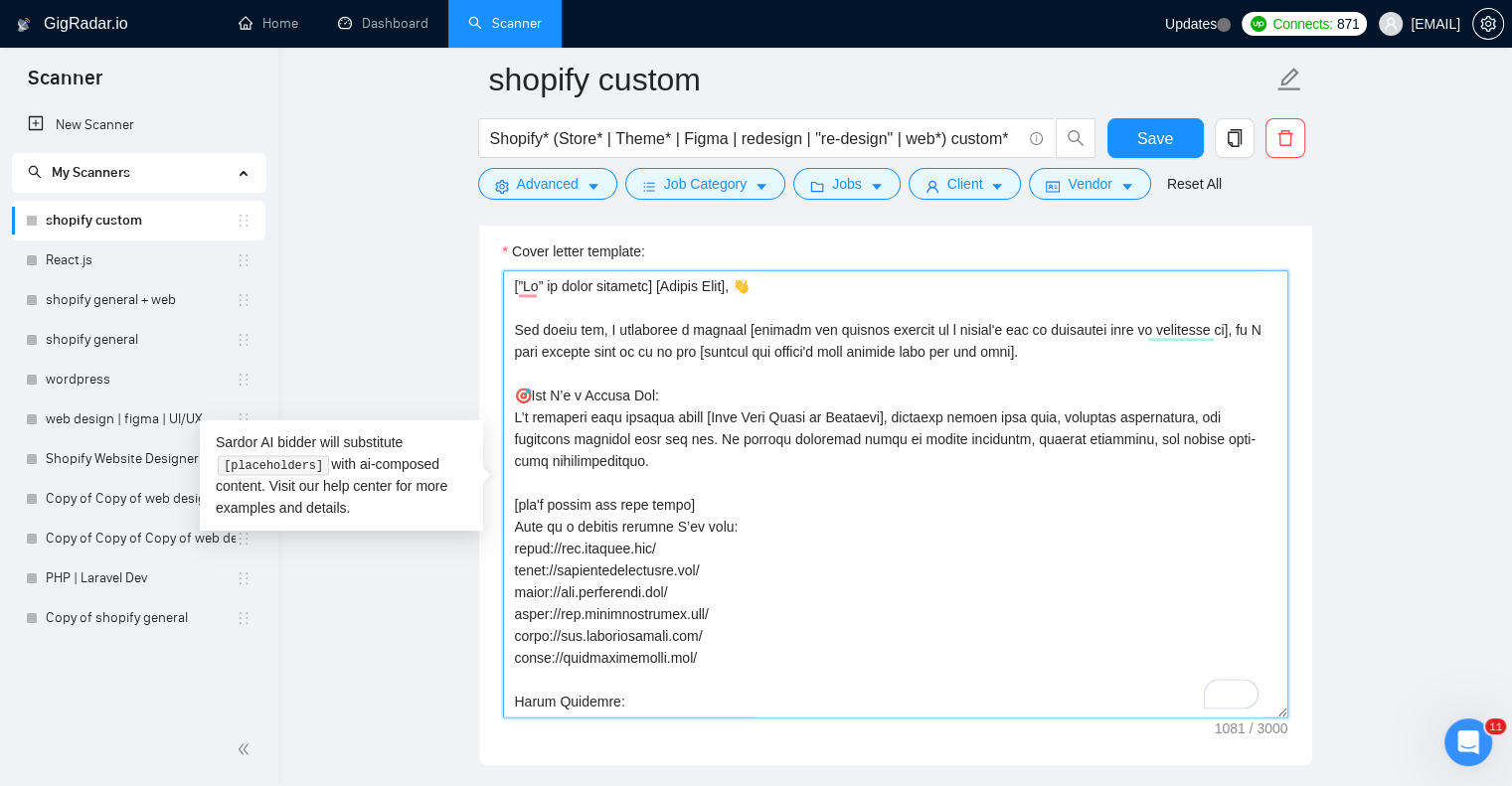 scroll, scrollTop: 99, scrollLeft: 0, axis: vertical 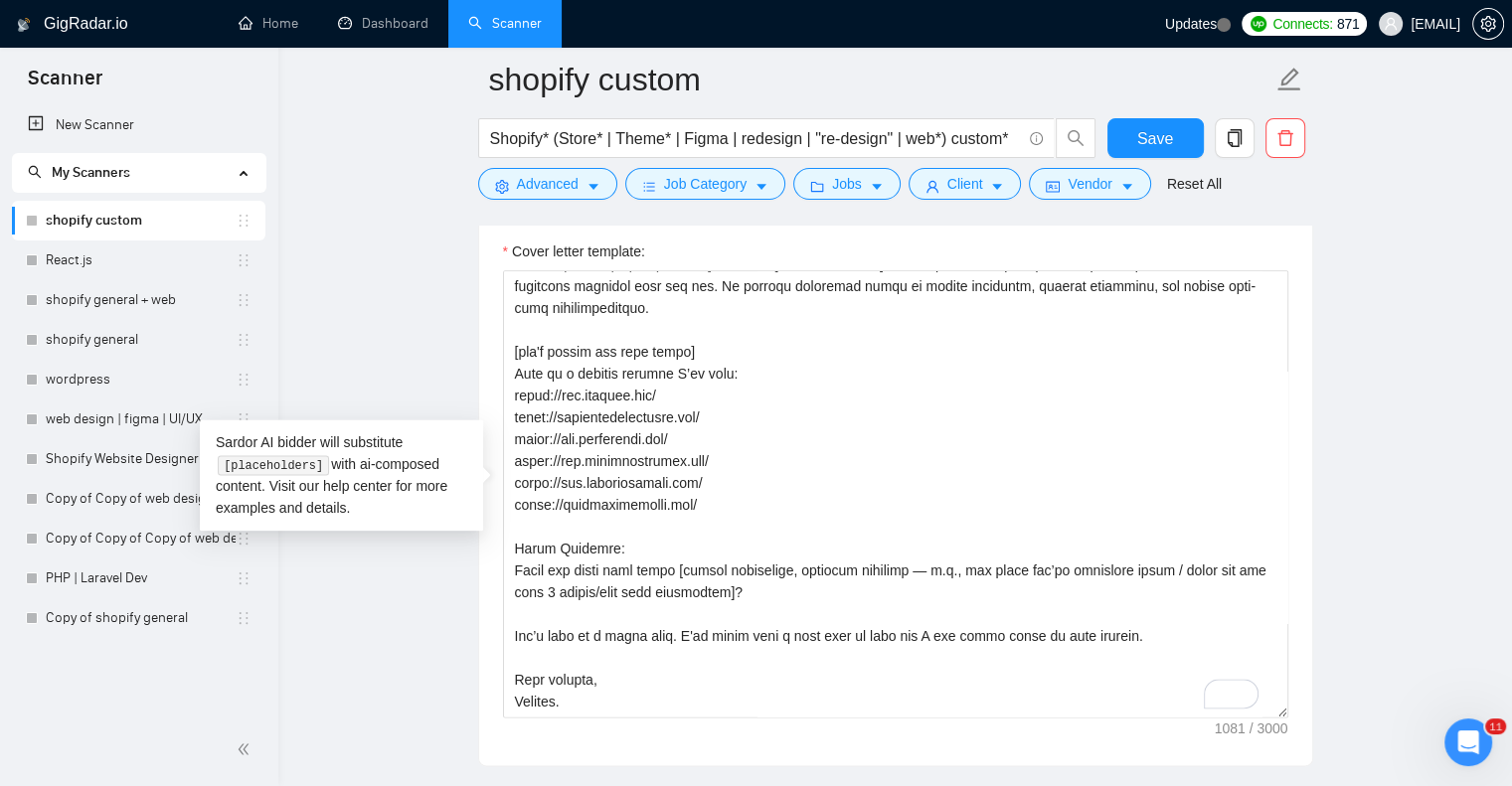 click on "shopify custom Shopify* (Store* | Theme* | Figma | redesign | "re-design" | web*) custom* Save Advanced   Job Category   Jobs   Client   Vendor   Reset All Preview Results Insights NEW Alerts Auto Bidder Auto Bidding Enabled Auto Bidding Enabled: OFF Auto Bidder Schedule Auto Bidding Type: Automated (recommended) Semi-automated Auto Bidding Schedule: 24/7 Custom Custom Auto Bidder Schedule Repeat every week on Monday Tuesday Wednesday Thursday Friday Saturday Sunday Active Hours ( Asia/Calcutta ): From: 19:00 To: 06:00  (next day) ( 11  hours) Asia/Calcutta Auto Bidding Type Select your bidding algorithm: Choose the algorithm for you bidding. The price per proposal does not include your connects expenditure. Template Bidder Works great for narrow segments and short cover letters that don't change. 0.50  credits / proposal Sardor AI 🤖 Personalise your cover letter with ai [placeholders] 1.00  credits / proposal Experimental Laziza AI  👑   NEW   Learn more 2.00  credits / proposal $3.2 savings Shopify CSS" at bounding box center (895, 600) 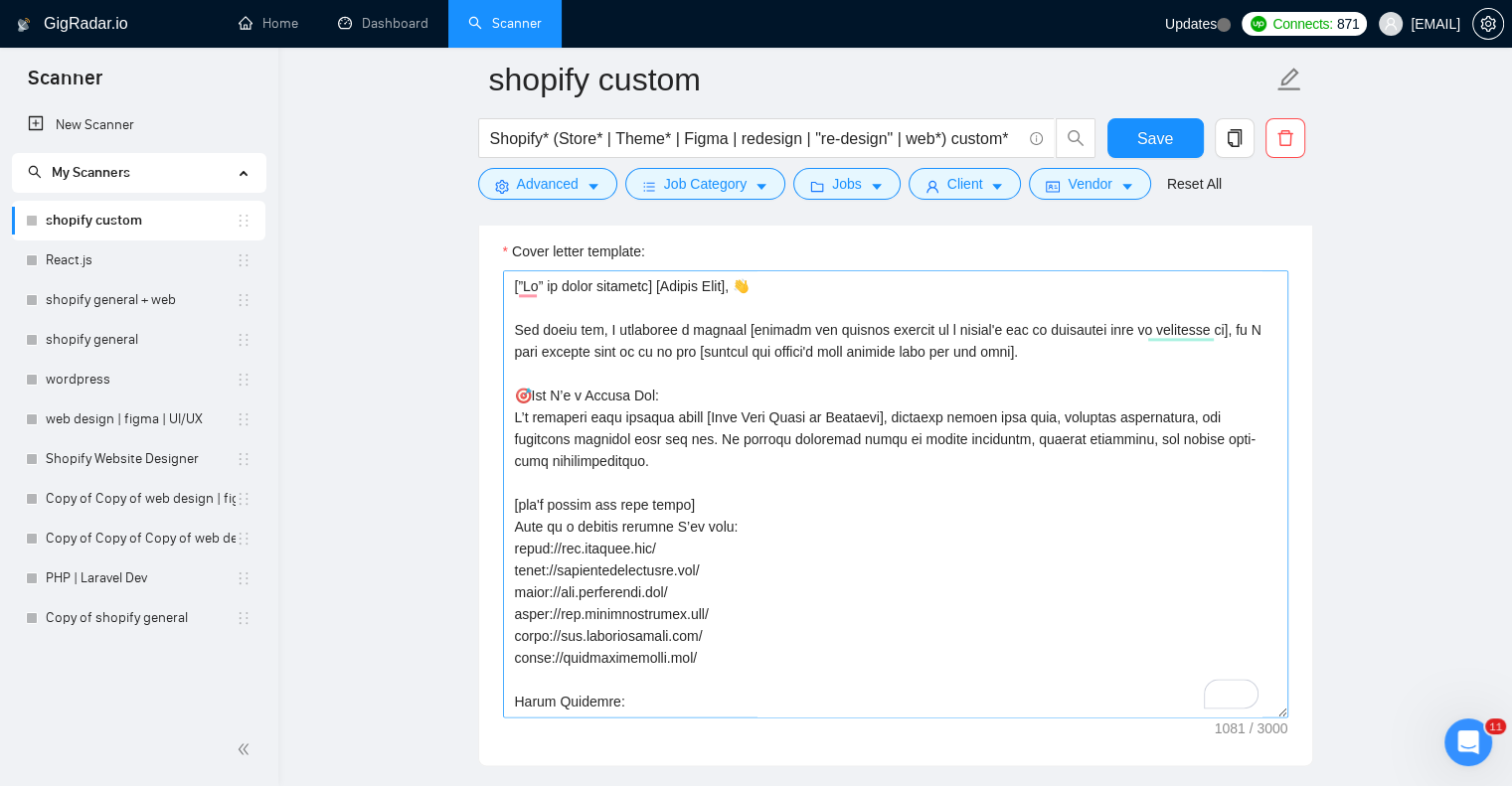 scroll, scrollTop: 175, scrollLeft: 0, axis: vertical 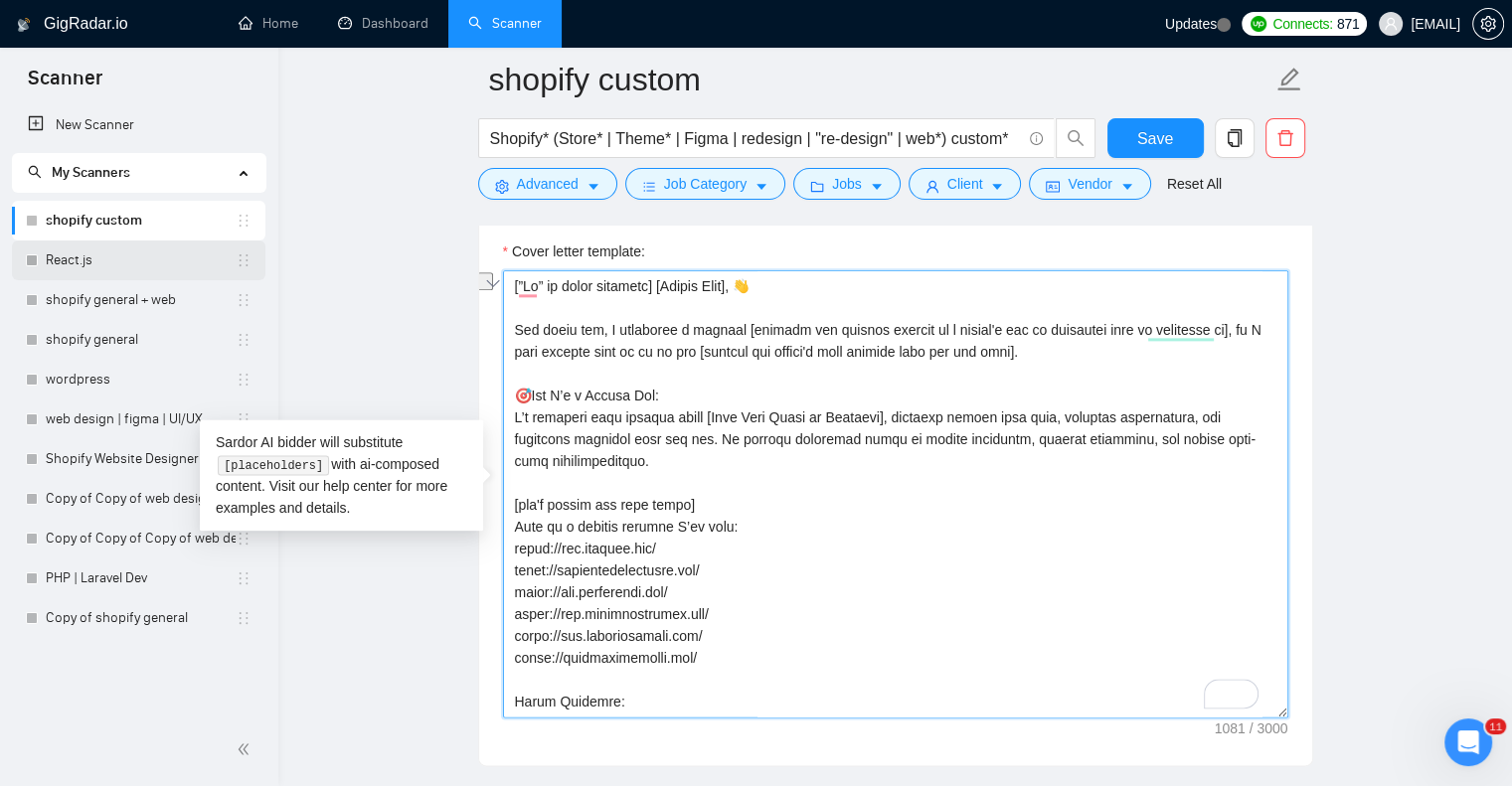 drag, startPoint x: 743, startPoint y: 280, endPoint x: 250, endPoint y: 246, distance: 494.17102 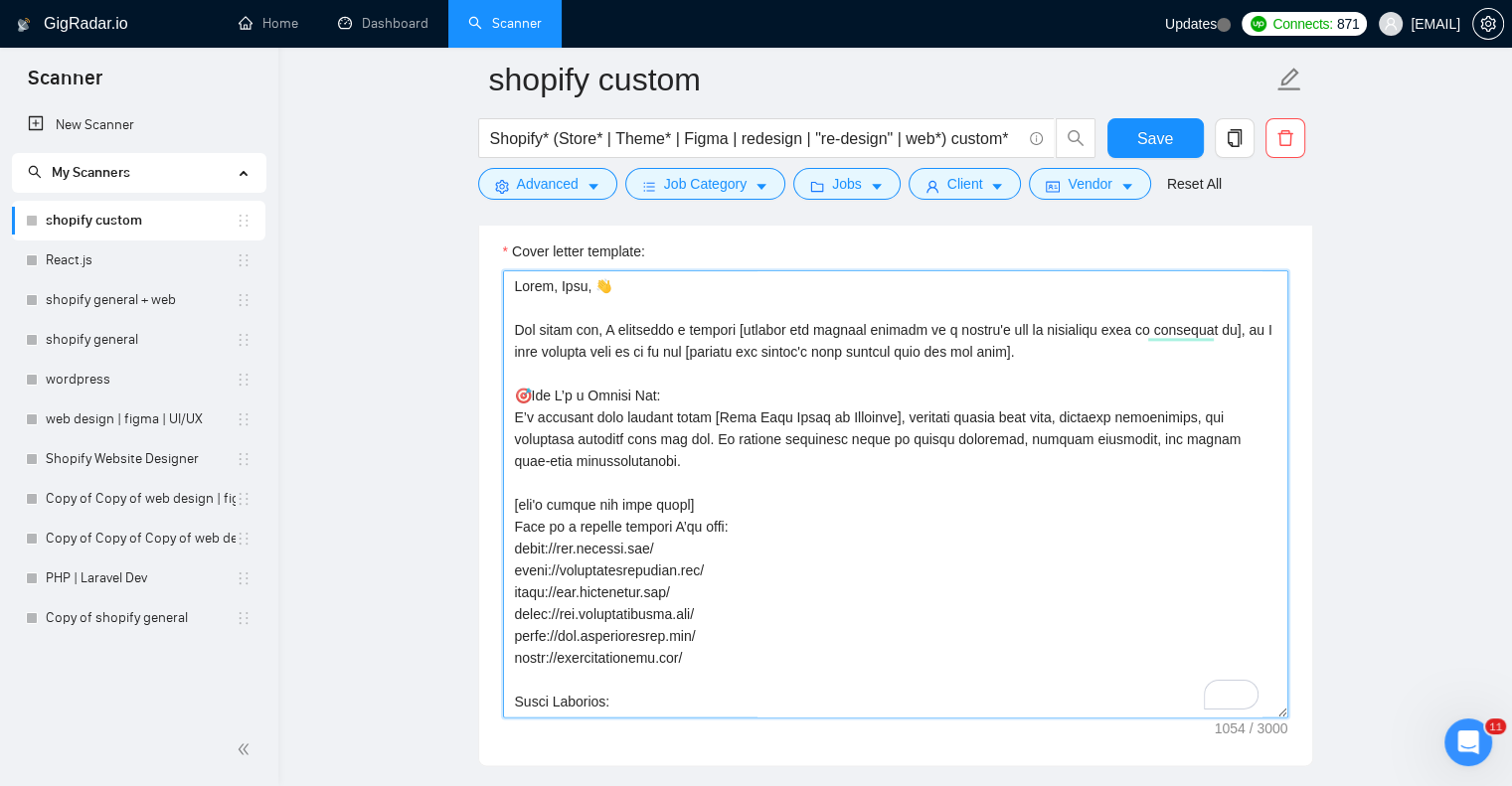 click on "Cover letter template:" at bounding box center (896, 494) 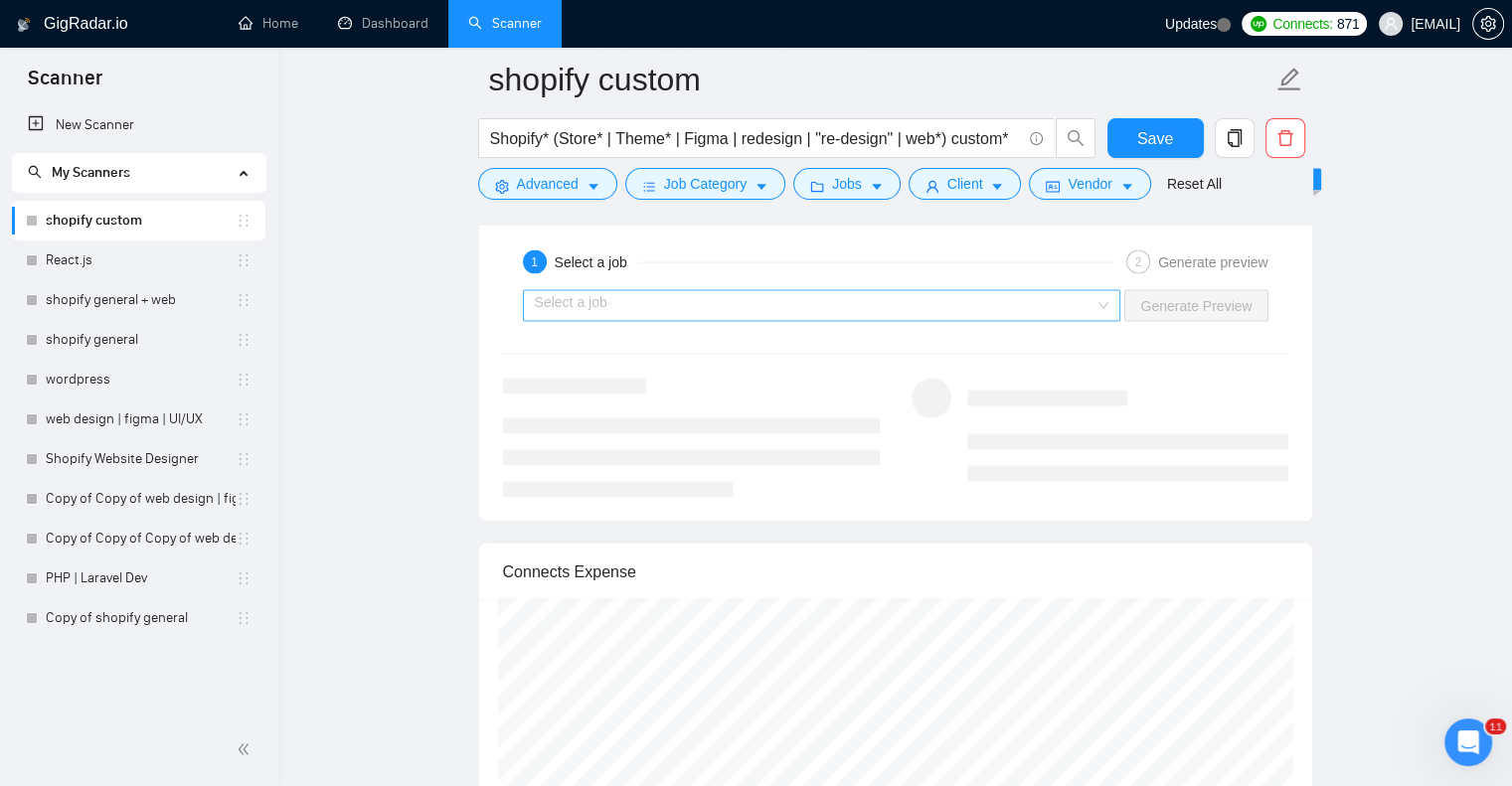 click at bounding box center (815, 306) 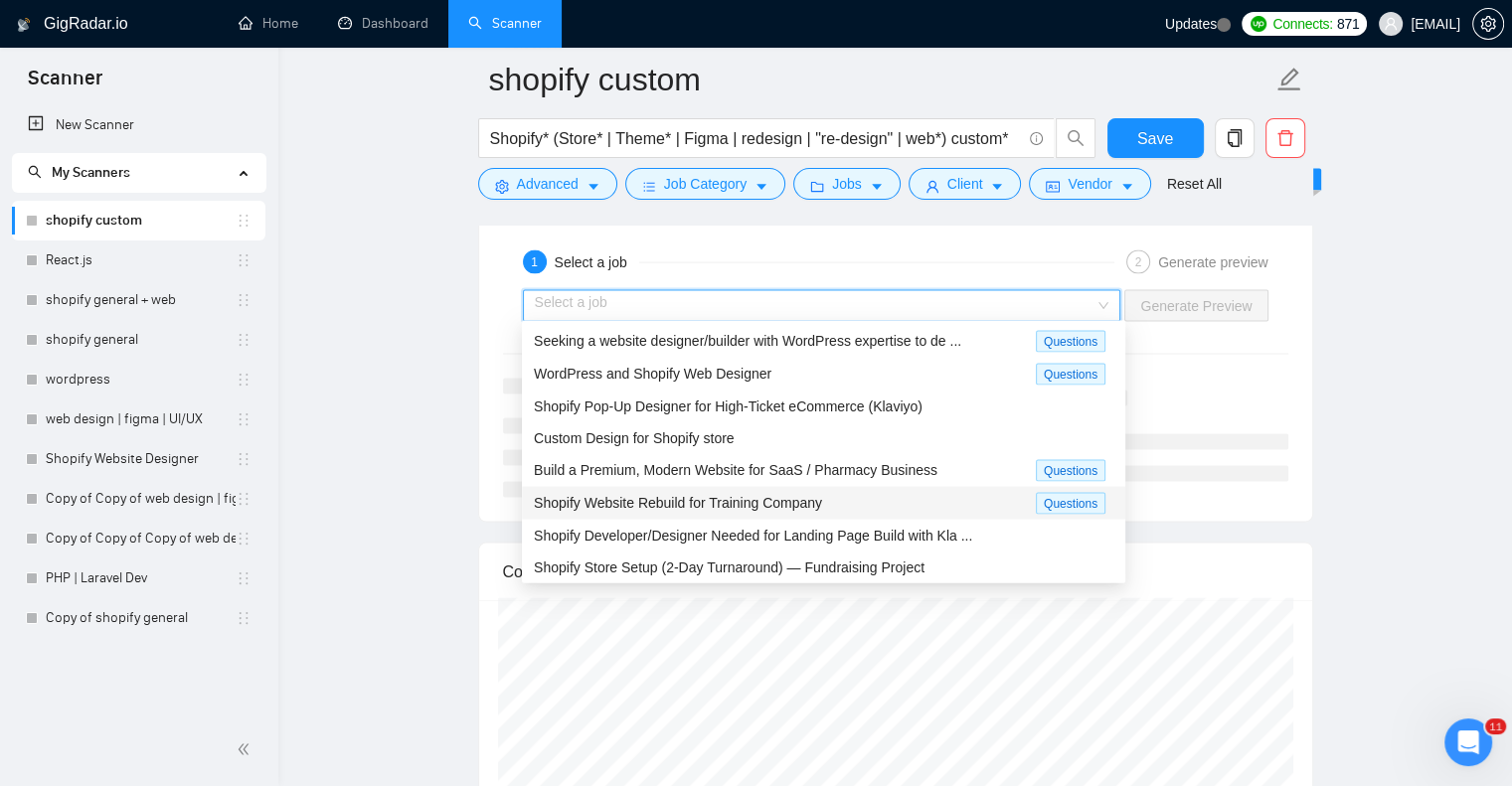 click on "Shopify Website Rebuild for Training Company" at bounding box center [784, 503] 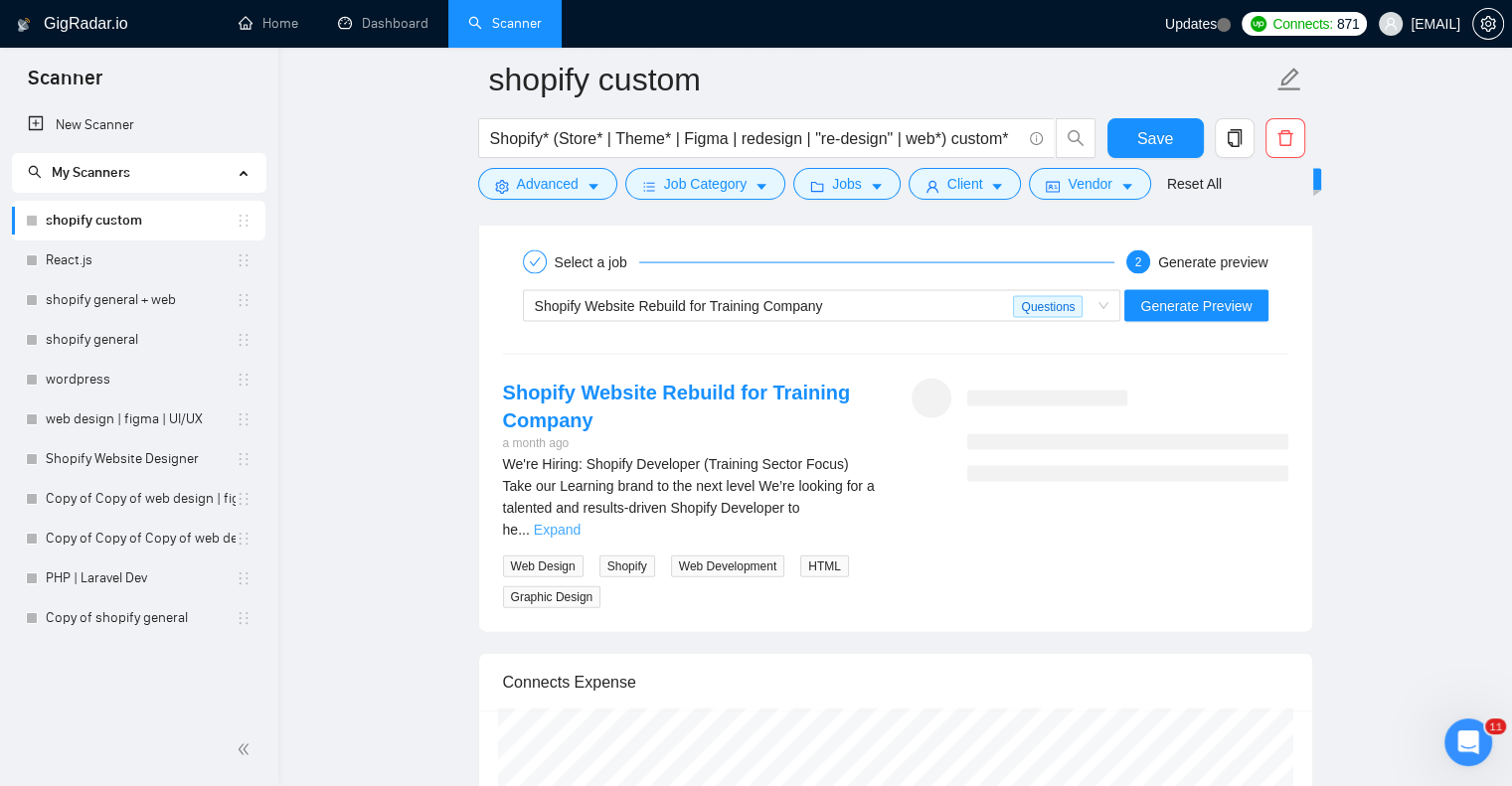 click on "Expand" at bounding box center (557, 530) 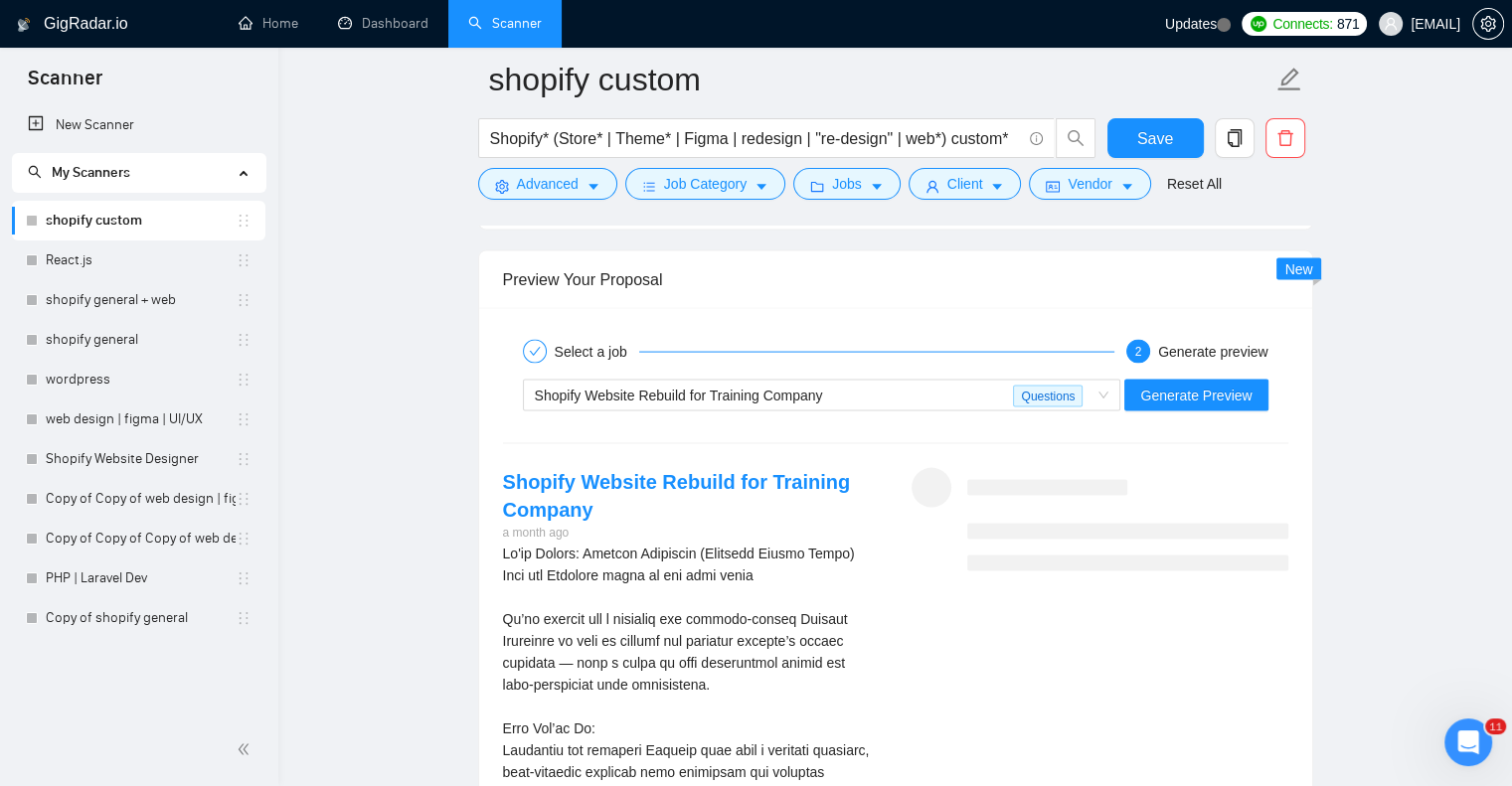 scroll, scrollTop: 4040, scrollLeft: 0, axis: vertical 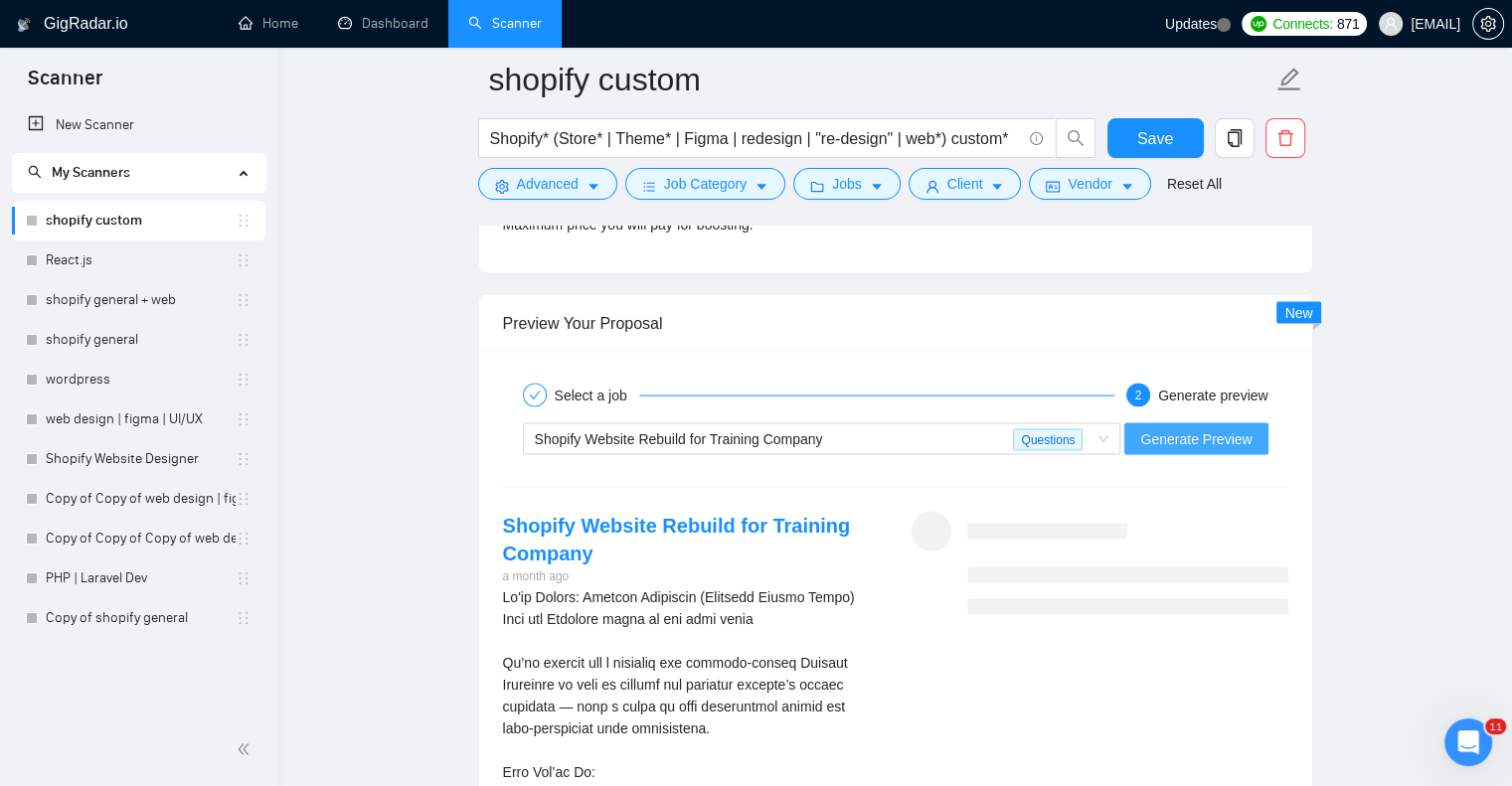 click on "Generate Preview" at bounding box center [1196, 439] 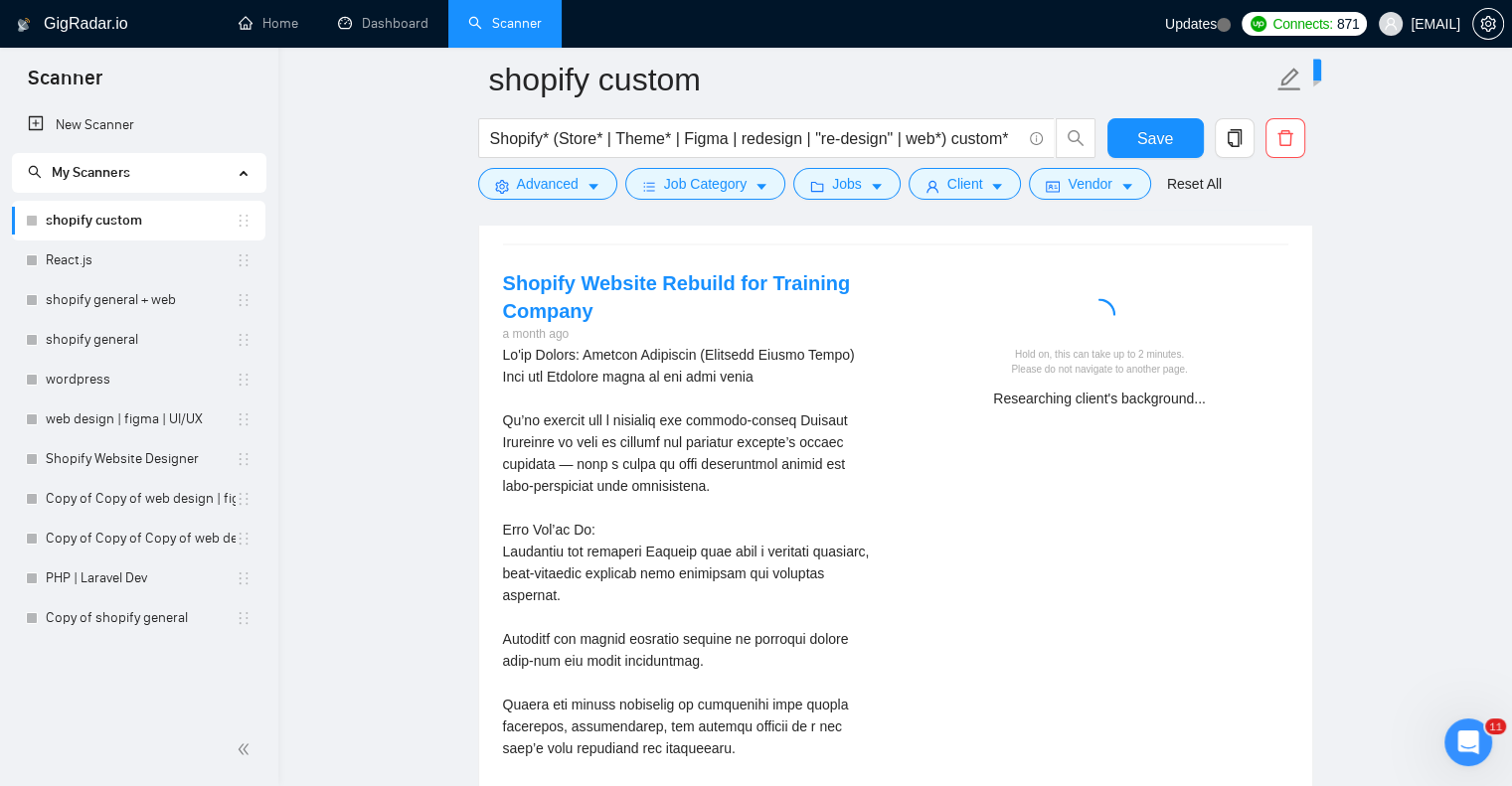 scroll, scrollTop: 4306, scrollLeft: 0, axis: vertical 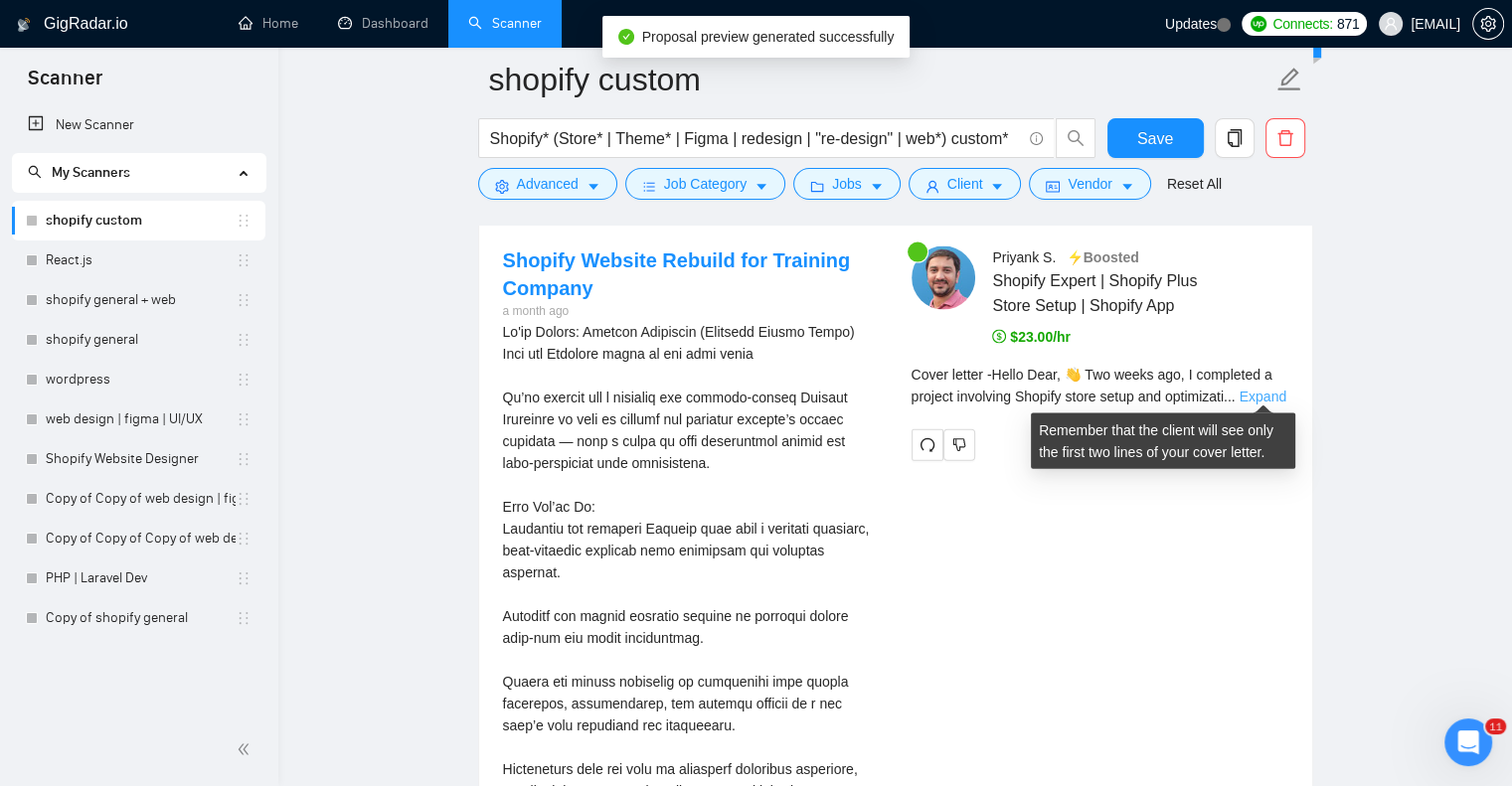 click on "Expand" at bounding box center [1262, 396] 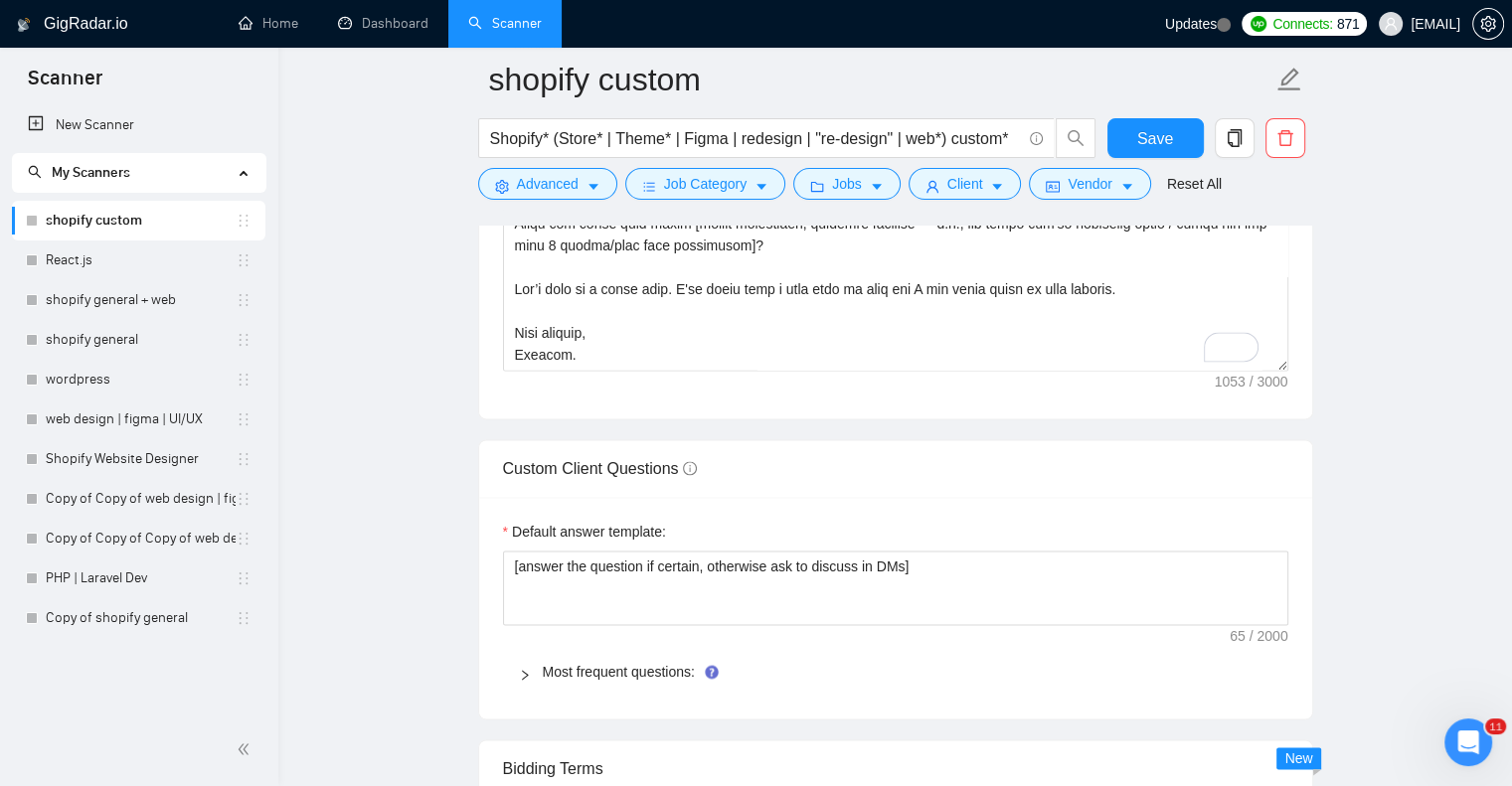 scroll, scrollTop: 2649, scrollLeft: 0, axis: vertical 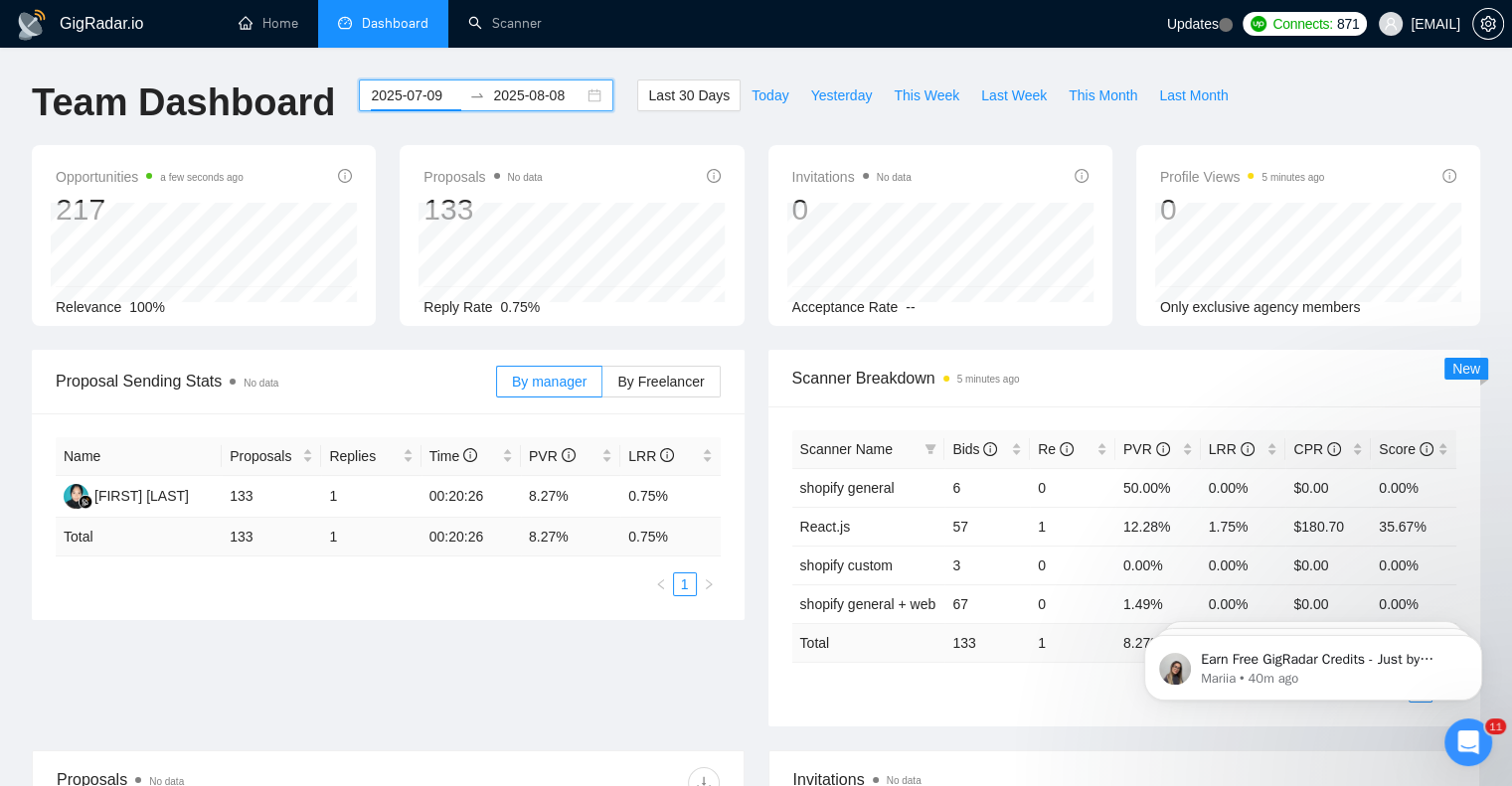 click on "2025-07-09" at bounding box center [416, 95] 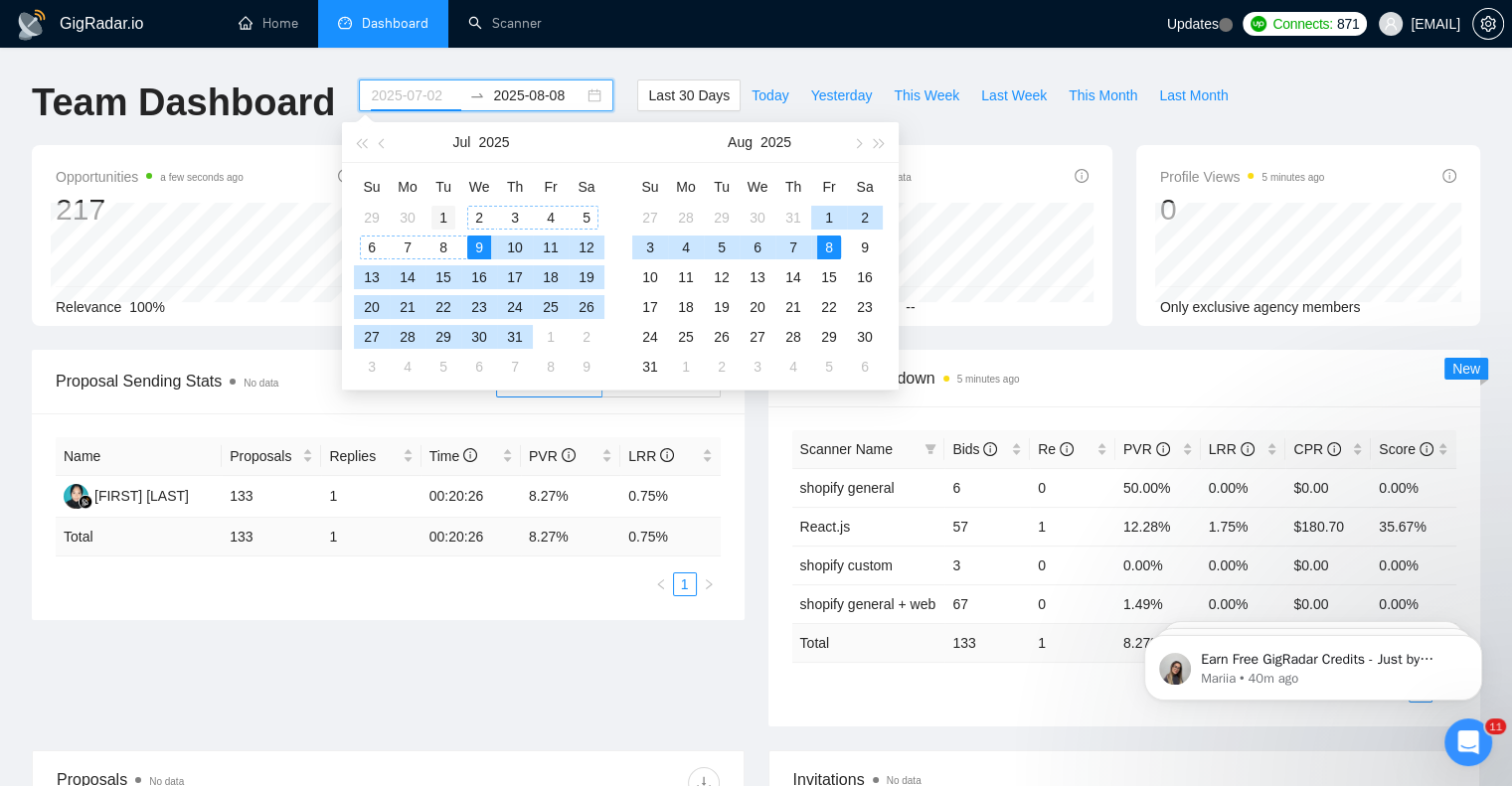 type on "2025-07-01" 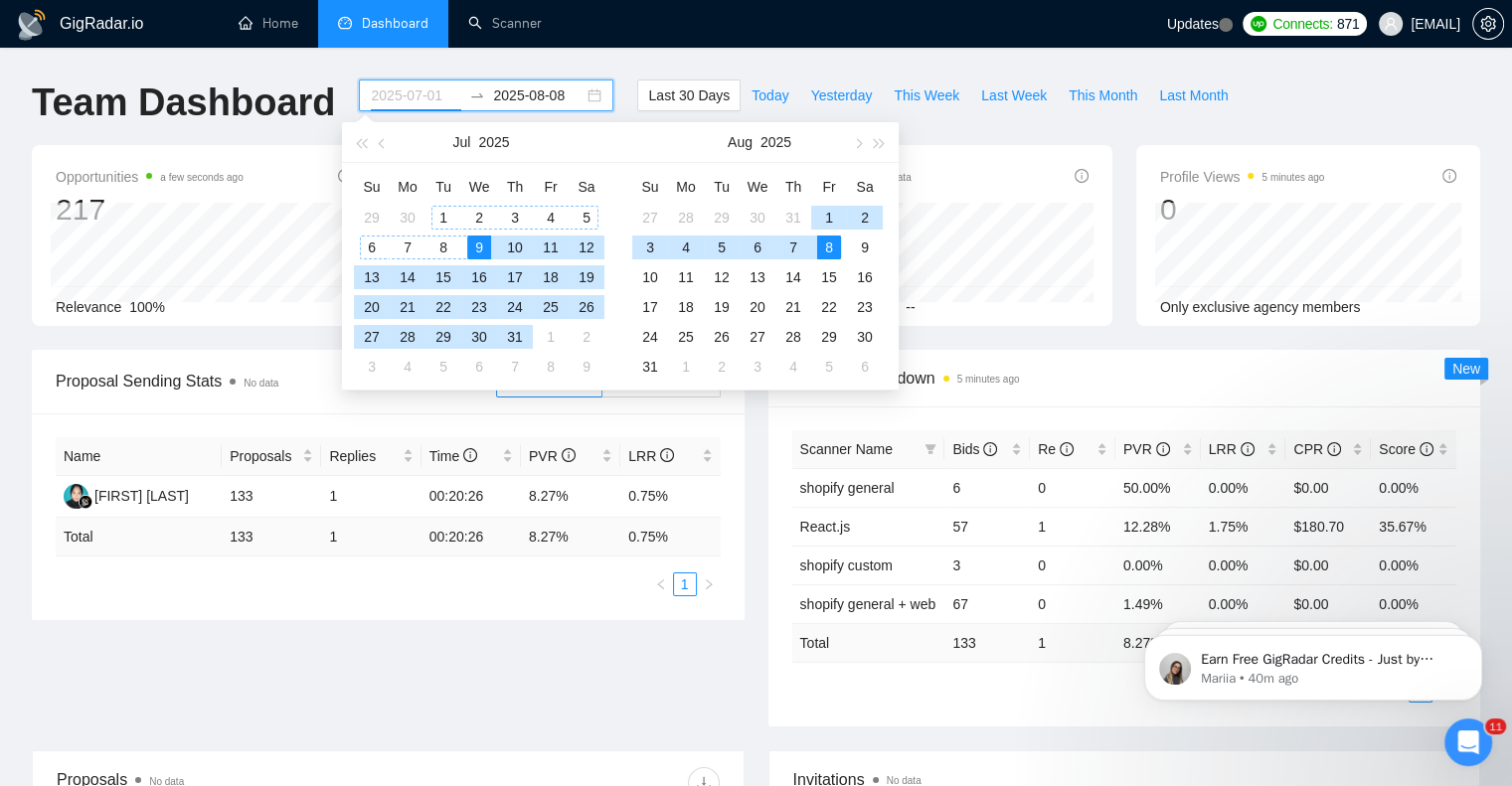 click on "1" at bounding box center [443, 218] 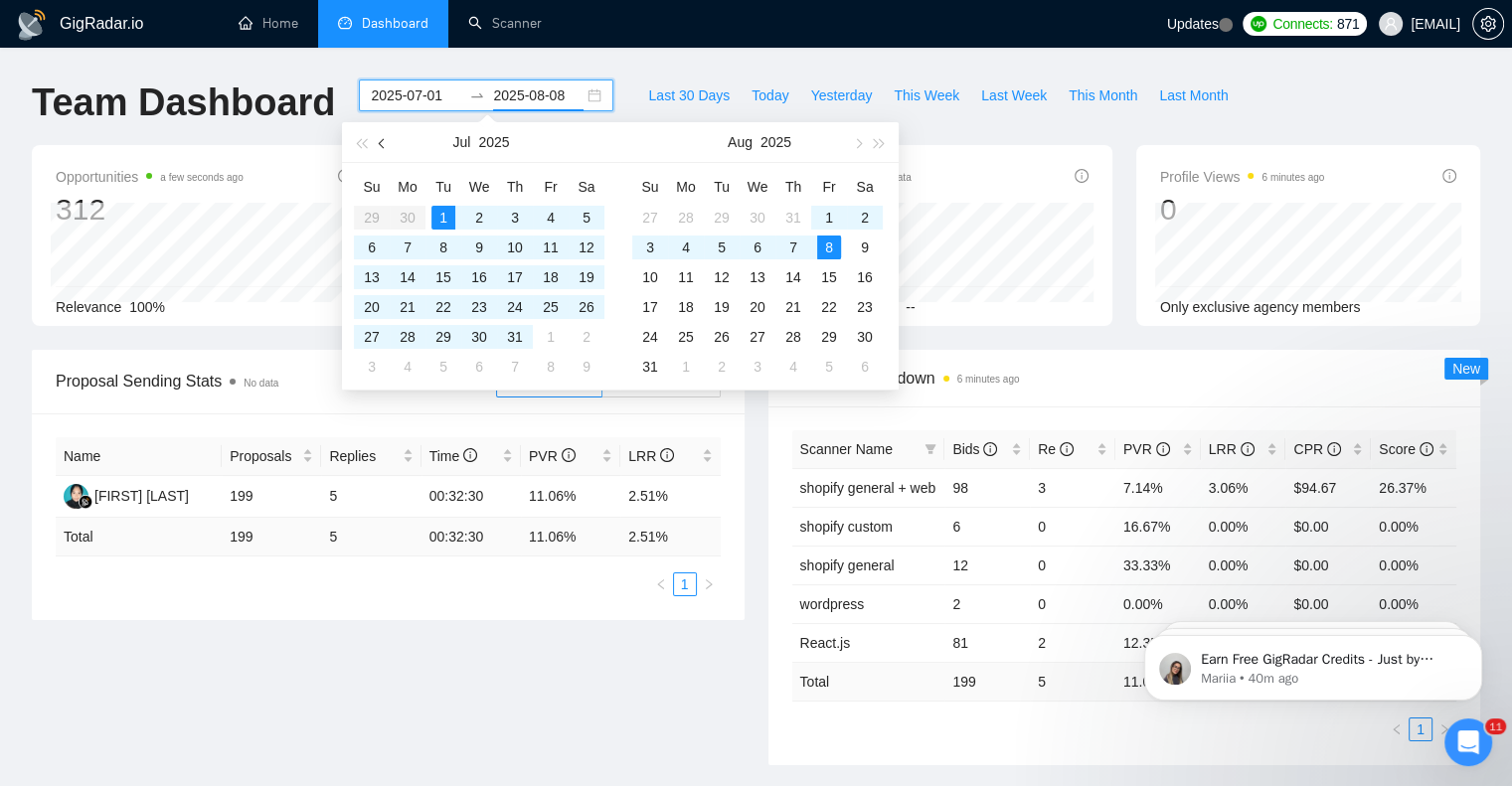 click at bounding box center [384, 143] 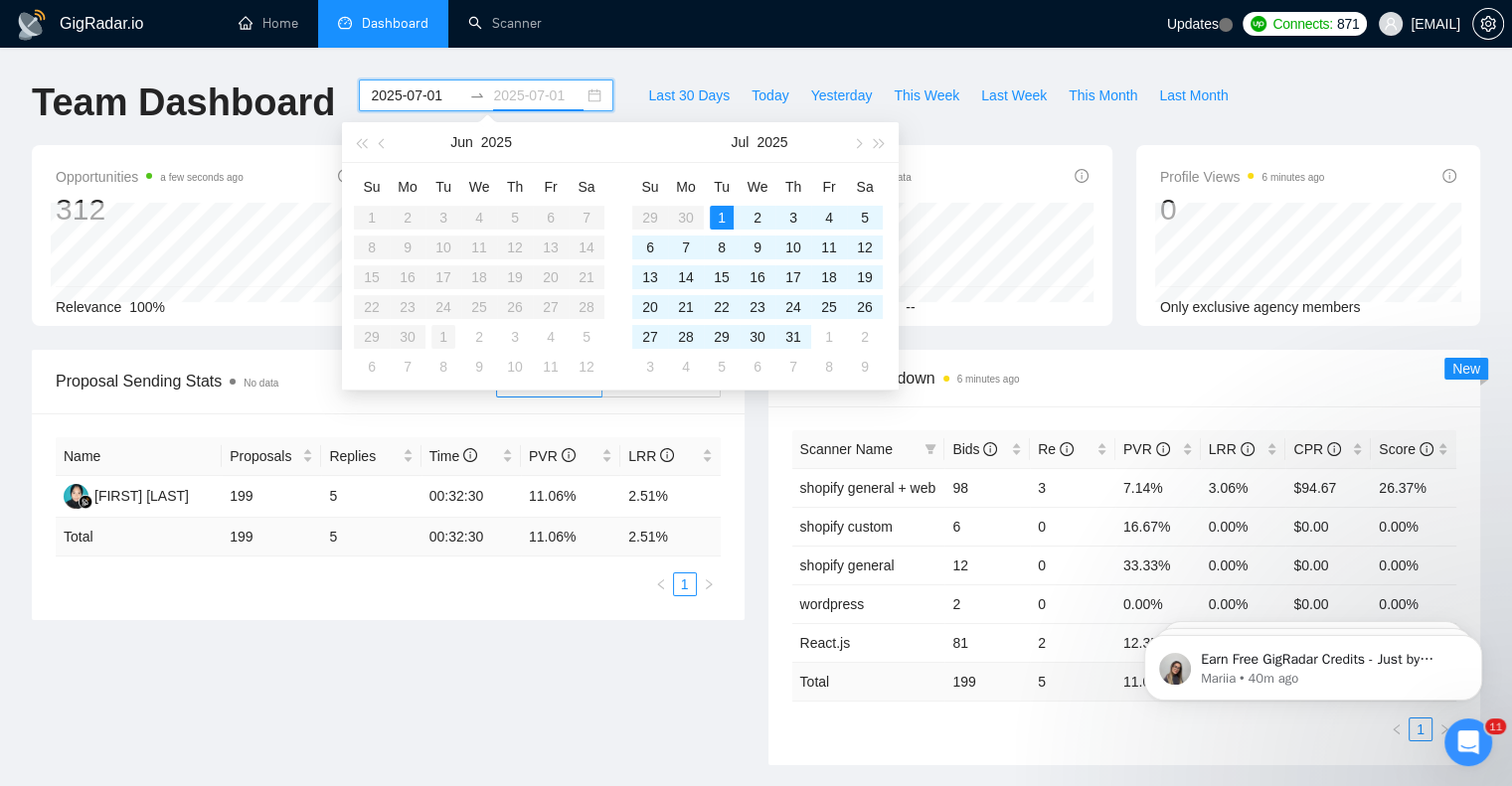 click on "1" at bounding box center [443, 337] 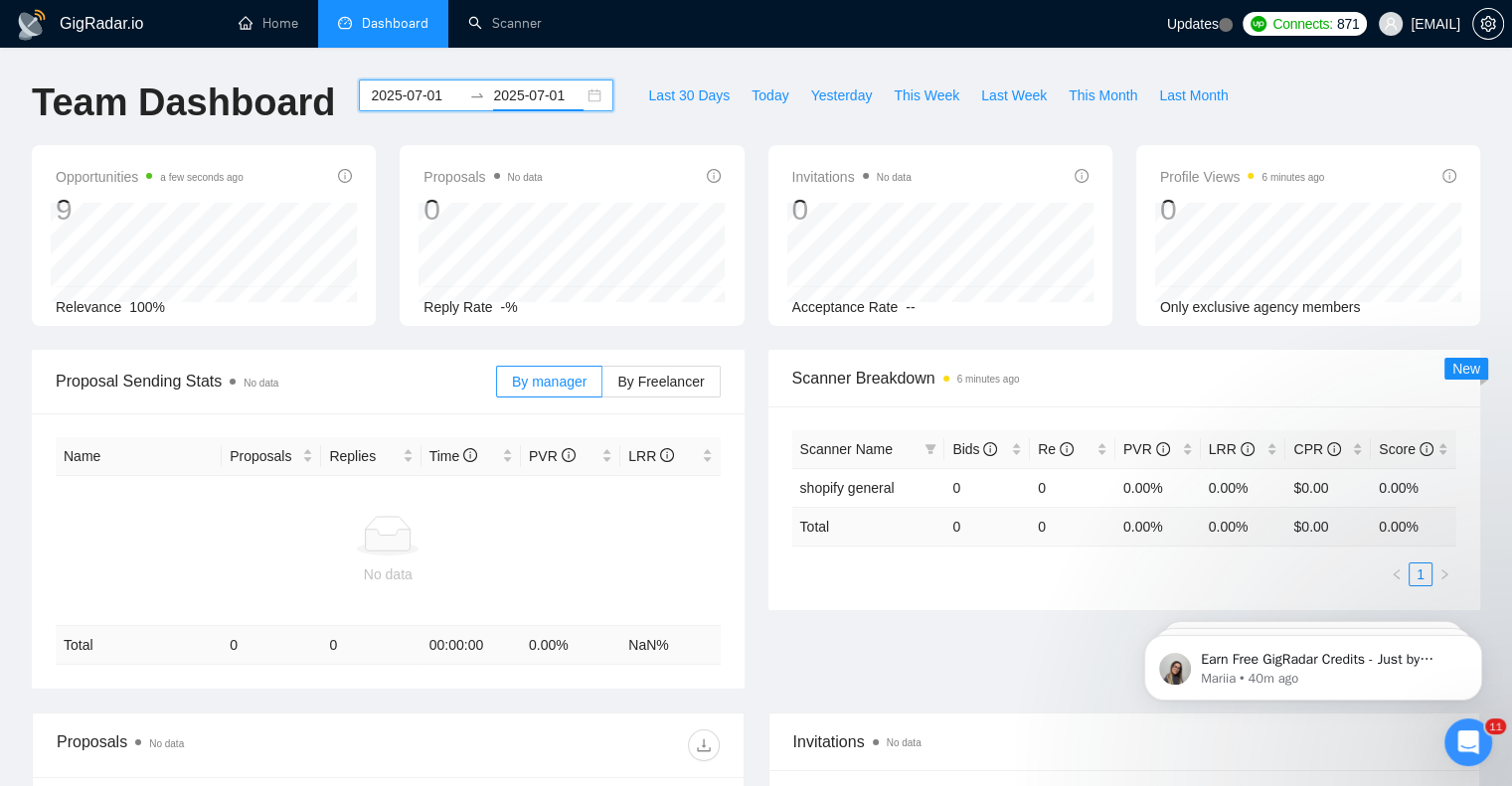 click on "2025-07-01" at bounding box center (538, 95) 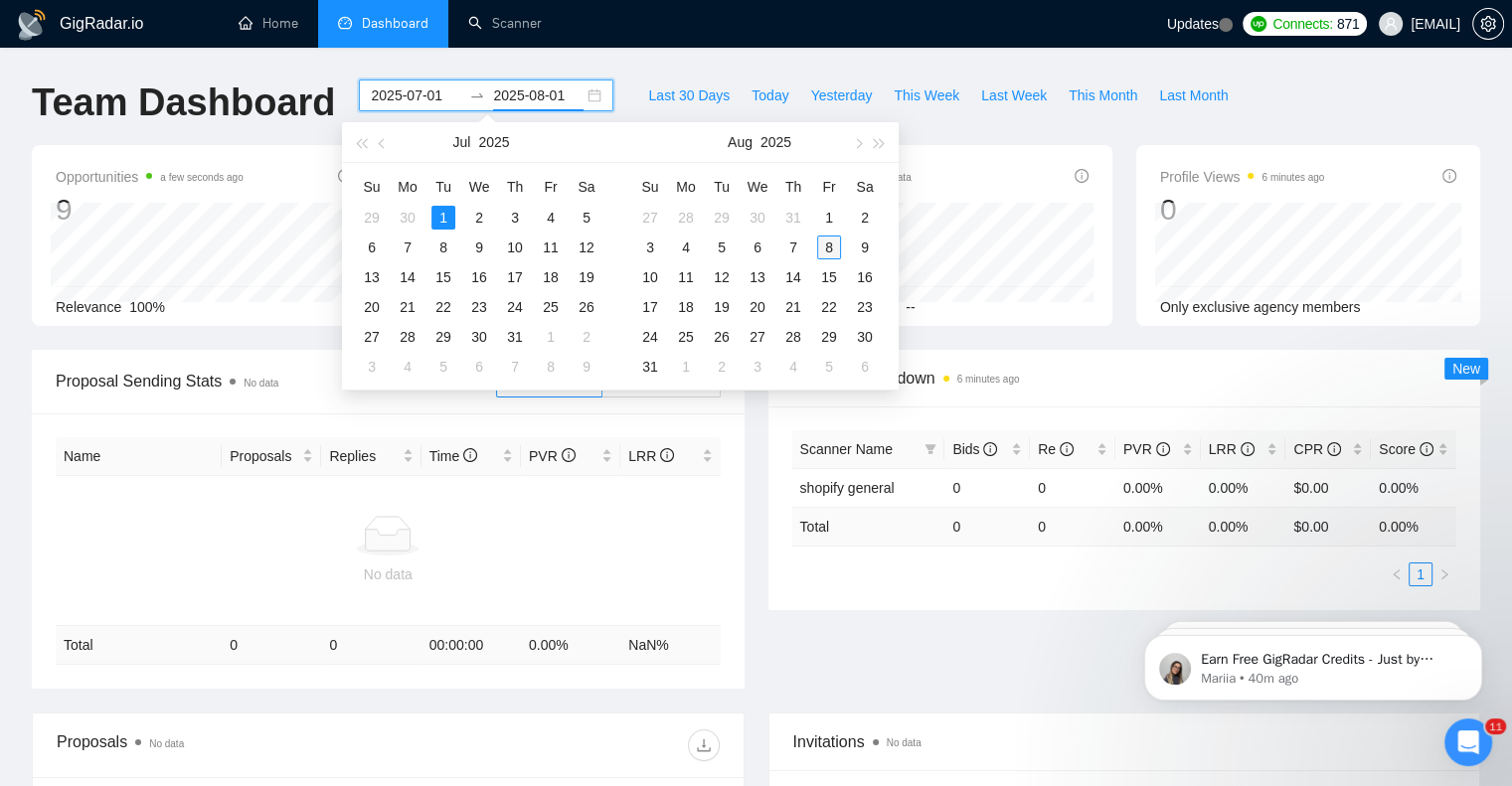 type on "2025-08-08" 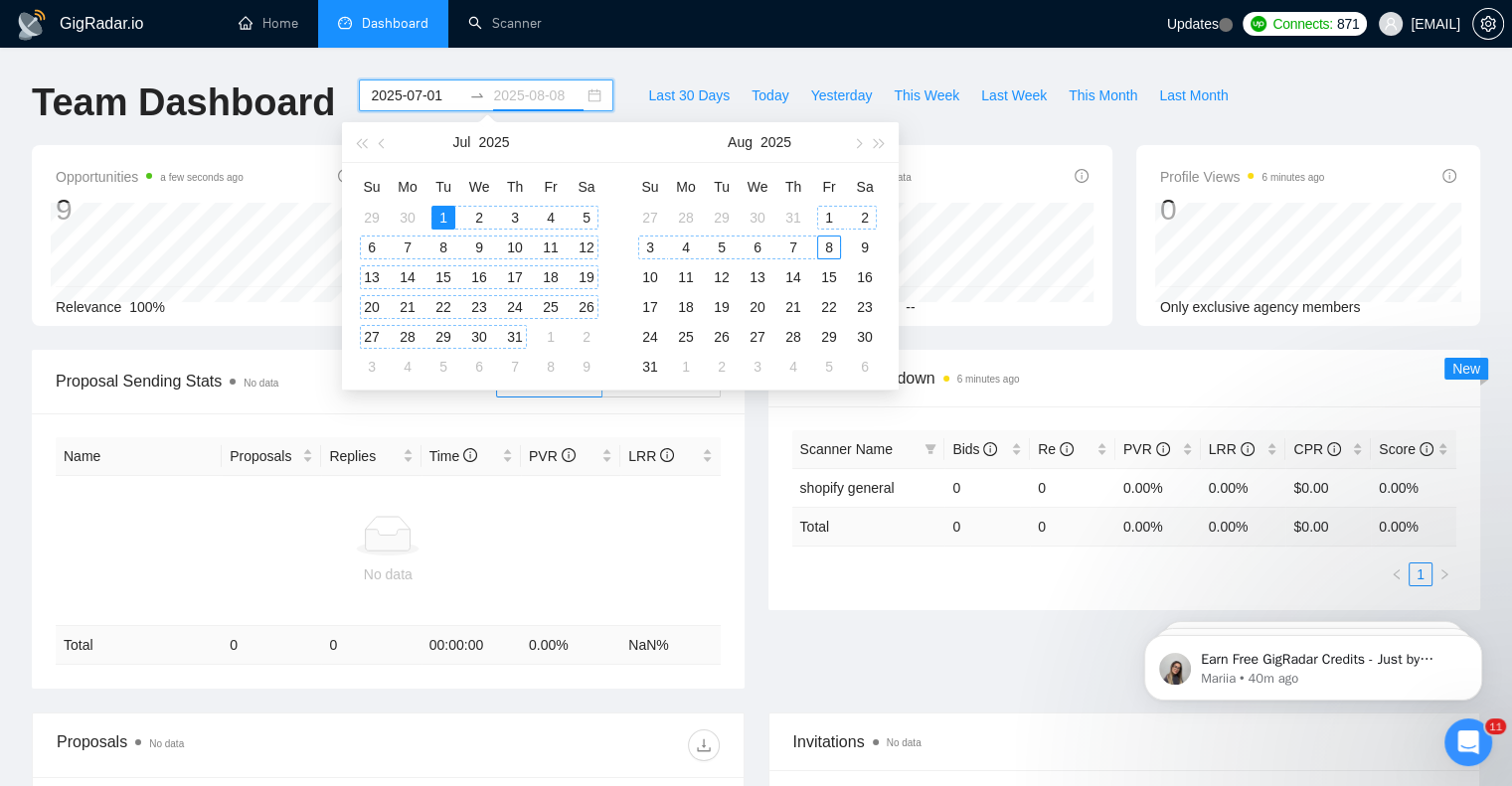 click on "8" at bounding box center [829, 247] 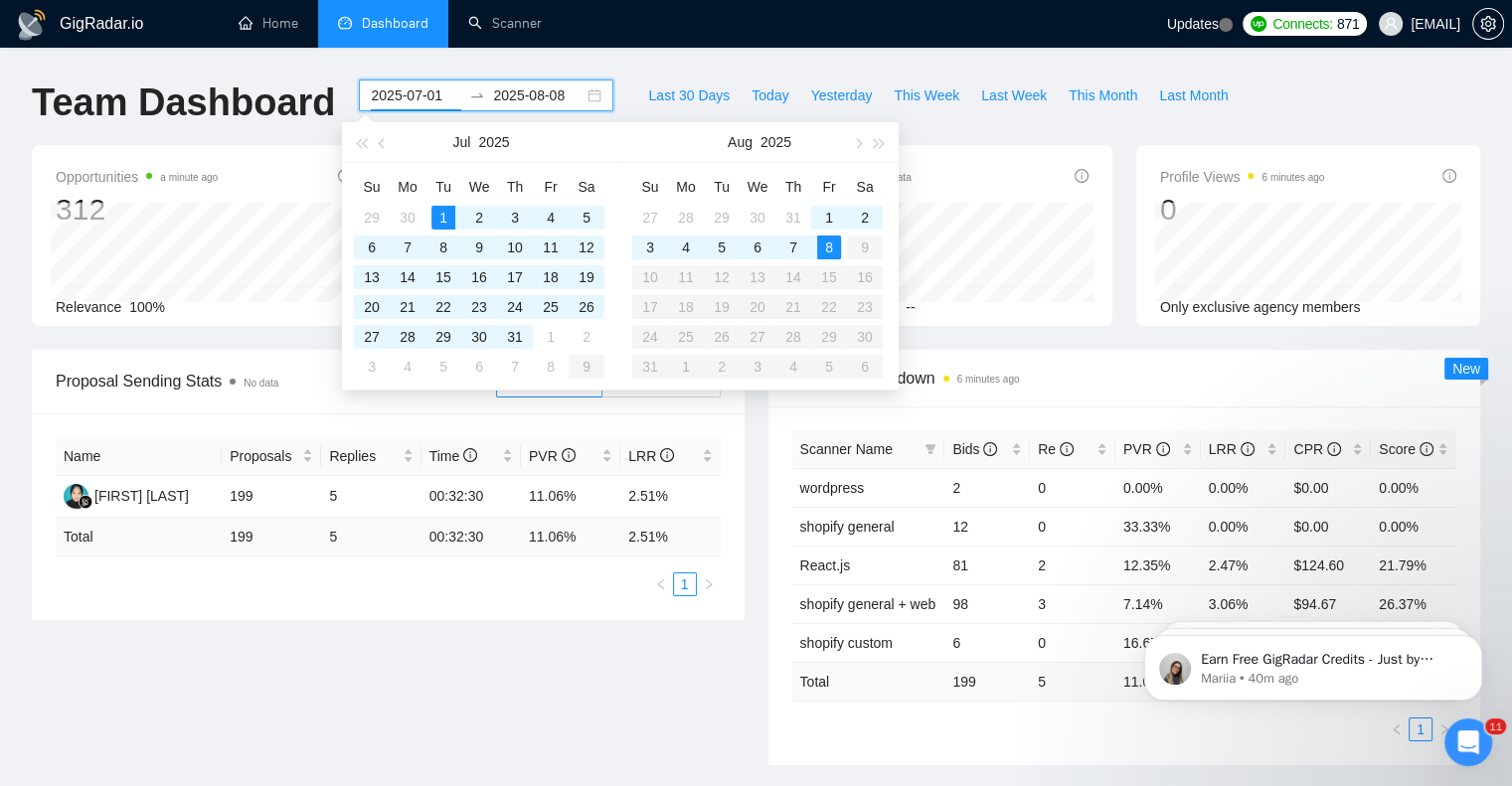 click on "Last 30 Days Today Yesterday This Week Last Week This Month Last Month" at bounding box center (937, 112) 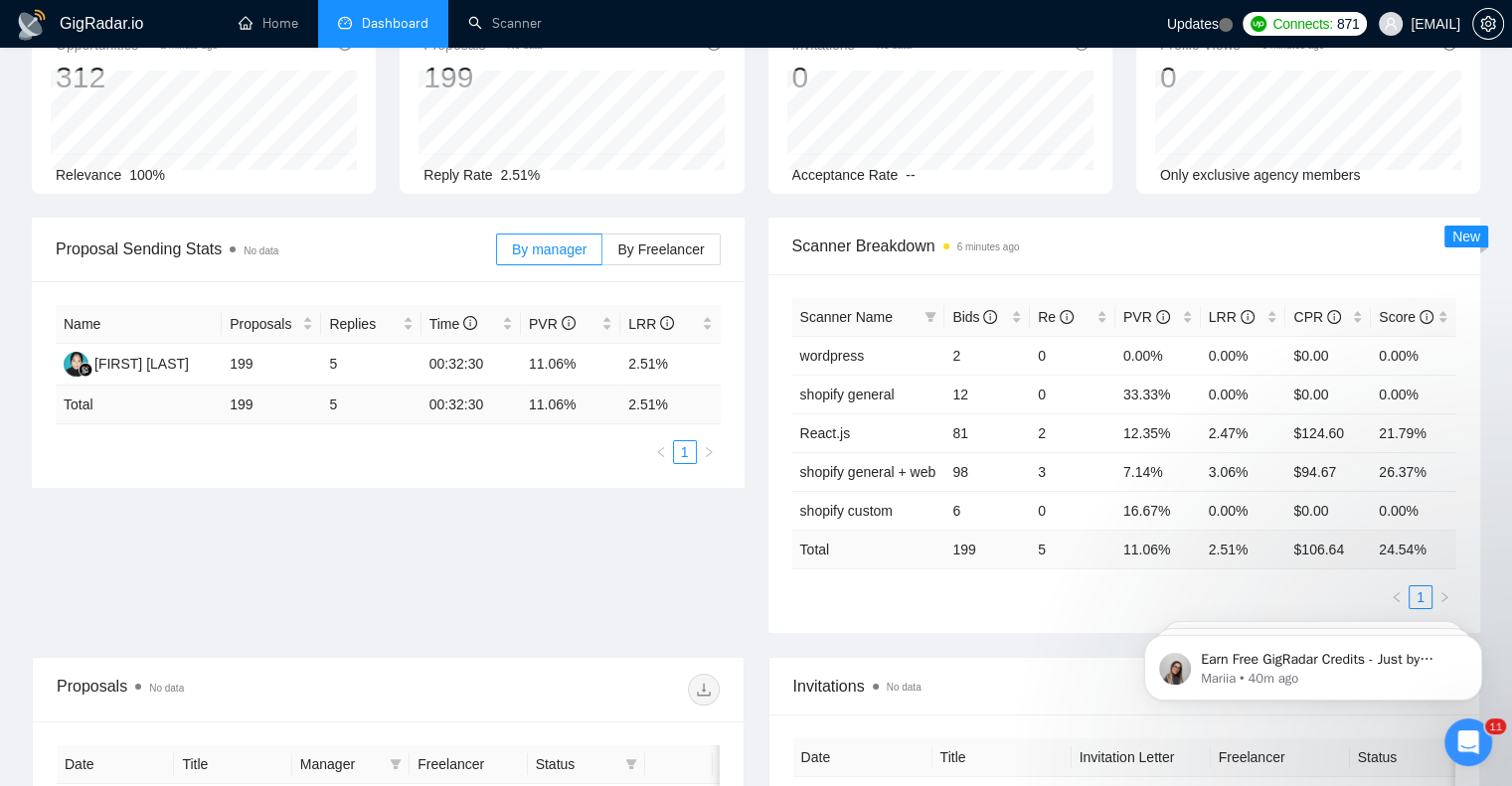 scroll, scrollTop: 0, scrollLeft: 0, axis: both 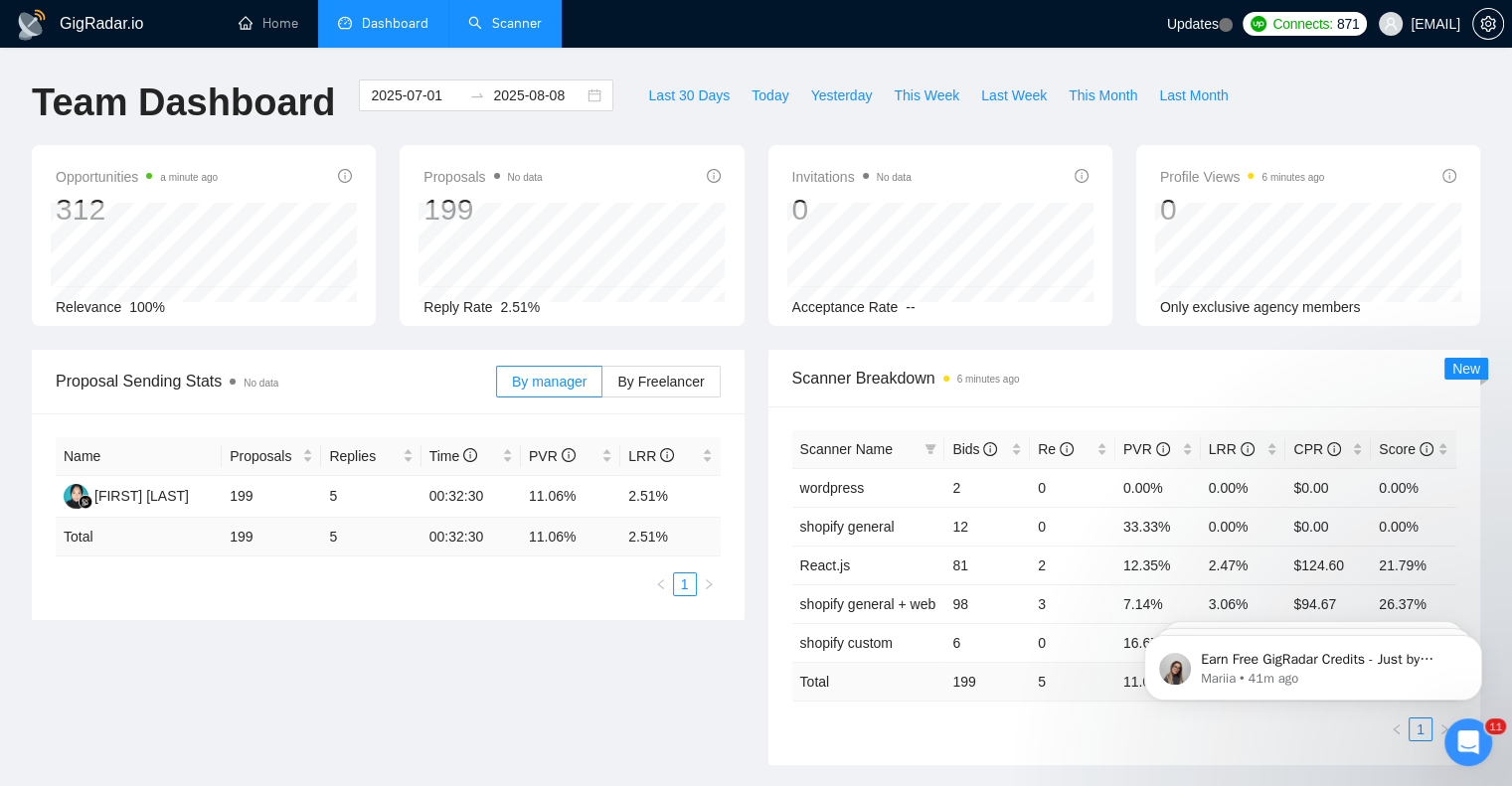 click on "Scanner" at bounding box center [505, 23] 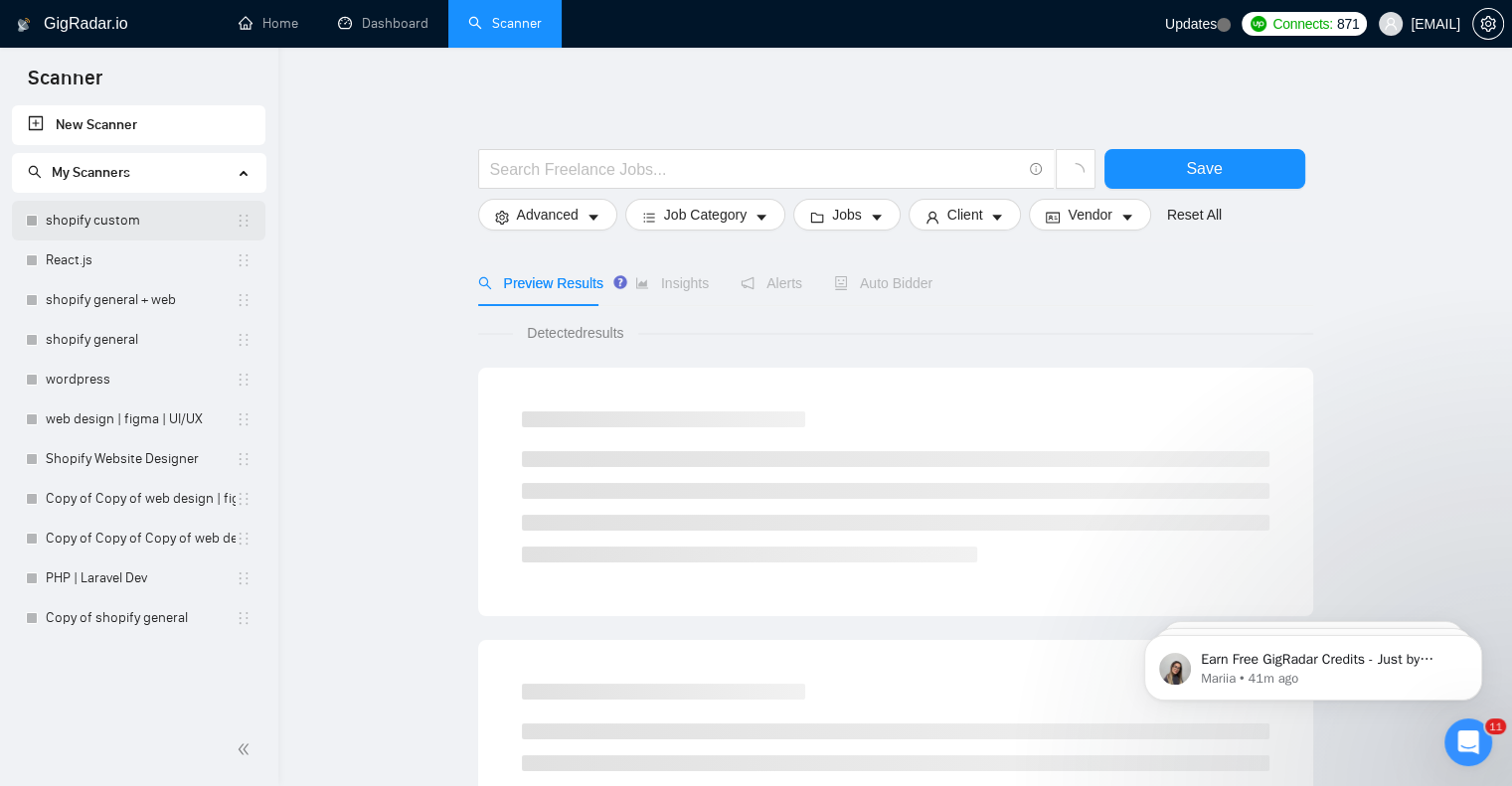 click on "shopify custom" at bounding box center [140, 221] 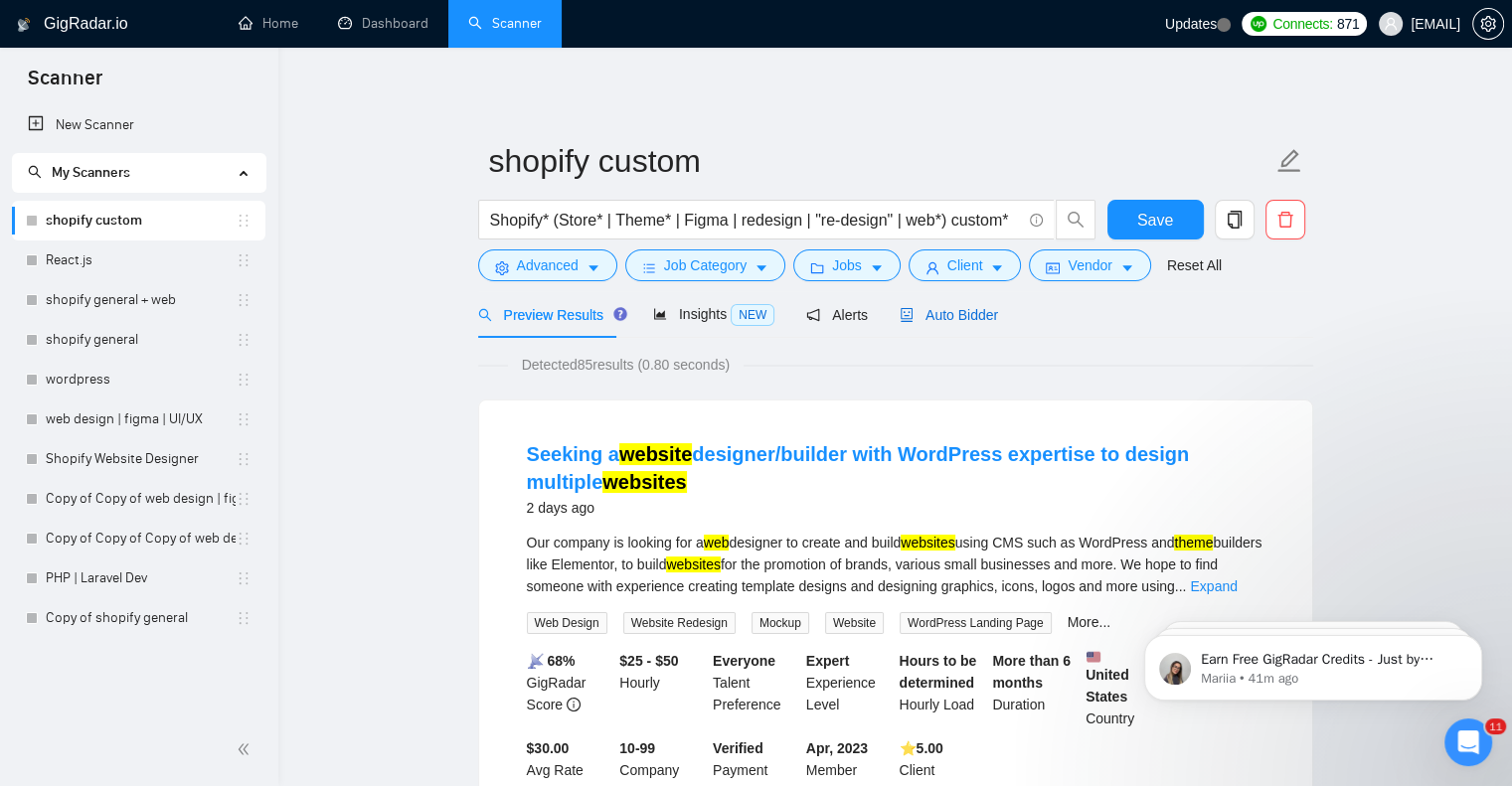 click on "Auto Bidder" at bounding box center (948, 315) 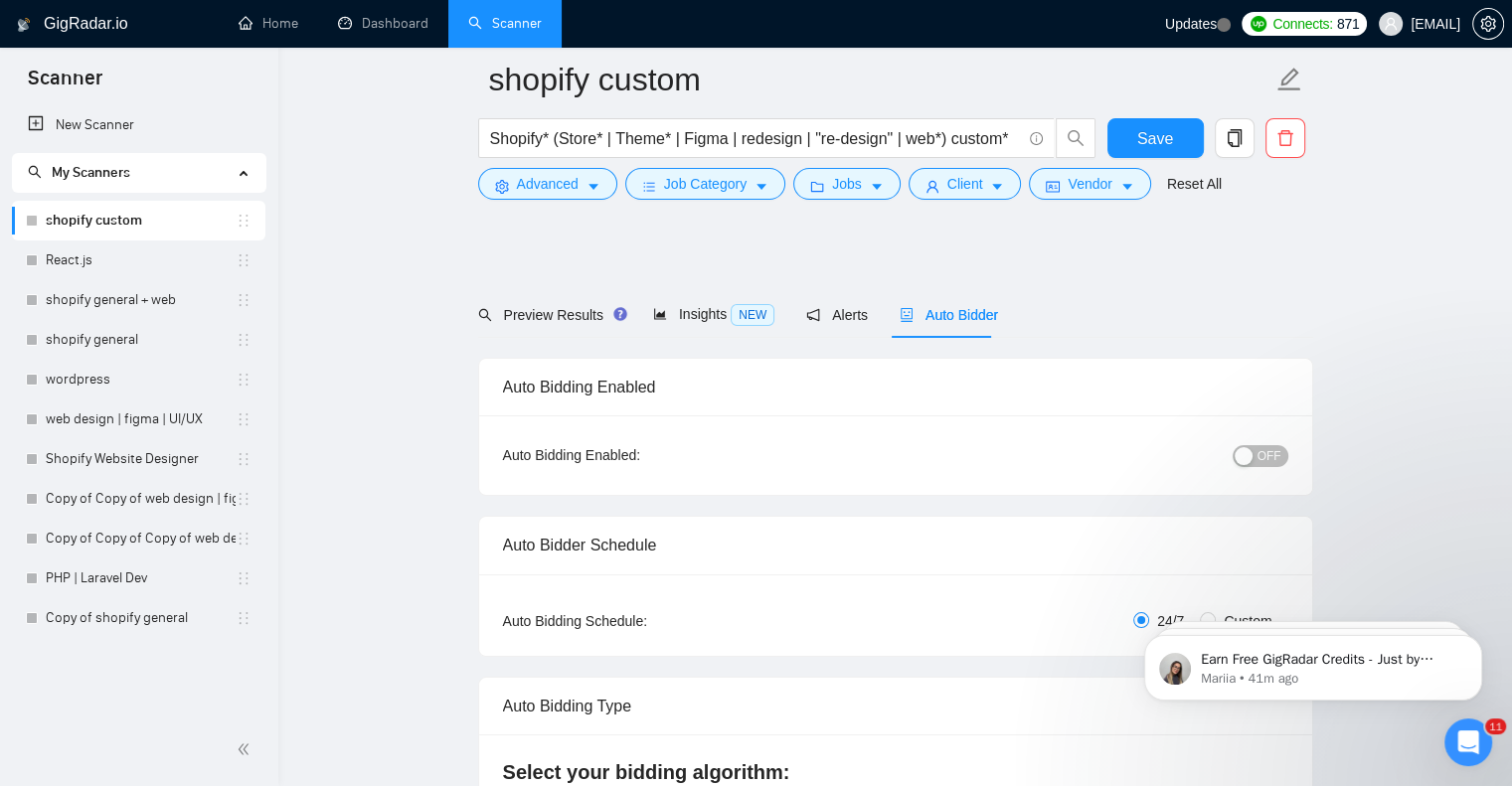 type 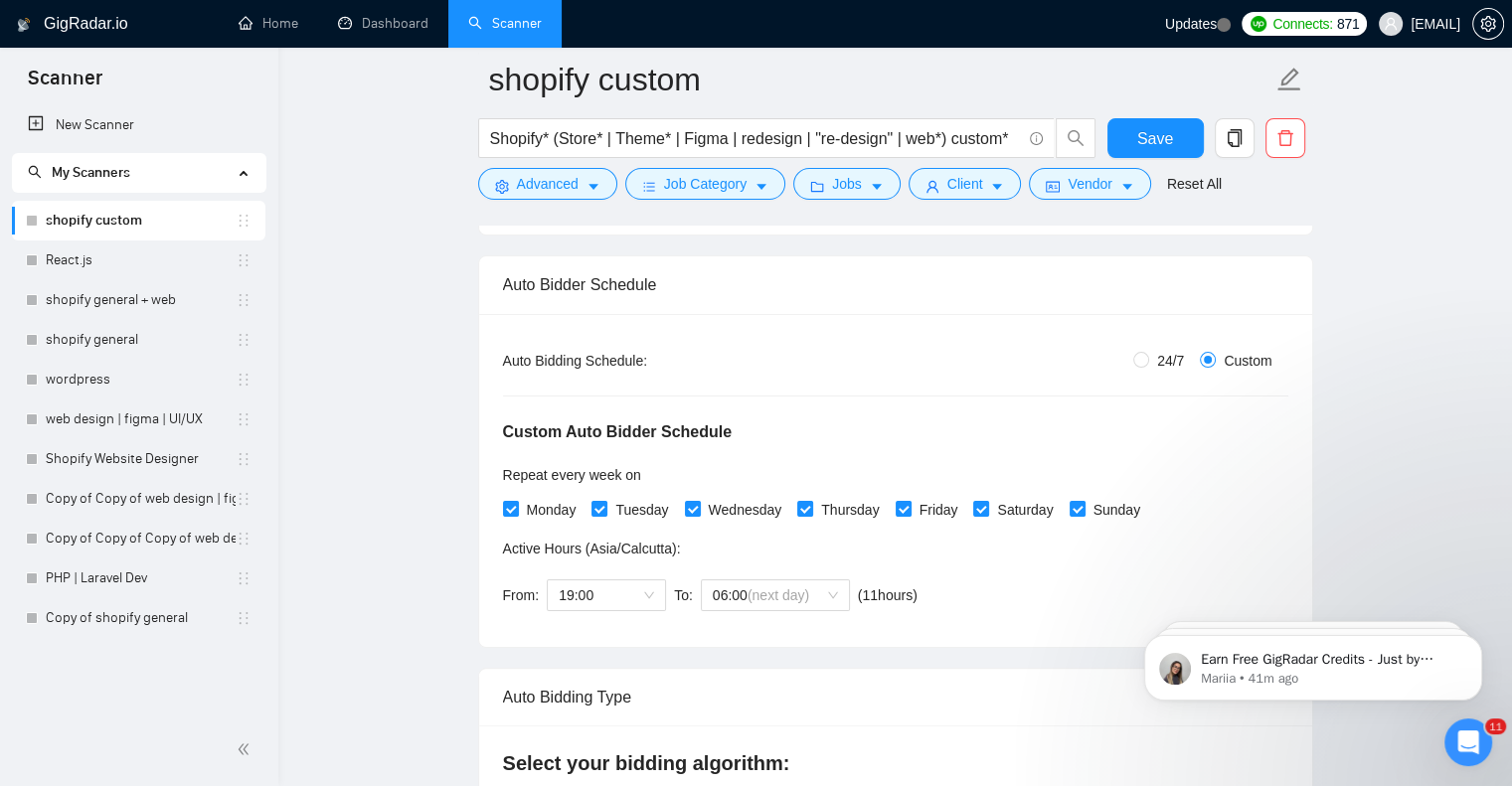 type 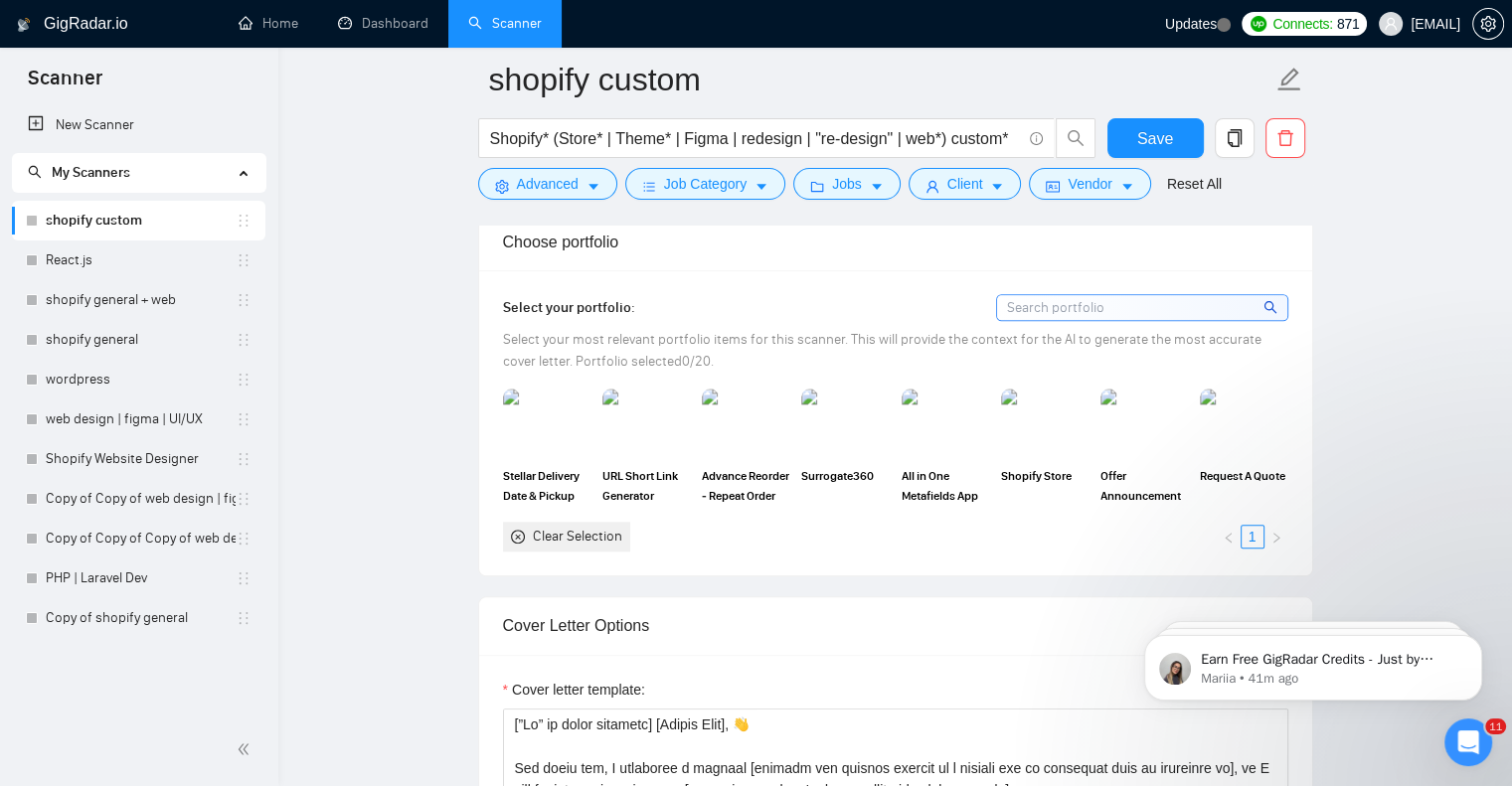 scroll, scrollTop: 1999, scrollLeft: 0, axis: vertical 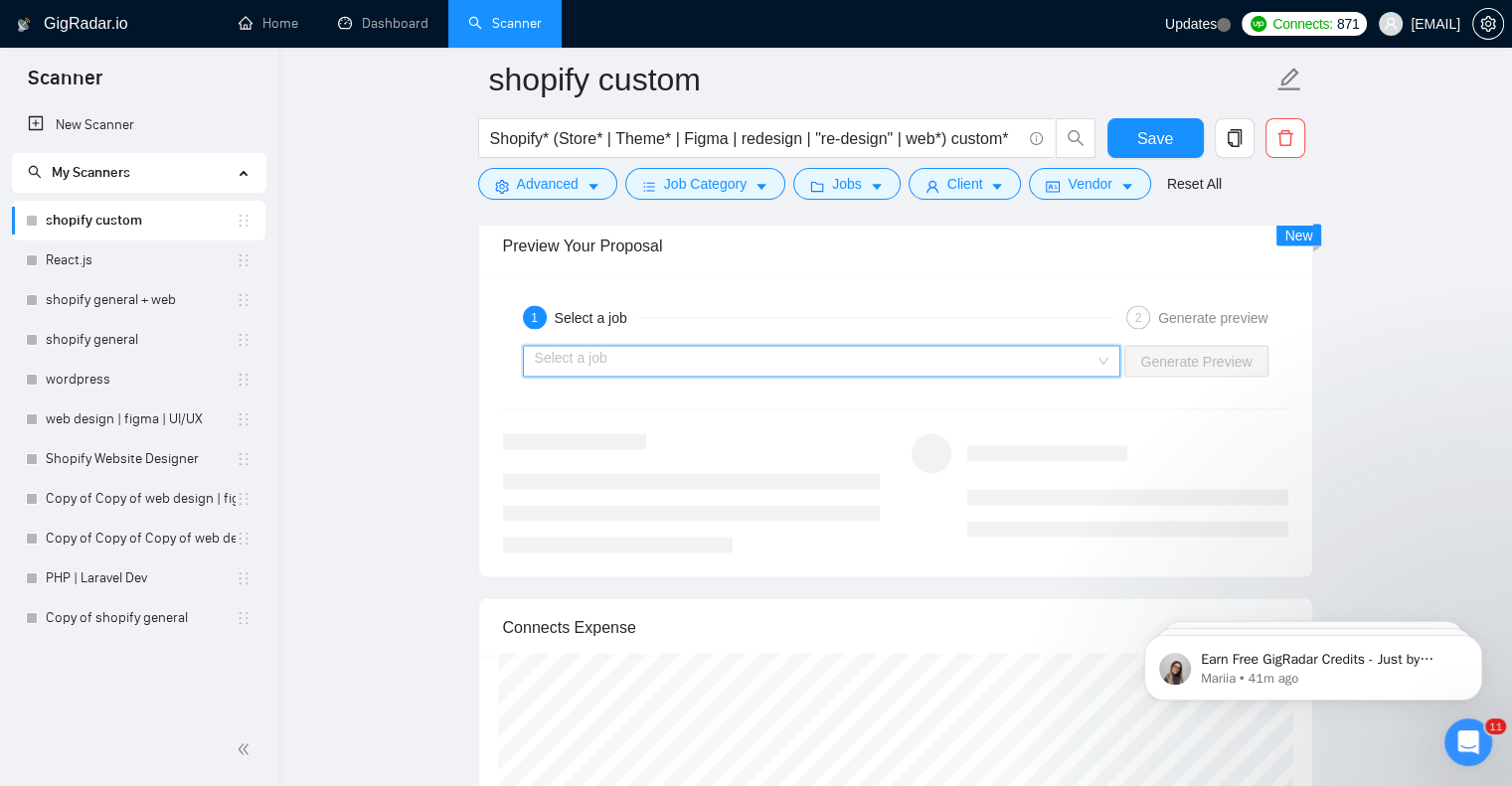 click at bounding box center [815, 362] 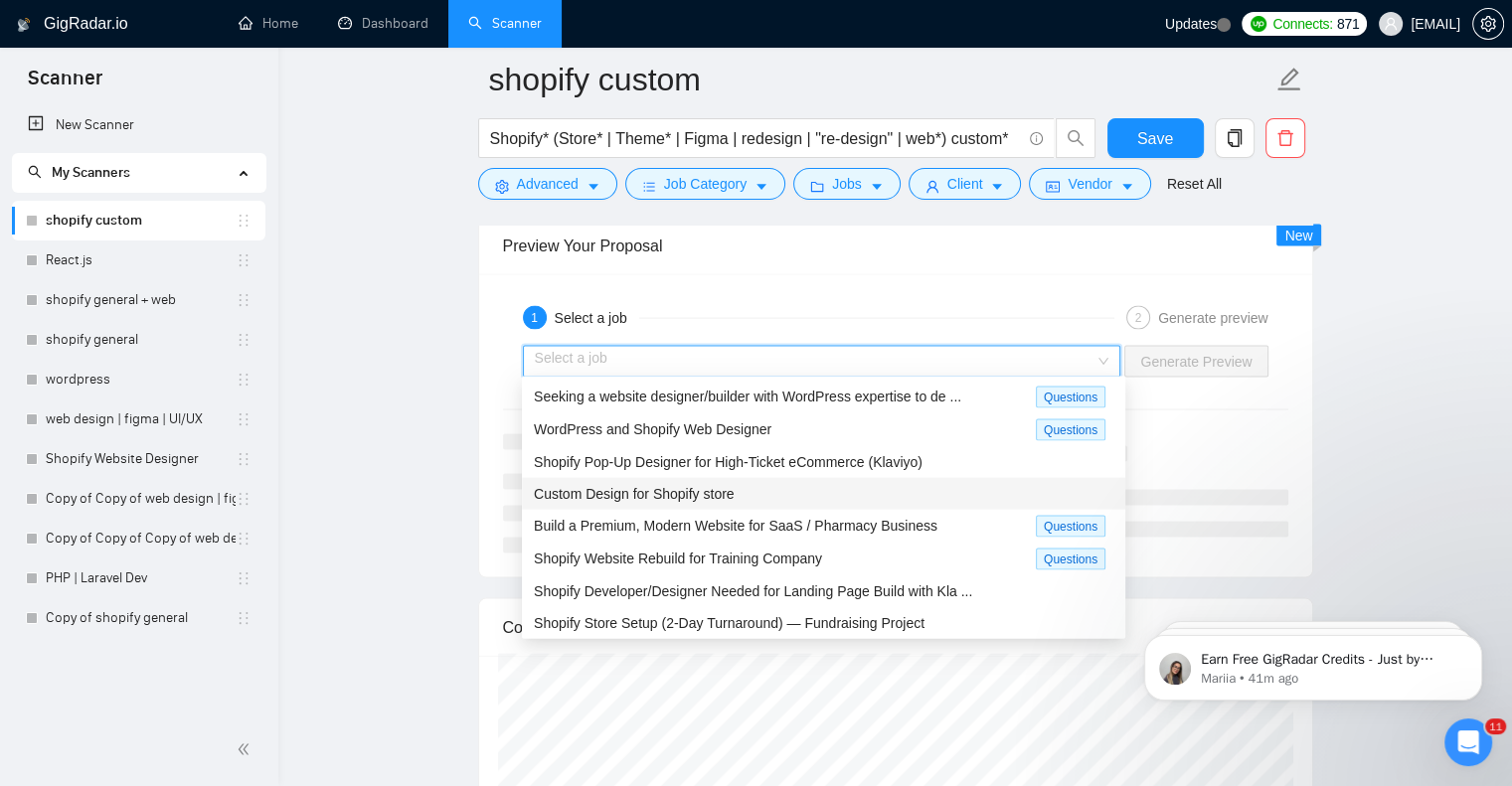 scroll, scrollTop: 70, scrollLeft: 0, axis: vertical 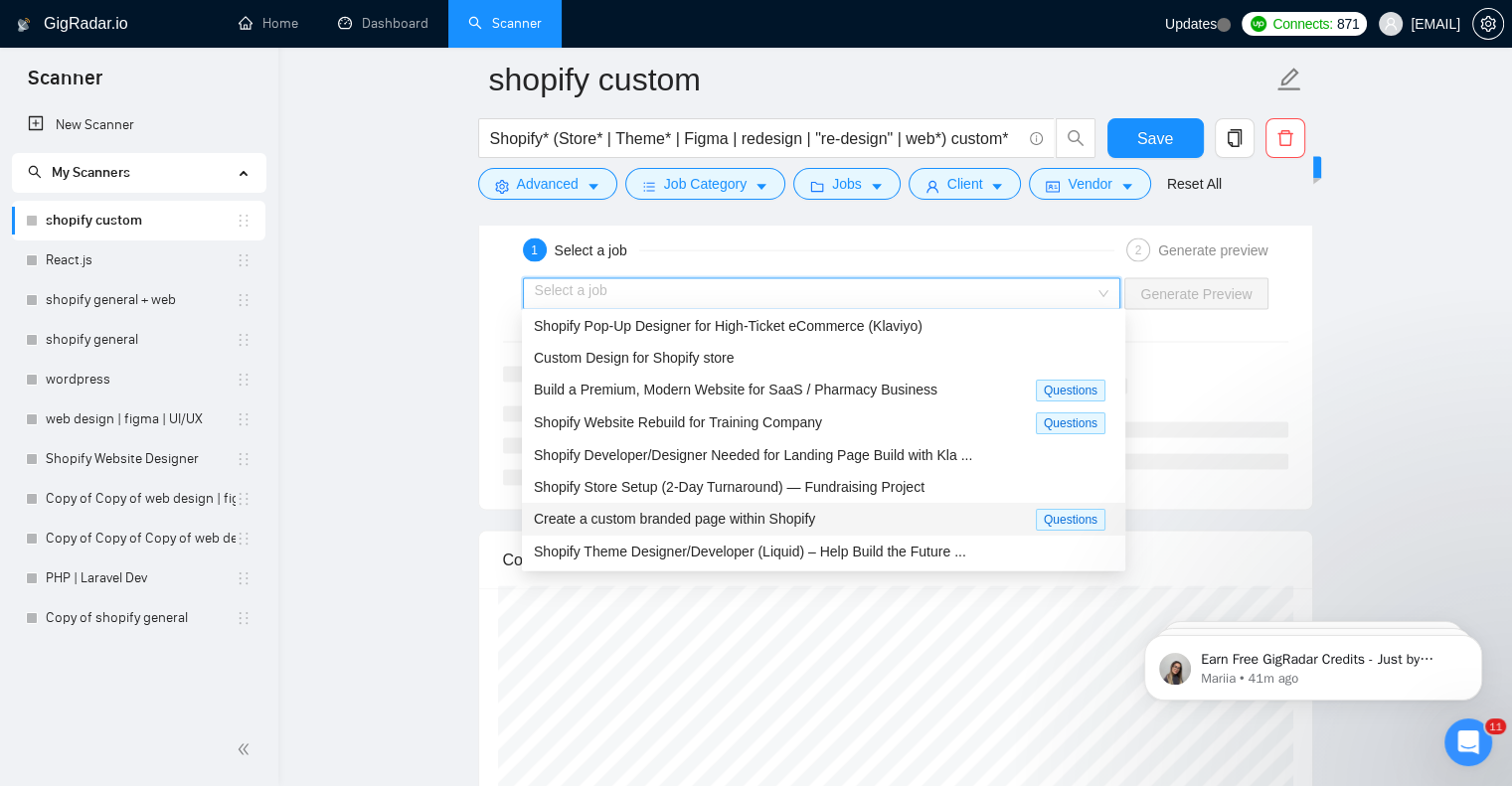 click on "Create a custom branded page within Shopify" at bounding box center [784, 519] 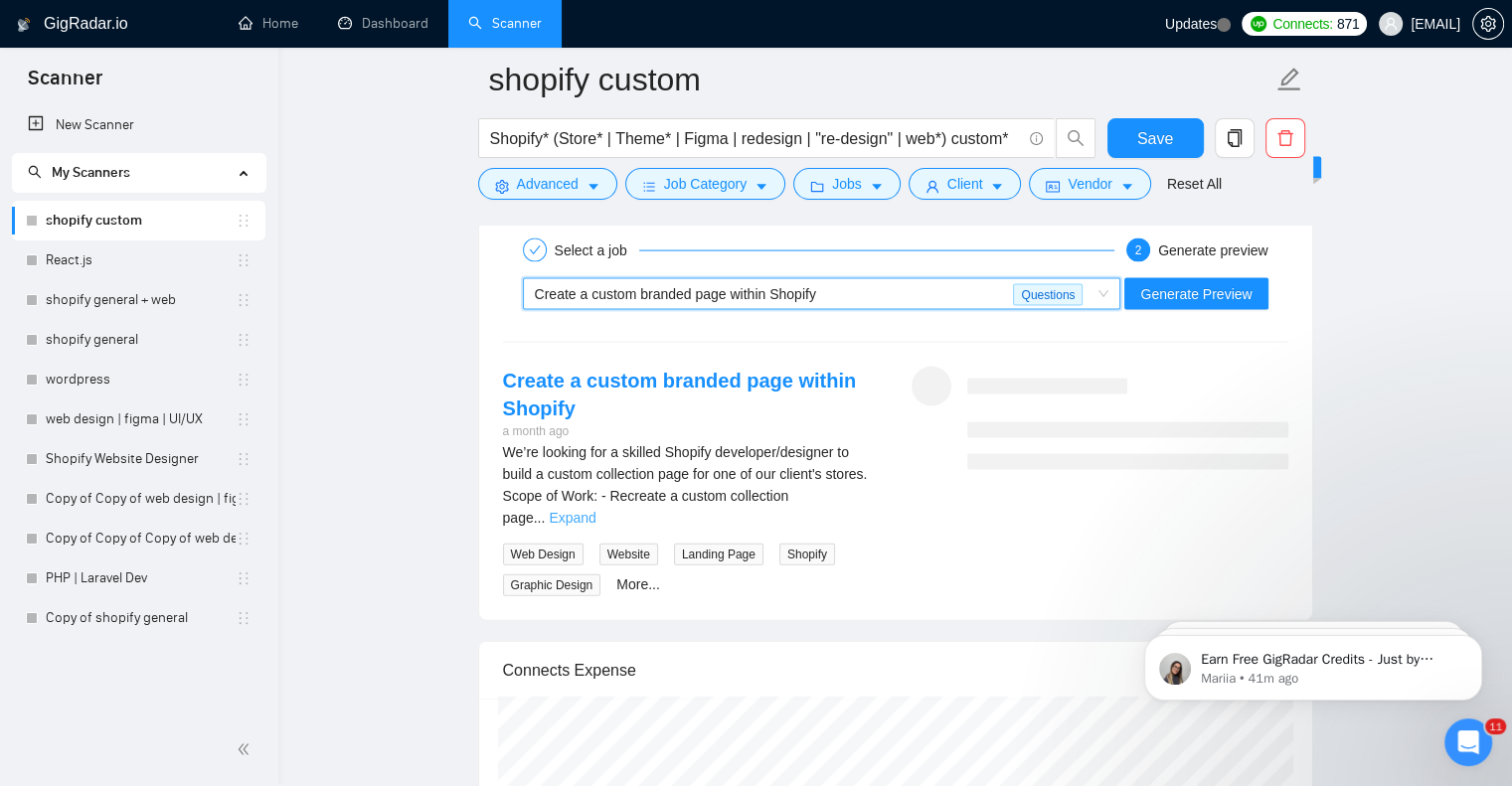 click on "Expand" at bounding box center (572, 518) 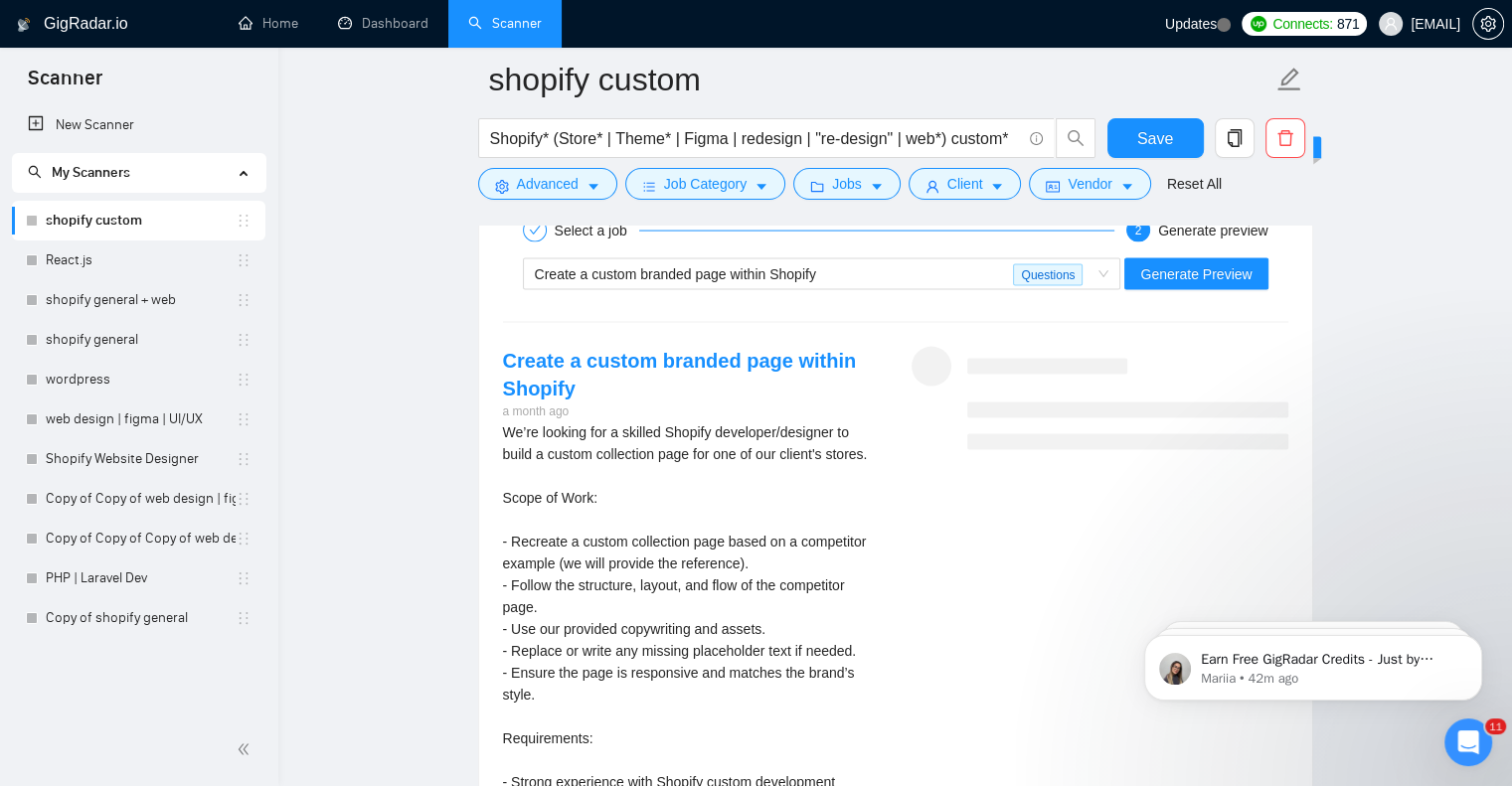 scroll, scrollTop: 4118, scrollLeft: 0, axis: vertical 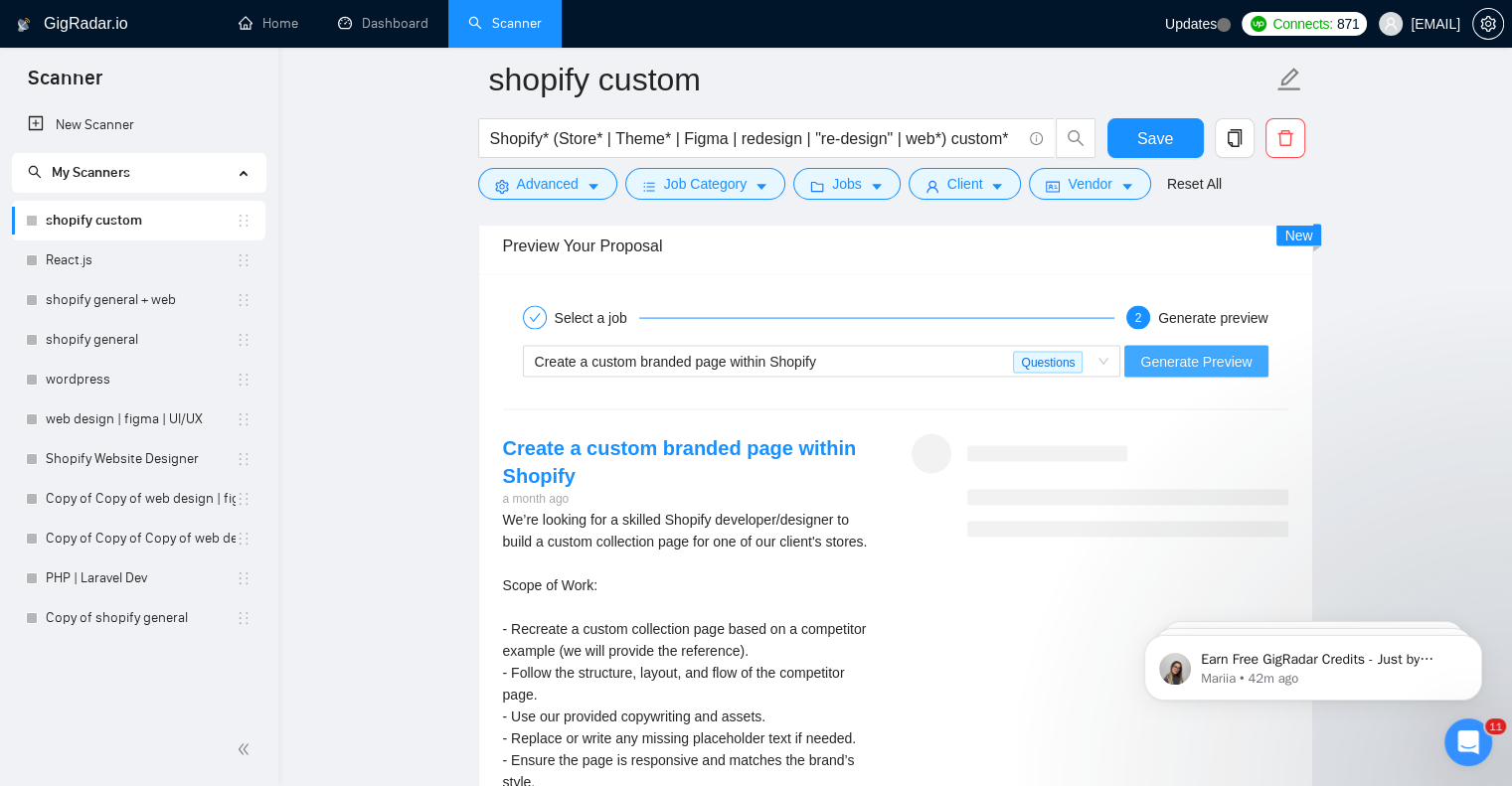 click on "Generate Preview" at bounding box center [1196, 362] 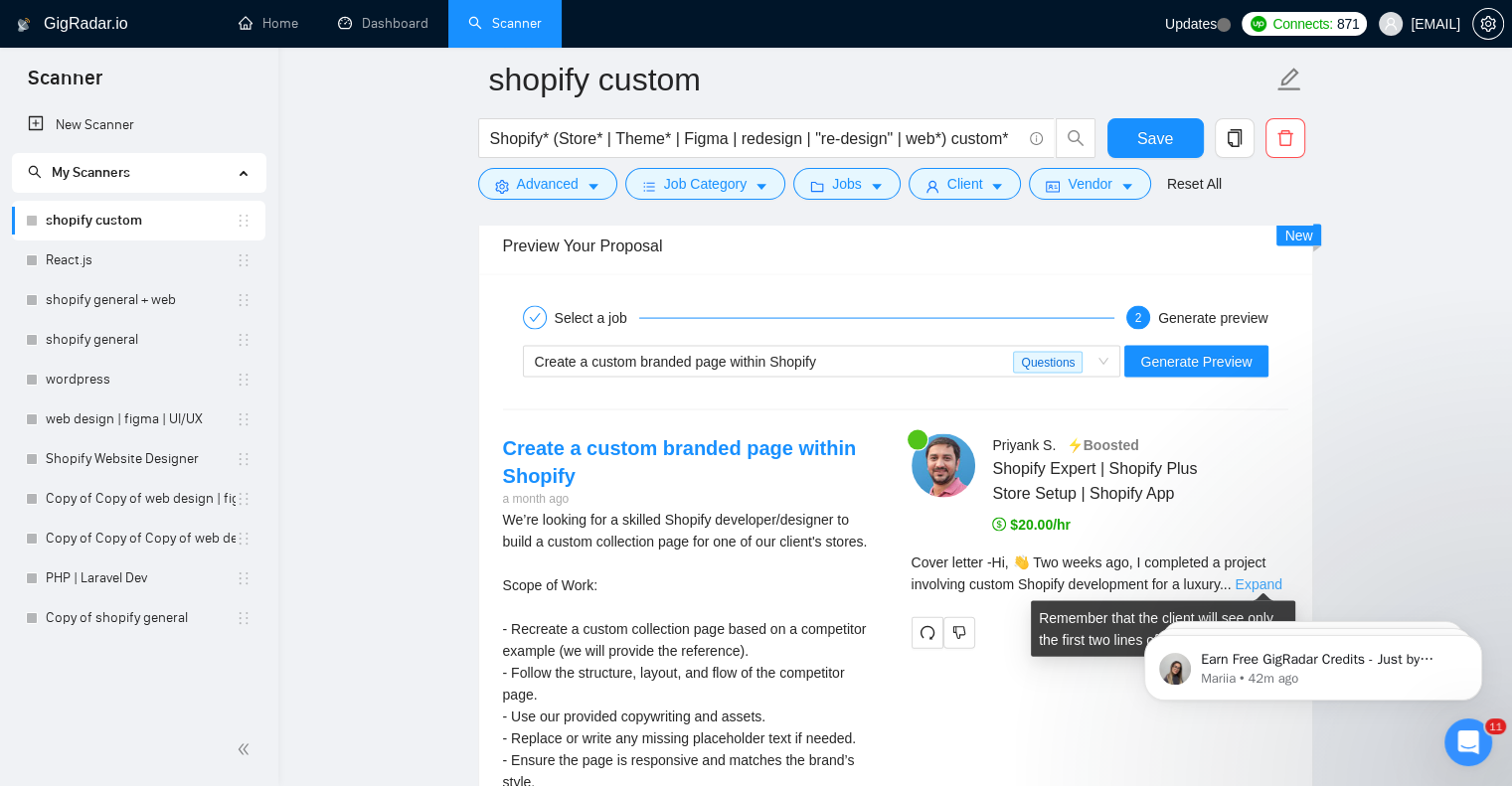 click on "Expand" at bounding box center [1258, 584] 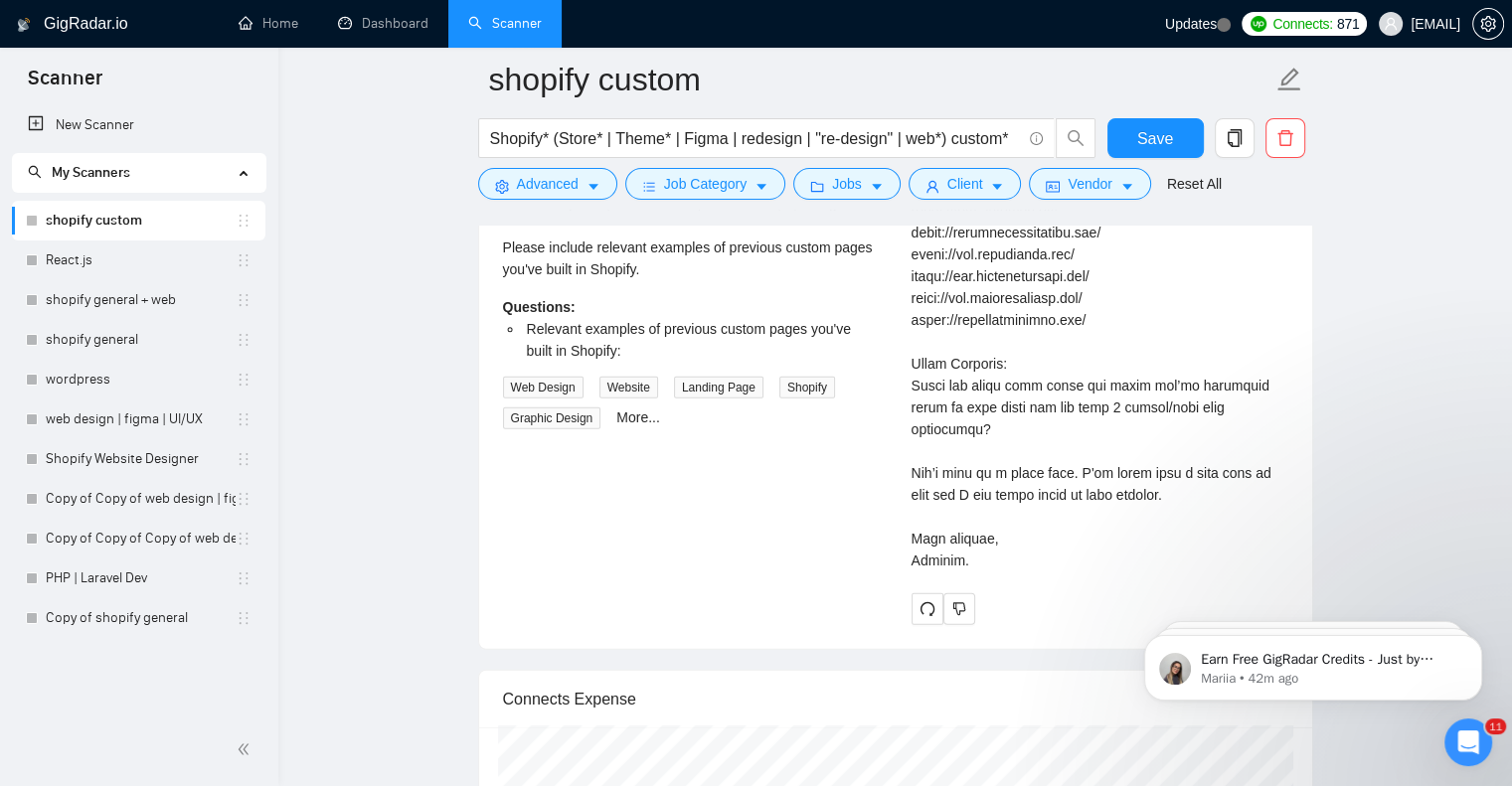 scroll, scrollTop: 4913, scrollLeft: 0, axis: vertical 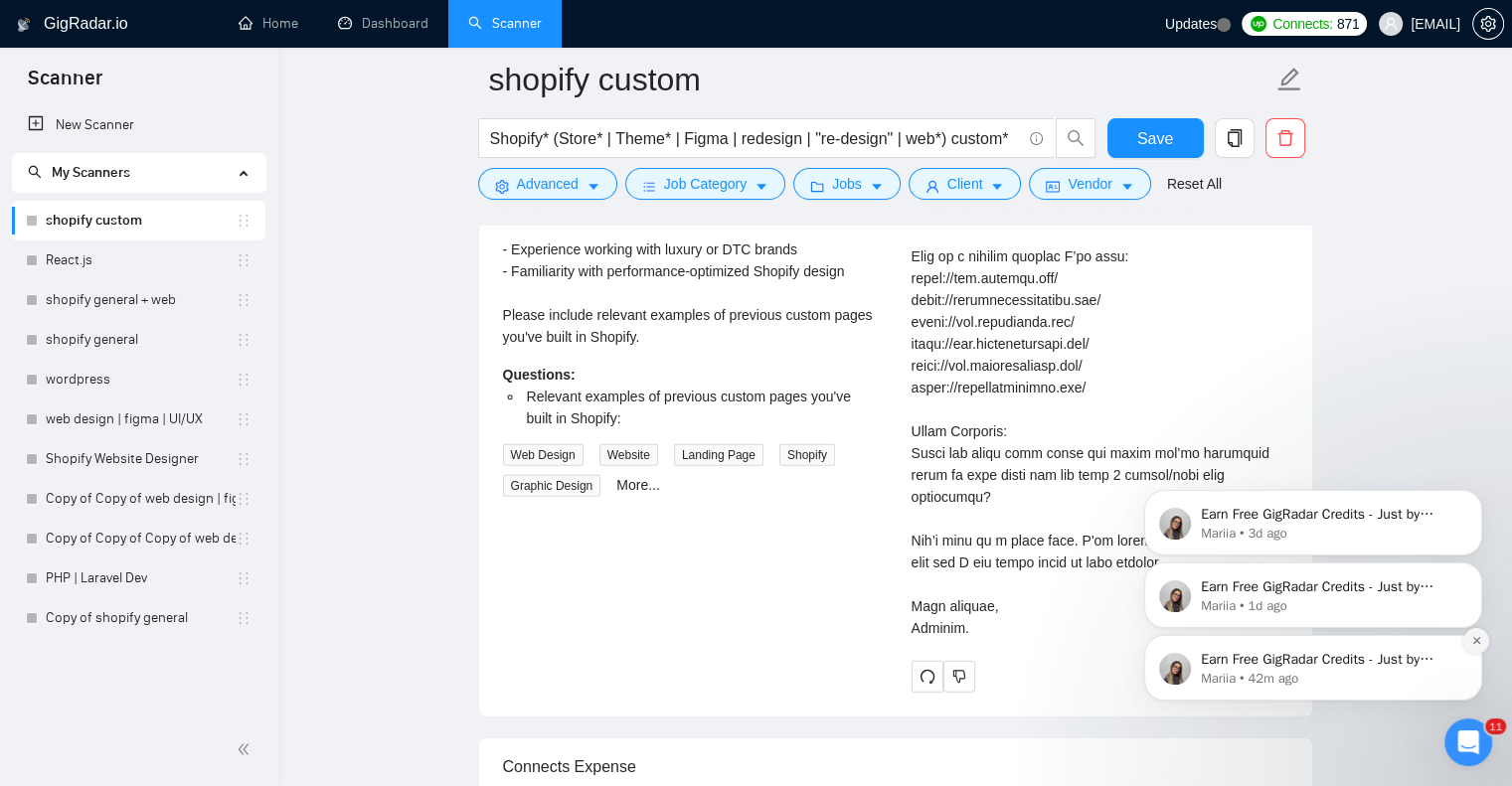 click 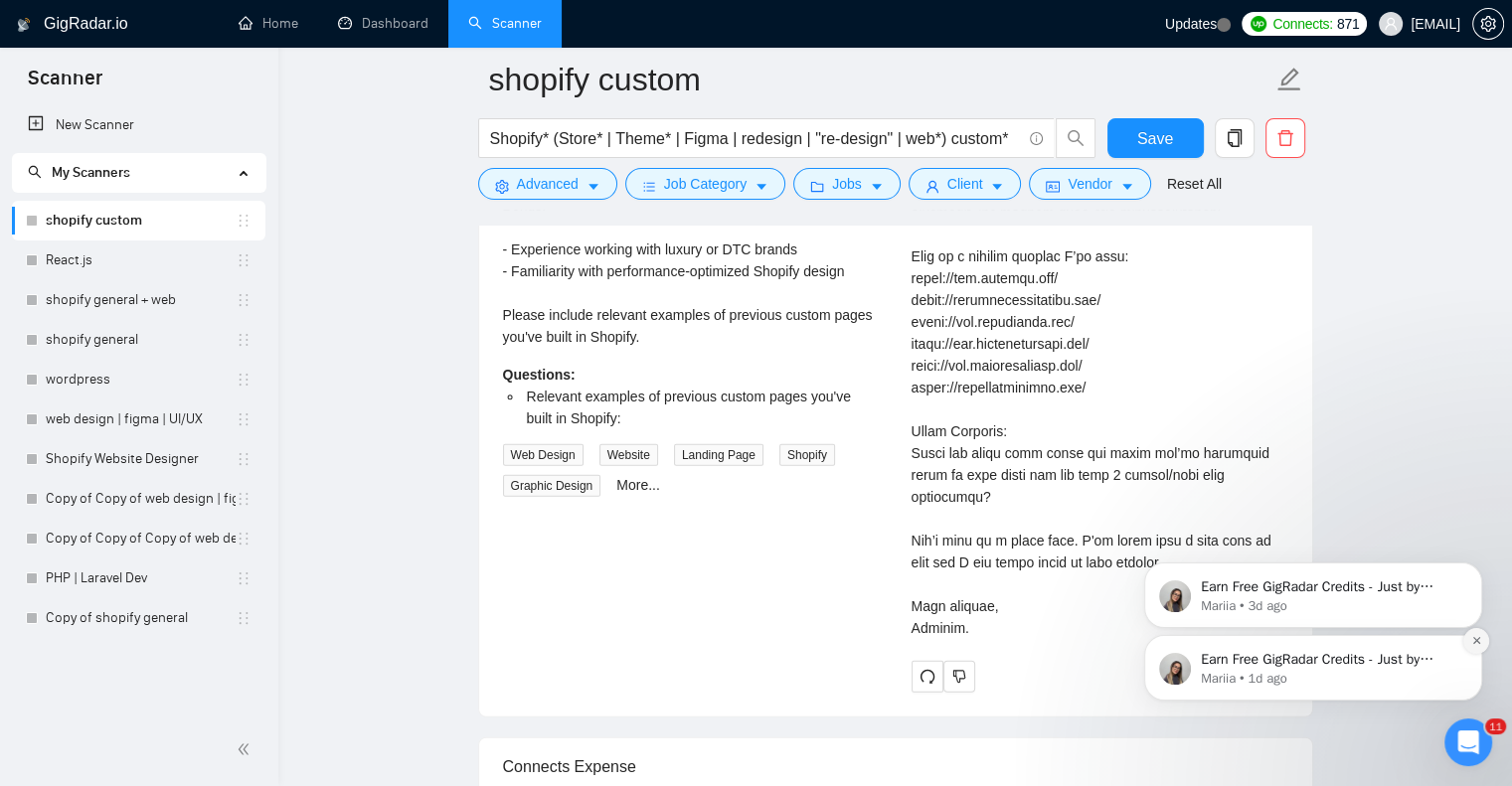 drag, startPoint x: 1478, startPoint y: 717, endPoint x: 1478, endPoint y: 644, distance: 73 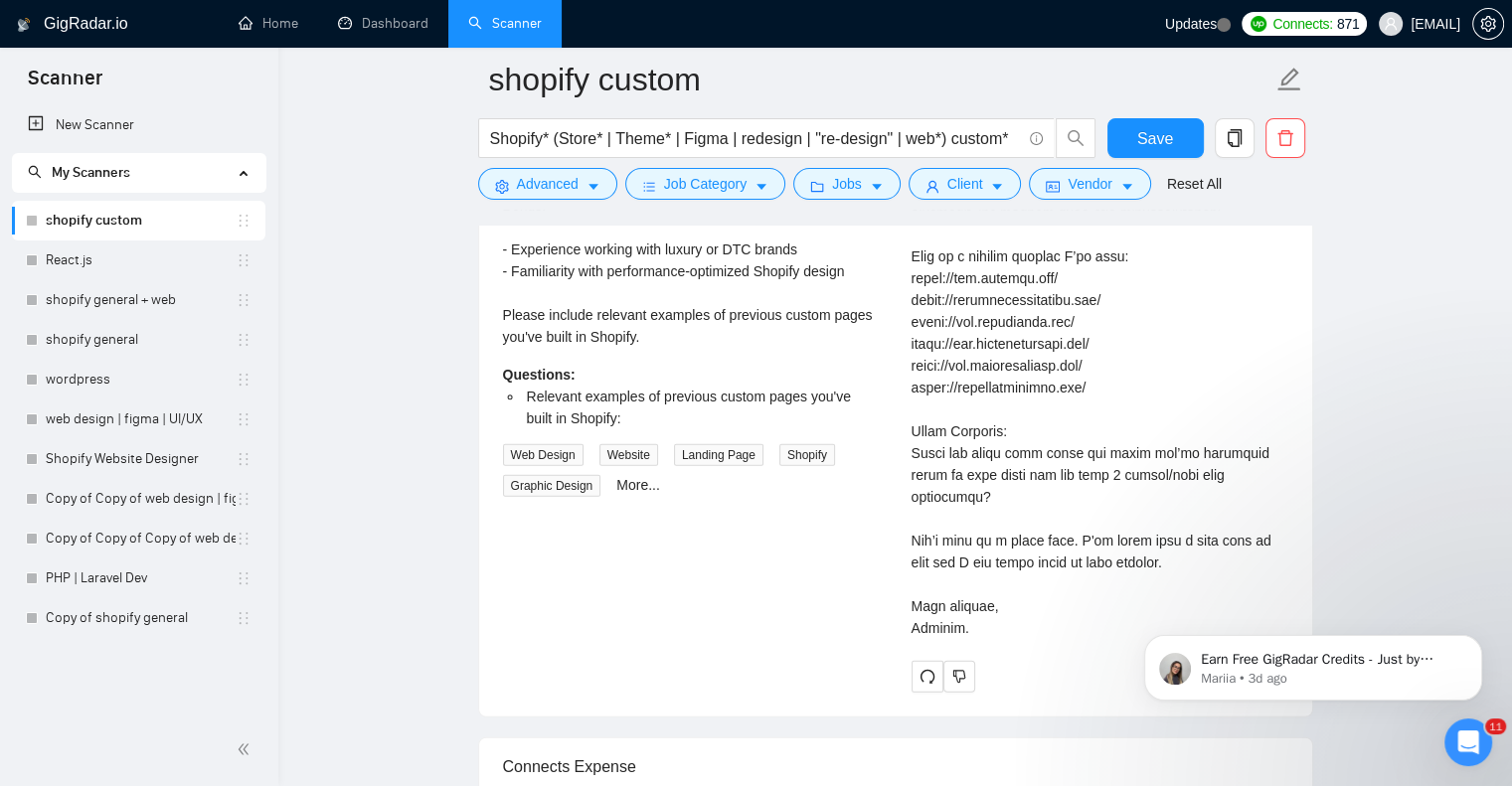 click 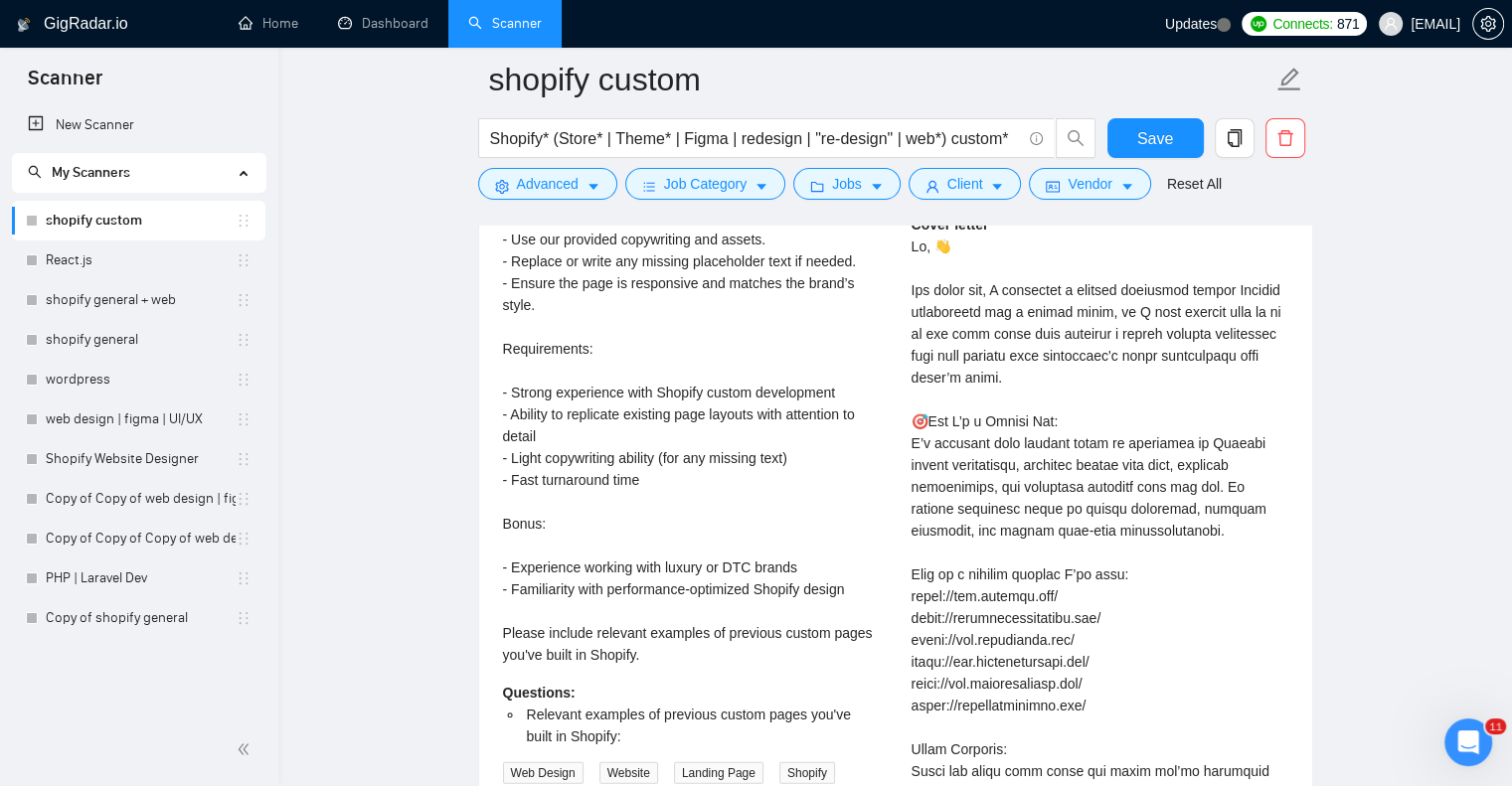 scroll, scrollTop: 4515, scrollLeft: 0, axis: vertical 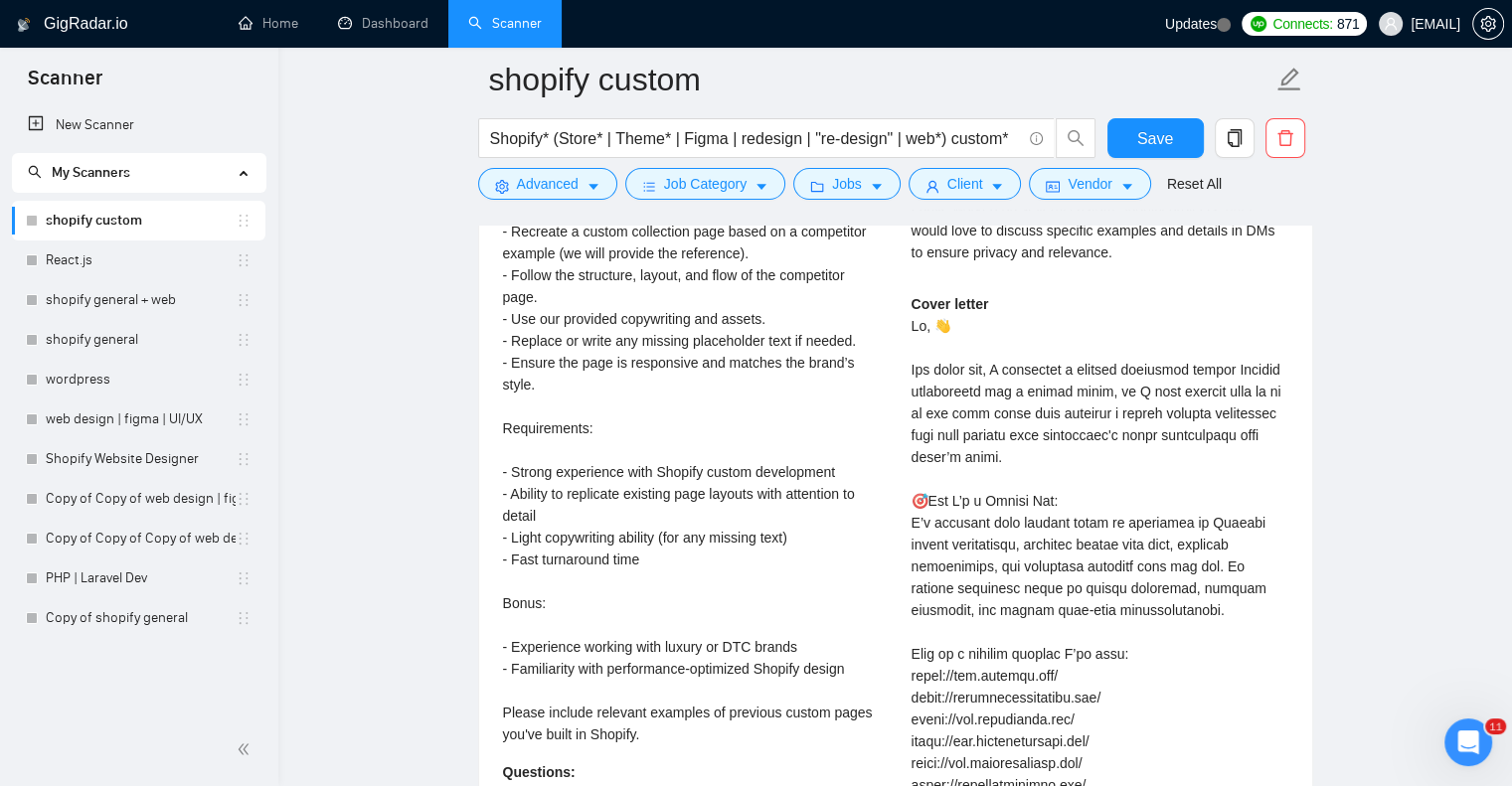 click on "shopify custom Shopify* (Store* | Theme* | Figma | redesign | "re-design" | web*) custom* Save Advanced   Job Category   Jobs   Client   Vendor   Reset All Preview Results Insights NEW Alerts Auto Bidder Auto Bidding Enabled Auto Bidding Enabled: OFF Auto Bidder Schedule Auto Bidding Type: Automated (recommended) Semi-automated Auto Bidding Schedule: 24/7 Custom Custom Auto Bidder Schedule Repeat every week on Monday Tuesday Wednesday Thursday Friday Saturday Sunday Active Hours ( Asia/Calcutta ): From: 19:00 To: 06:00  (next day) ( 11  hours) Asia/Calcutta Auto Bidding Type Select your bidding algorithm: Choose the algorithm for you bidding. The price per proposal does not include your connects expenditure. Template Bidder Works great for narrow segments and short cover letters that don't change. 0.50  credits / proposal Sardor AI 🤖 Personalise your cover letter with ai [placeholders] 1.00  credits / proposal Experimental Laziza AI  👑   NEW   Learn more 2.00  credits / proposal $3.2 savings Shopify CSS" at bounding box center (895, -998) 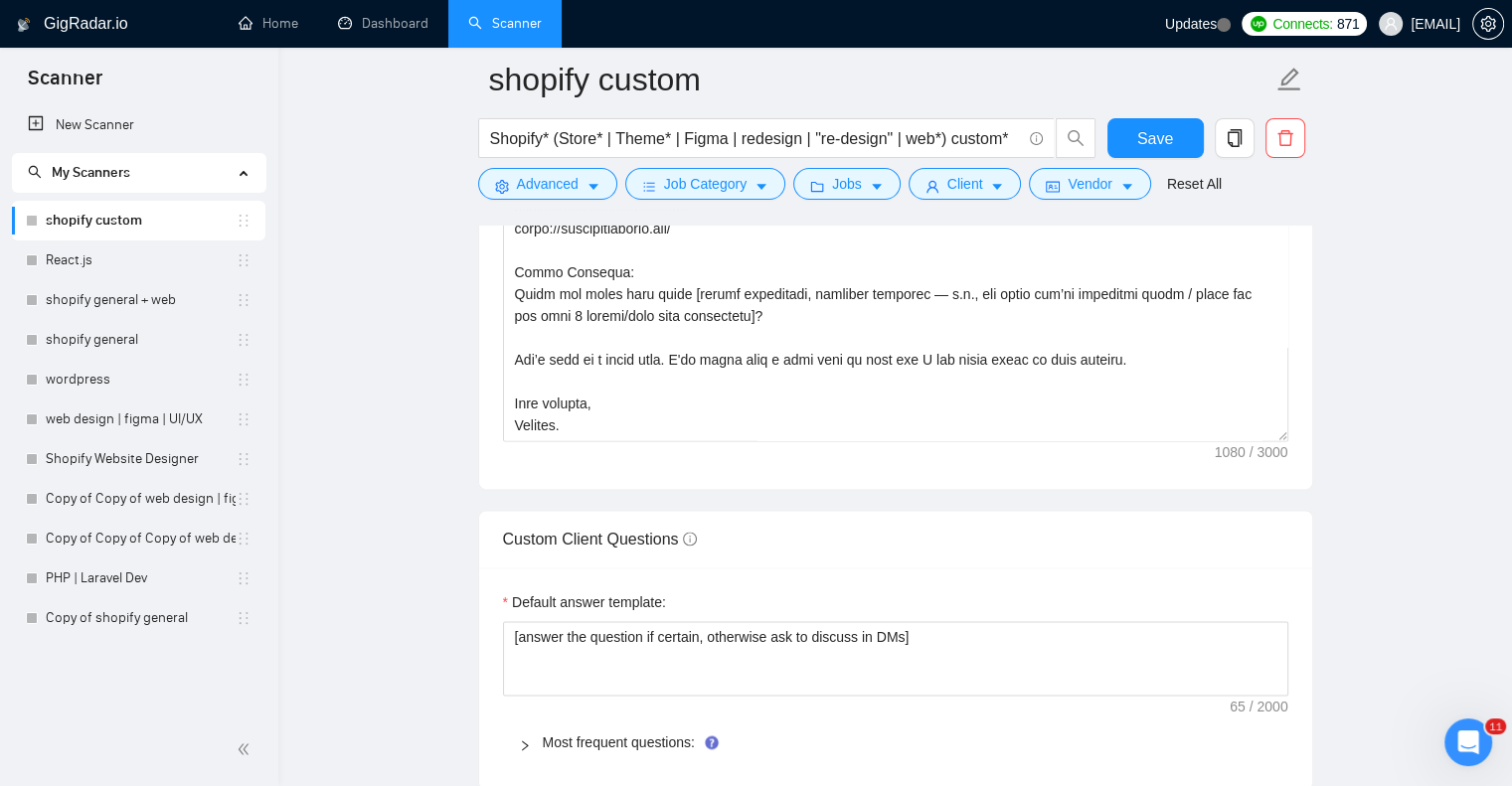 scroll, scrollTop: 2528, scrollLeft: 0, axis: vertical 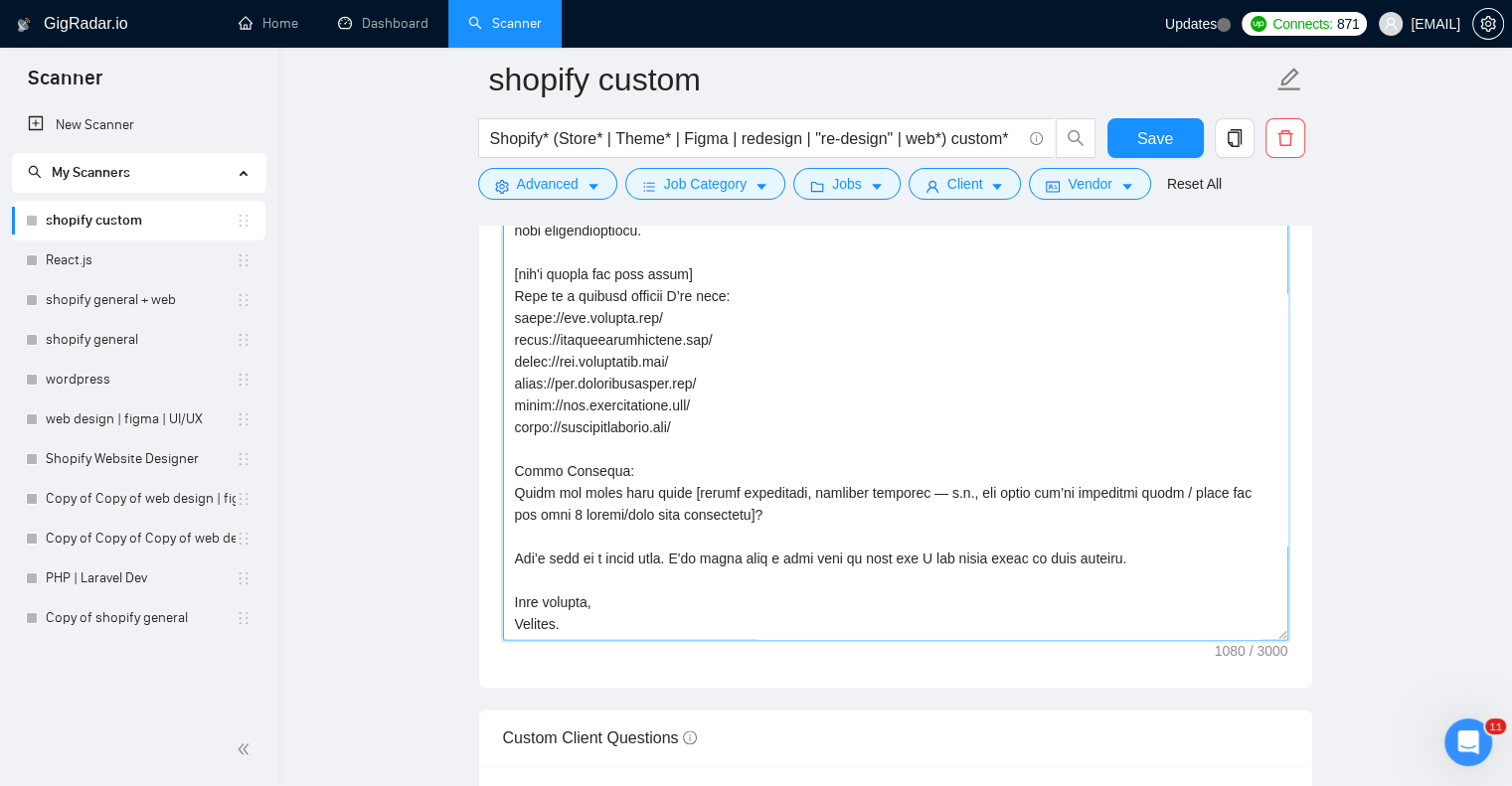 click on "Cover letter template:" at bounding box center (896, 416) 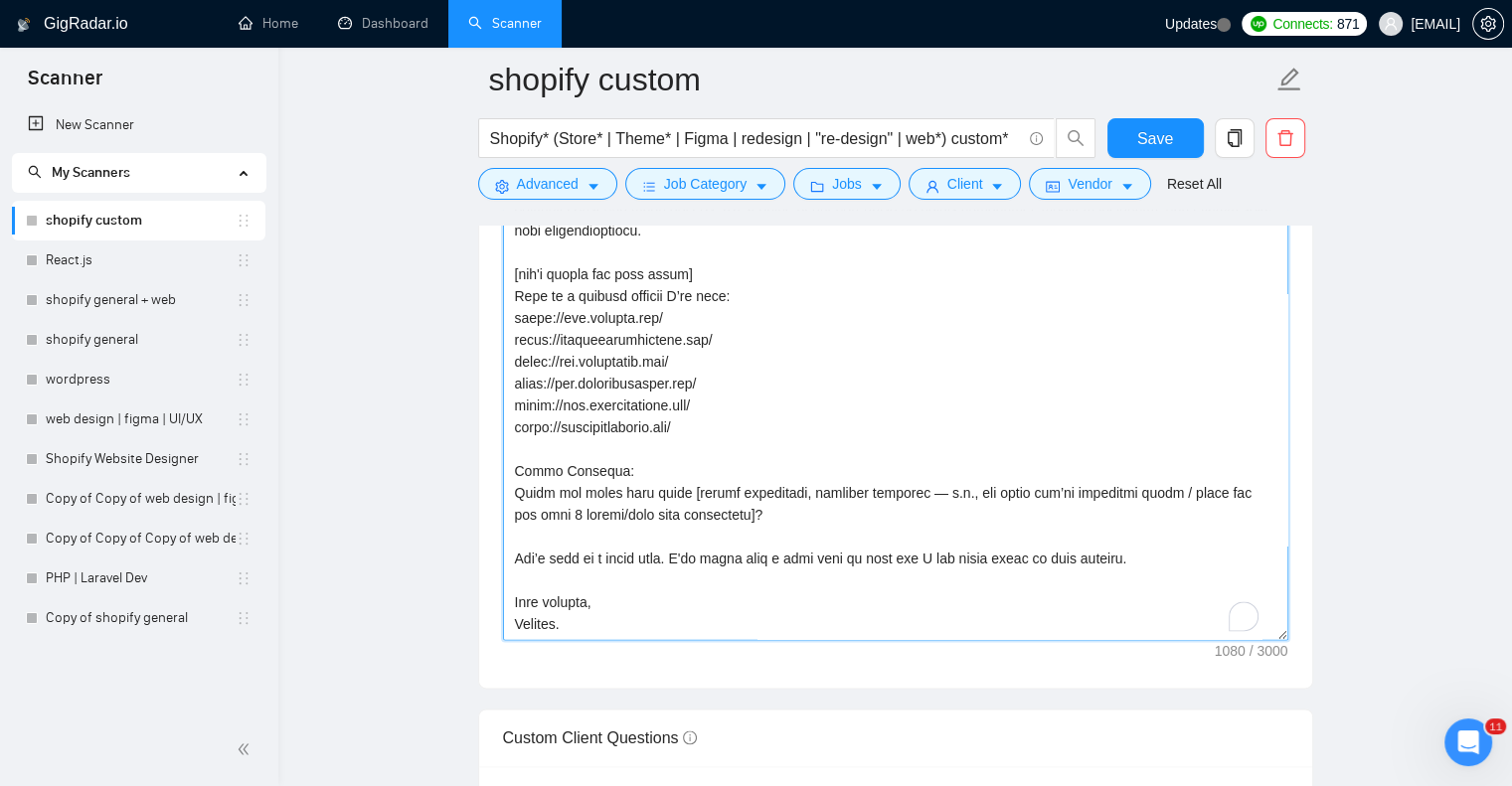 scroll, scrollTop: 174, scrollLeft: 0, axis: vertical 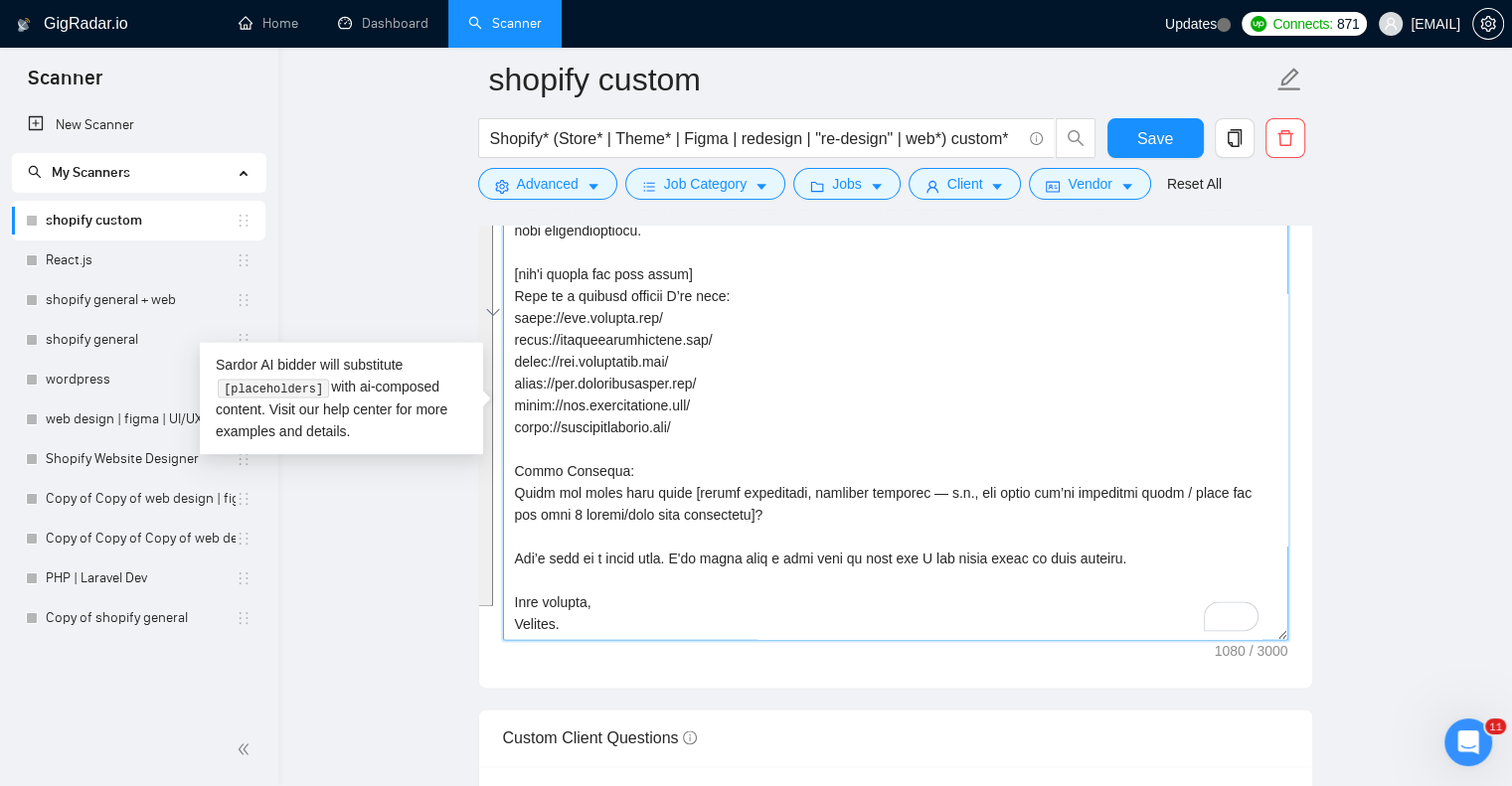 paste on ""[Start with this exact text "An expert Salesforce consultant from Uruguay (not based in Asia) with $2M+ trusted earnings on Upwork — here to help you." to solve the most important customer pain]
Let’s connect — I’m confident we can drive results quickly and efficiently technology used on the job posted Headaches identify main technology client want and continue with exact text  ]
[Ask an engaging question related to the project that is very easy to answer. For example, "Do you have a mock-up of the designs already?". Show that you know a practical way forward for this project with such a question.]
[Do a end call to action that evokes curiosity]
[Do not exceed 100 characters, separate all in paragraph with a line break]"" 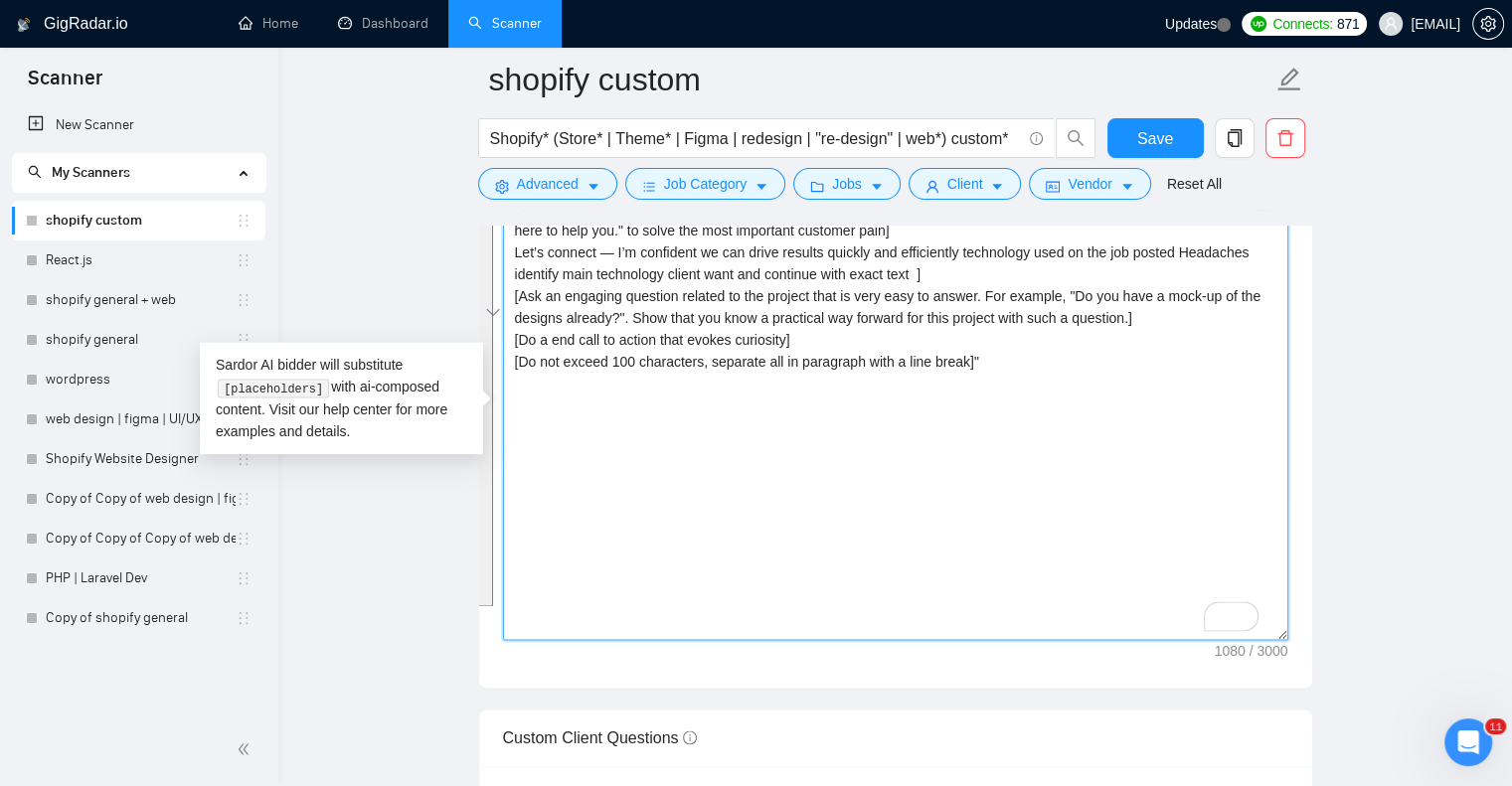 scroll, scrollTop: 0, scrollLeft: 0, axis: both 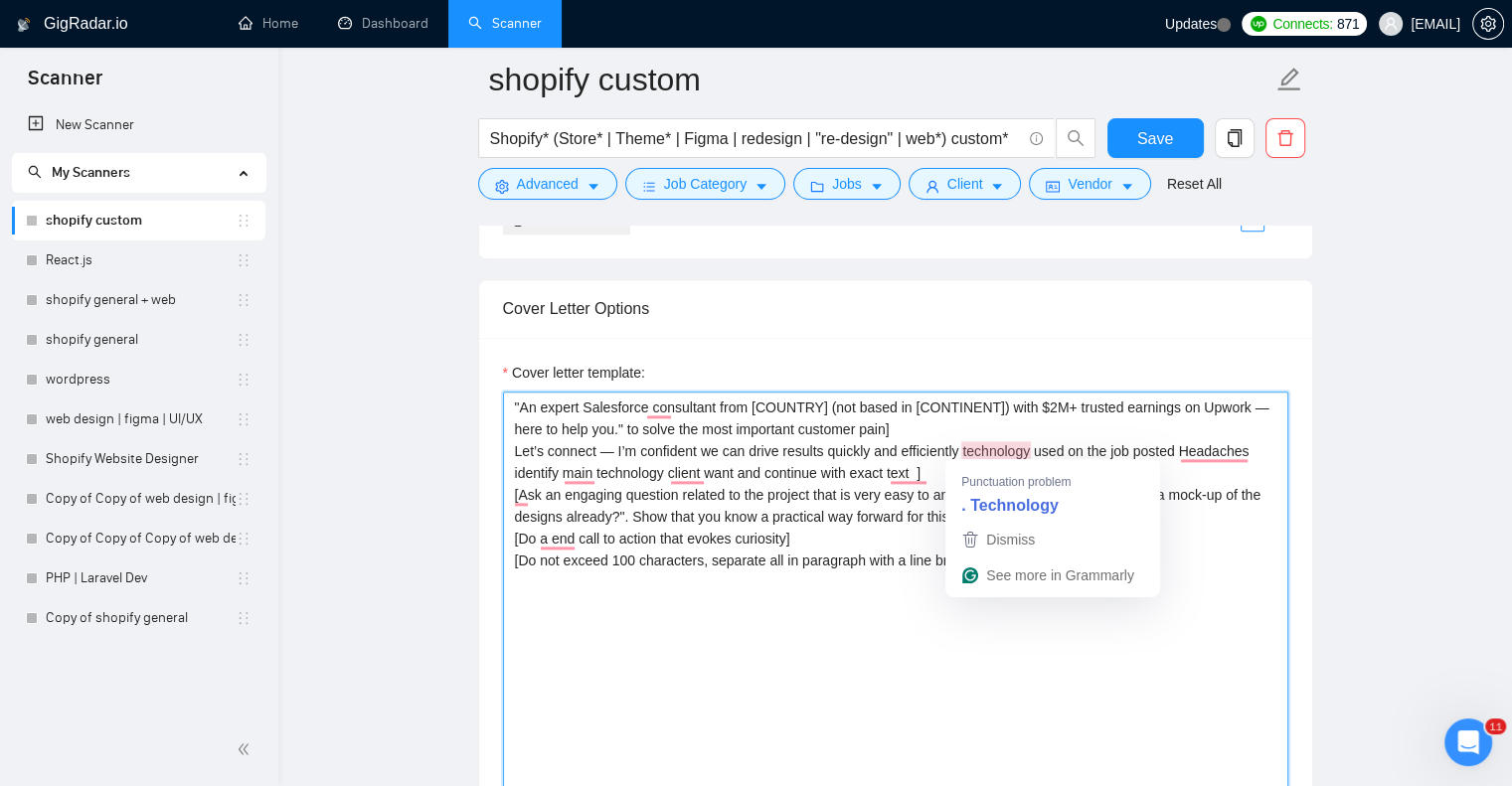 click on ""[Start with this exact text "An expert Salesforce consultant from Uruguay (not based in Asia) with $2M+ trusted earnings on Upwork — here to help you." to solve the most important customer pain]
Let’s connect — I’m confident we can drive results quickly and efficiently technology used on the job posted Headaches identify main technology client want and continue with exact text  ]
[Ask an engaging question related to the project that is very easy to answer. For example, "Do you have a mock-up of the designs already?". Show that you know a practical way forward for this project with such a question.]
[Do a end call to action that evokes curiosity]
[Do not exceed 100 characters, separate all in paragraph with a line break]"" at bounding box center [896, 615] 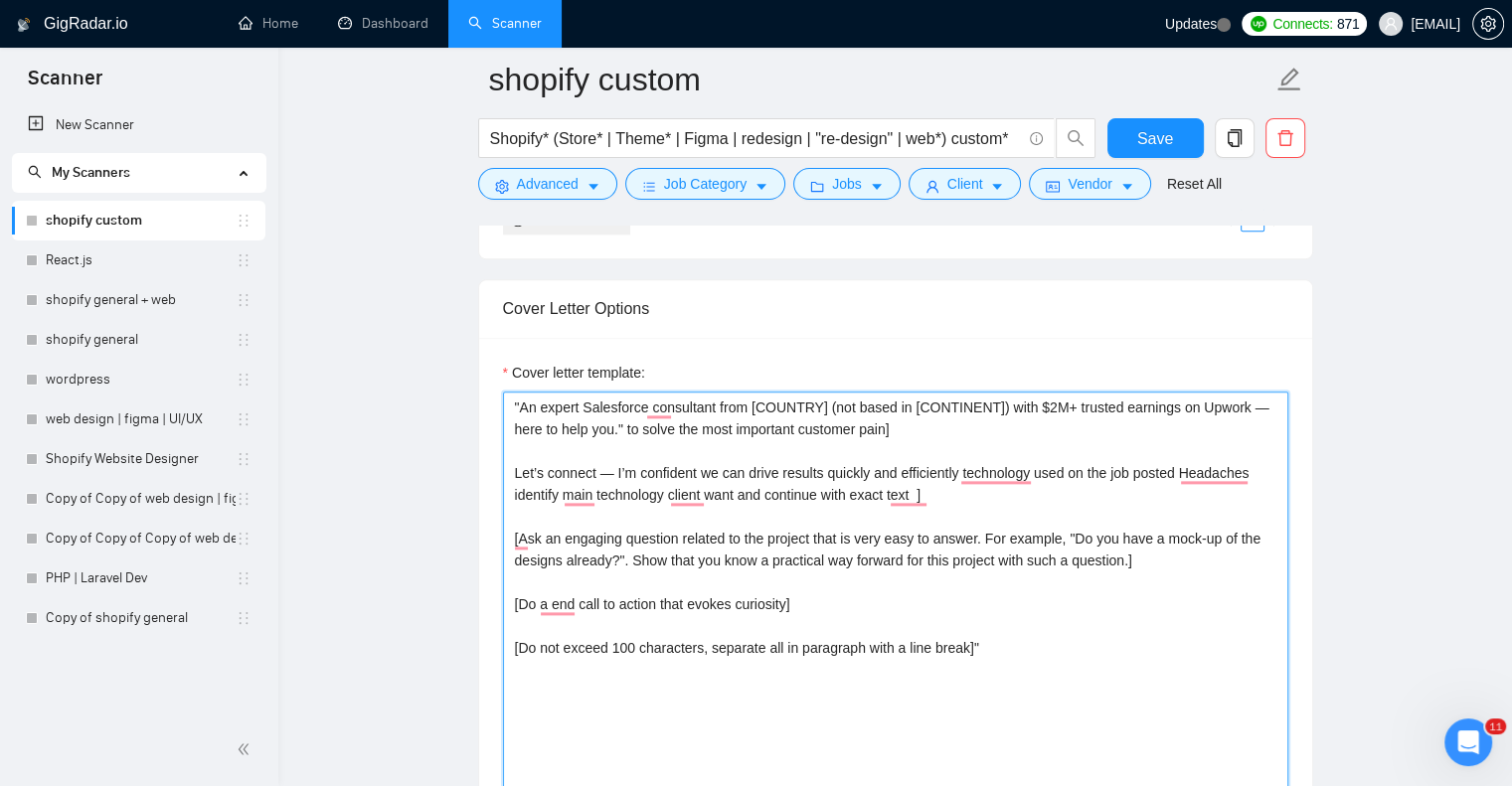 click on ""[Start with this exact text "An expert Salesforce consultant from Uruguay (not based in Asia) with $2M+ trusted earnings on Upwork — here to help you." to solve the most important customer pain]
Let’s connect — I’m confident we can drive results quickly and efficiently technology used on the job posted Headaches identify main technology client want and continue with exact text  ]
[Ask an engaging question related to the project that is very easy to answer. For example, "Do you have a mock-up of the designs already?". Show that you know a practical way forward for this project with such a question.]
[Do a end call to action that evokes curiosity]
[Do not exceed 100 characters, separate all in paragraph with a line break]"" at bounding box center (896, 615) 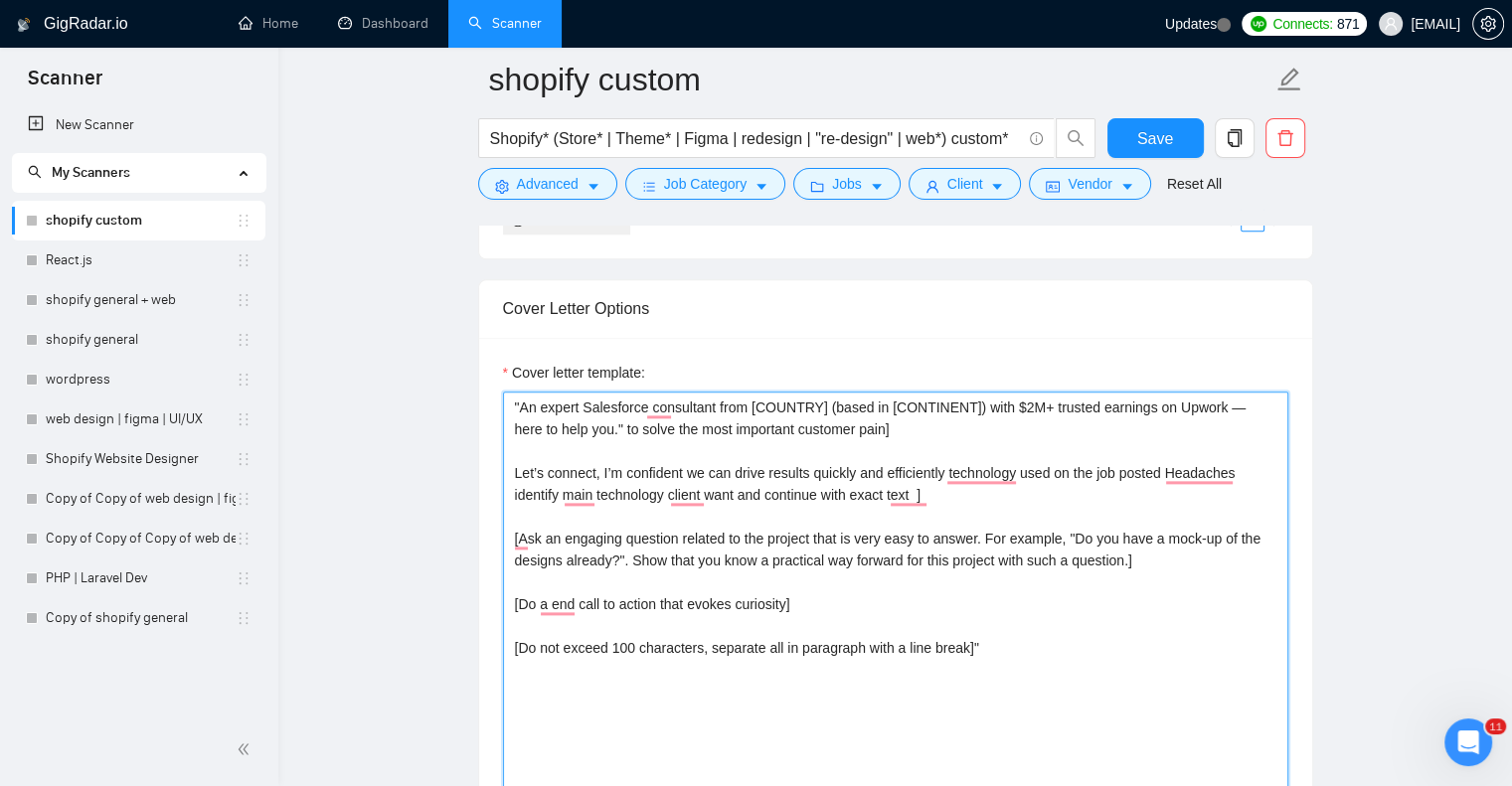 click on ""[Start with this exact text "An expert Salesforce consultant from Uruguay (not based in Asia) with $2M+ trusted earnings on Upwork — here to help you." to solve the most important customer pain]
Let’s connect, I’m confident we can drive results quickly and efficiently technology used on the job posted Headaches identify main technology client want and continue with exact text  ]
[Ask an engaging question related to the project that is very easy to answer. For example, "Do you have a mock-up of the designs already?". Show that you know a practical way forward for this project with such a question.]
[Do a end call to action that evokes curiosity]
[Do not exceed 100 characters, separate all in paragraph with a line break]"" at bounding box center (896, 615) 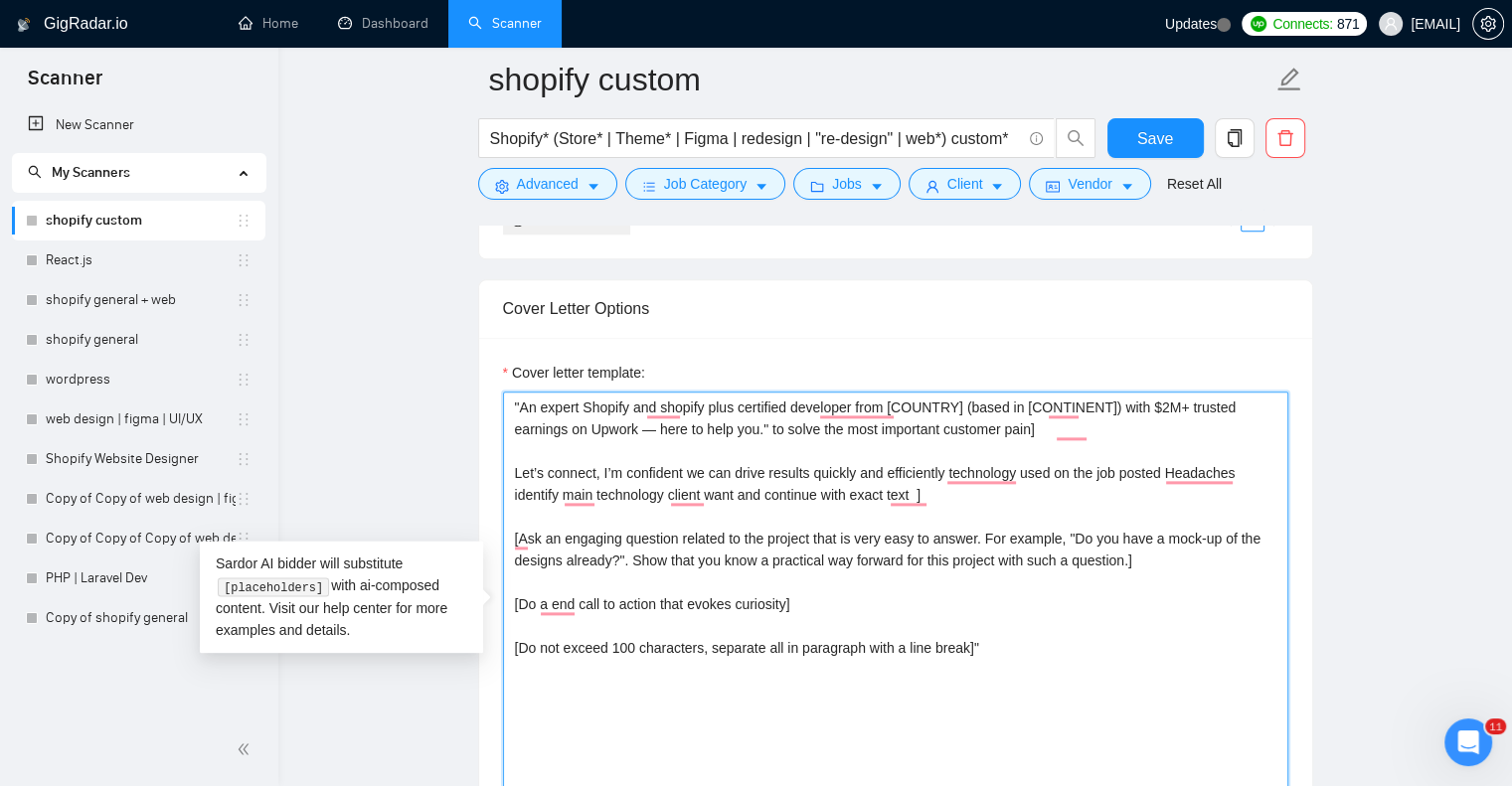 click on ""[Start with this exact text "An expert Shopify and shopify plus certified developer from india (based in Asia) with $2M+ trusted earnings on Upwork — here to help you." to solve the most important customer pain]
Let’s connect, I’m confident we can drive results quickly and efficiently technology used on the job posted Headaches identify main technology client want and continue with exact text  ]
[Ask an engaging question related to the project that is very easy to answer. For example, "Do you have a mock-up of the designs already?". Show that you know a practical way forward for this project with such a question.]
[Do a end call to action that evokes curiosity]
[Do not exceed 100 characters, separate all in paragraph with a line break]"" at bounding box center [896, 615] 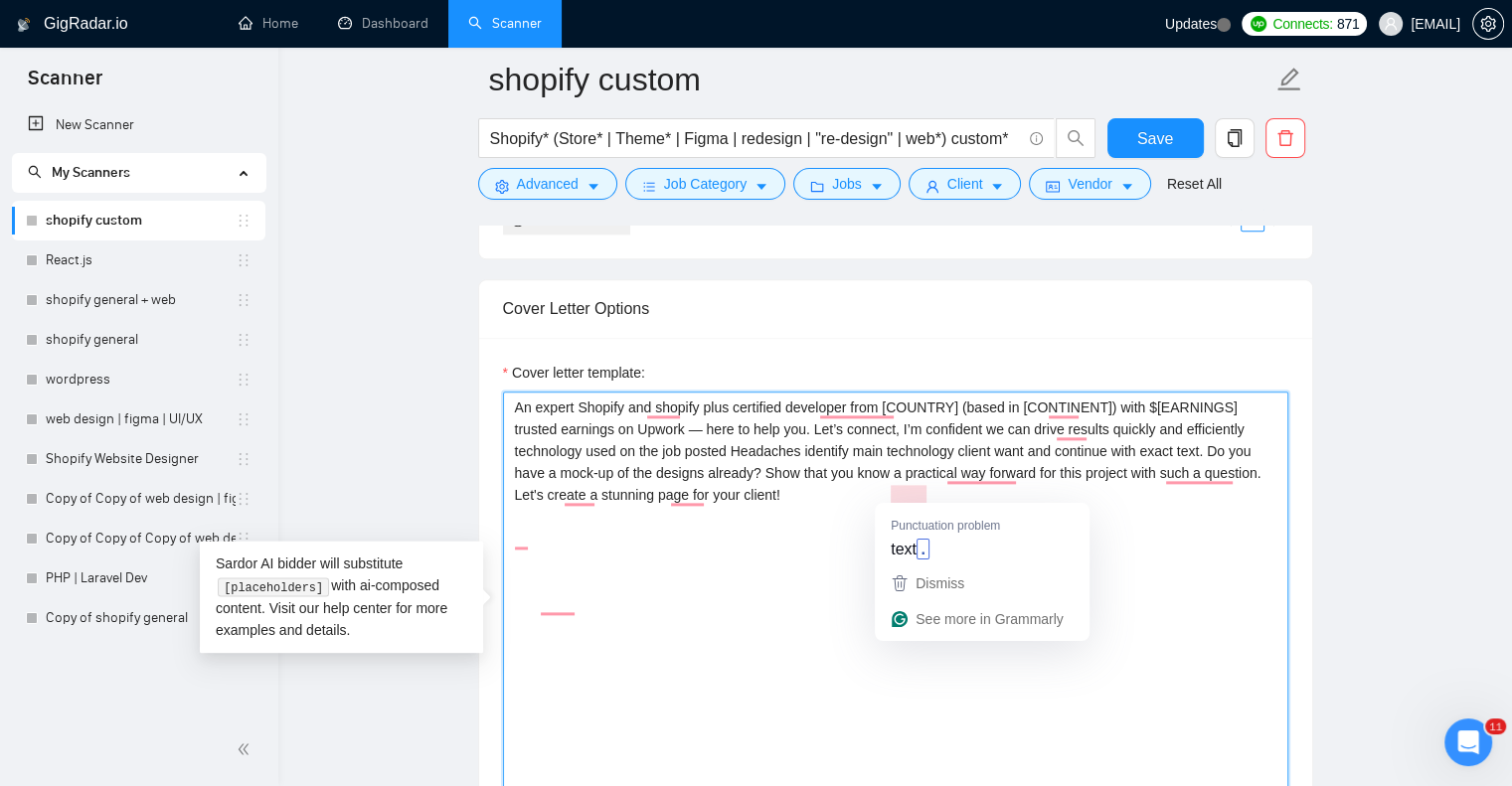click on ""[Start with this exact text "An expert Shopify and shopify plus certified developer from india (based in Asia) with $60k+ trusted earnings on Upwork — here to help you." to solve the most important customer pain]
Let’s connect, I’m confident we can drive results quickly and efficiently technology used on the job posted Headaches identify main technology client want and continue with exact text  ]
[Ask an engaging question related to the project that is very easy to answer. For example, "Do you have a mock-up of the designs already?". Show that you know a practical way forward for this project with such a question.]
[Do a end call to action that evokes curiosity]
[Do not exceed 100 characters, separate all in paragraph with a line break]"" at bounding box center [896, 615] 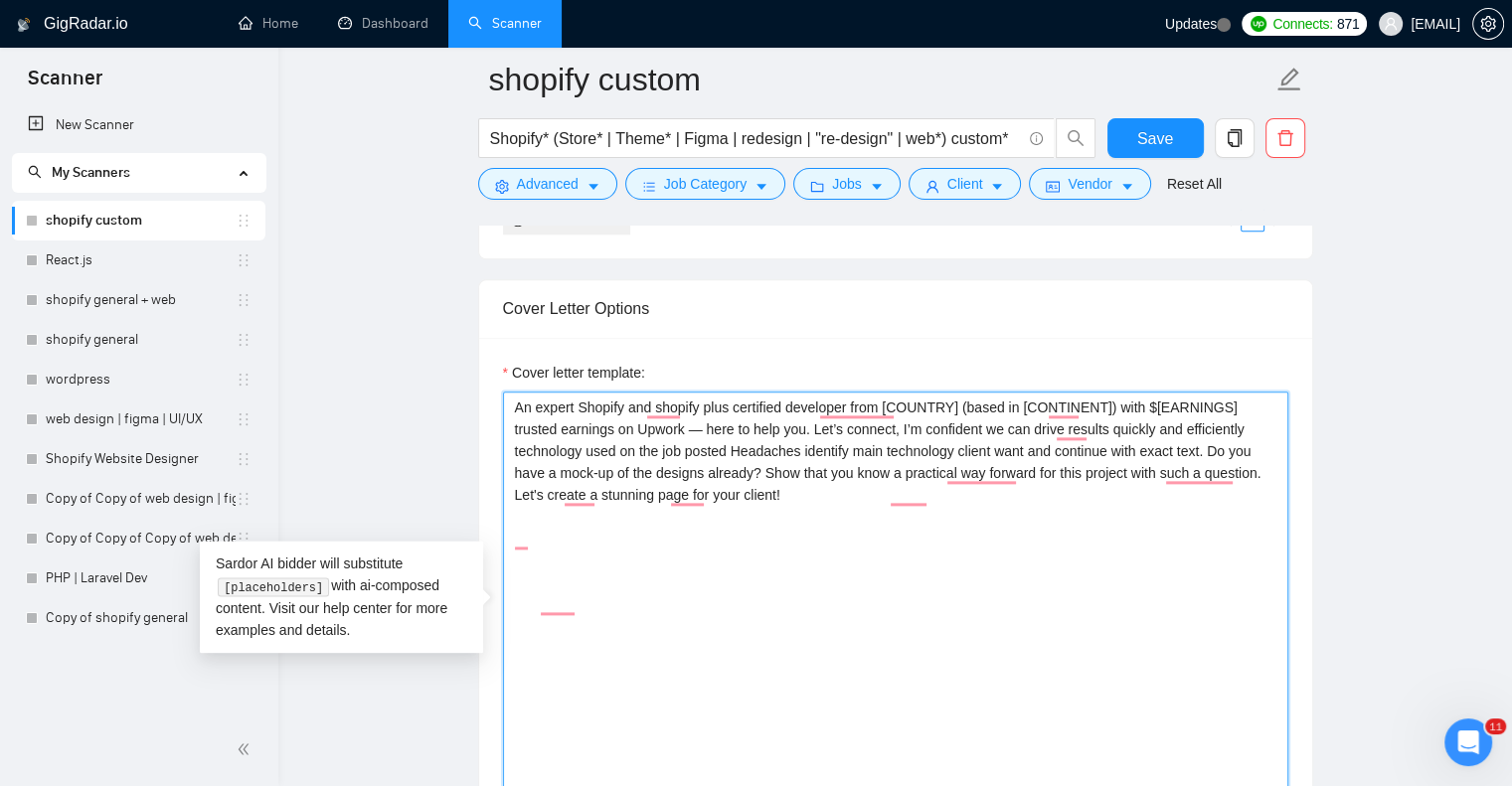 click on ""[Start with this exact text "An expert Shopify and shopify plus certified developer from india (based in Asia) with $60k+ trusted earnings on Upwork — here to help you." to solve the most important customer pain]
Let’s connect, I’m confident we can drive results quickly and efficiently technology used on the job posted Headaches identify main technology client want and continue with exact text  ]
[Ask an engaging question related to the project that is very easy to answer. For example, "Do you have a mock-up of the designs already?". Show that you know a practical way forward for this project with such a question.]
[Do a end call to action that evokes curiosity]
[Do not exceed 100 characters, separate all in paragraph with a line break]"" at bounding box center [896, 615] 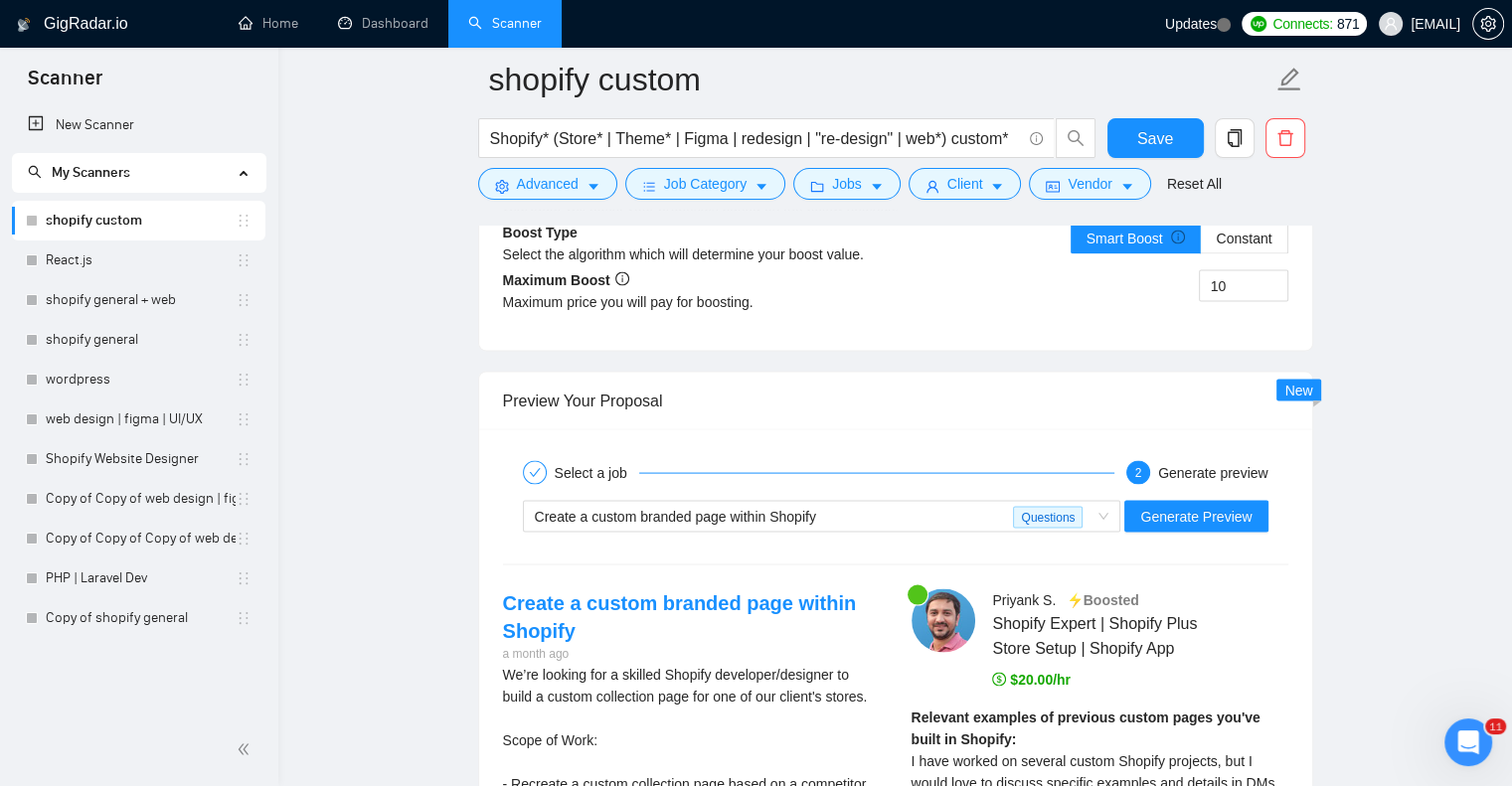 scroll, scrollTop: 4052, scrollLeft: 0, axis: vertical 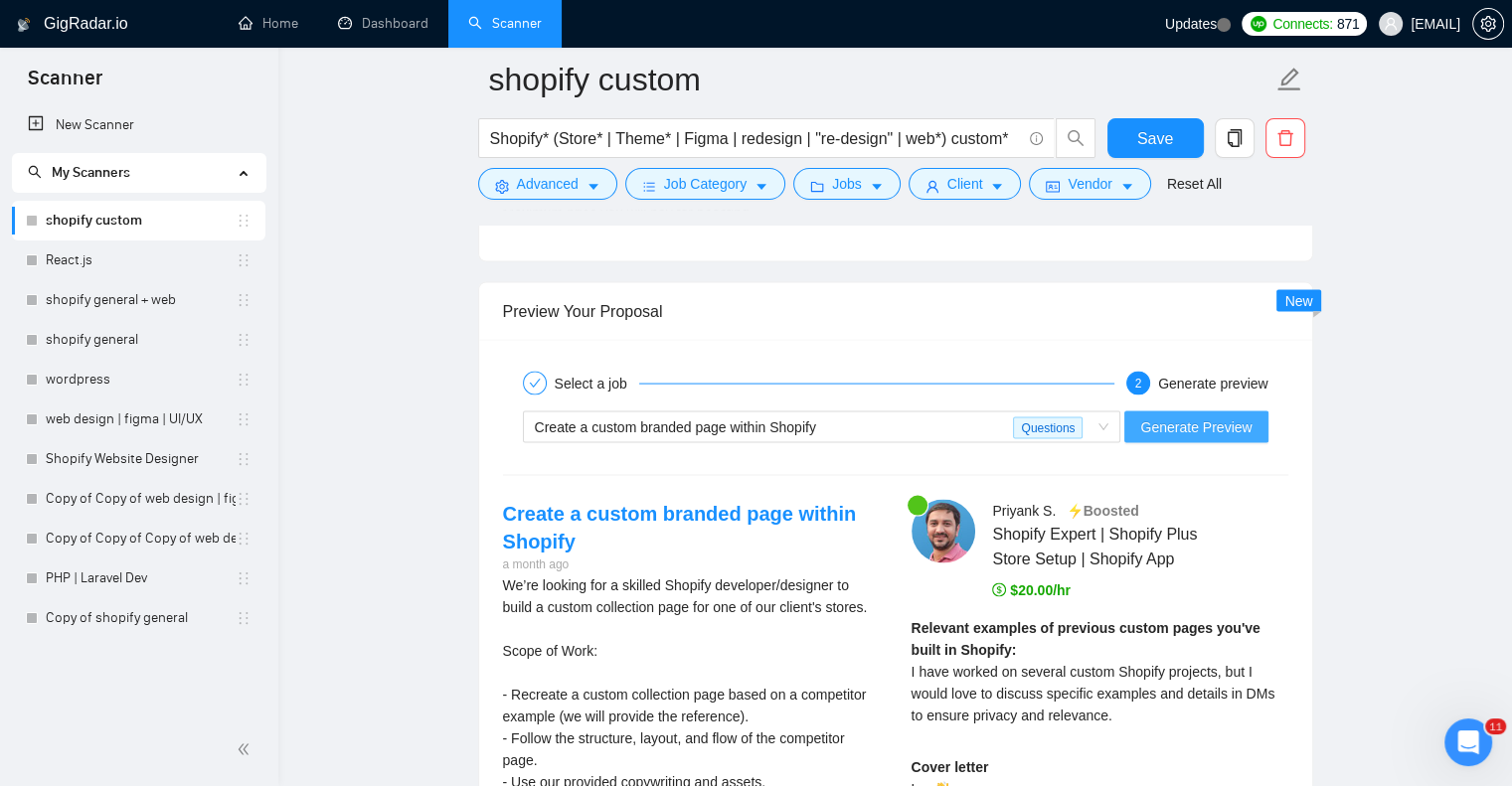 type on ""[Start with this exact text "An expert Shopify and shopify plus certified developer from india (based in Asia) with $60k+ trusted earnings on Upwork — here to help you." to solve the most important customer pain].
Let’s connect; I’m confident we can drive results quickly and efficiently, using the technology posted on the job. Headaches identify the main technology clients want and continue with exact text.
[Ask an engaging question related to the project that is very easy to answer. For example, "Do you have a mock-up of the designs already?". Show that you know a practical way forward for this project with such a question.]
[Do a end call to action that evokes curiosity]
[Do not exceed 100 characters, separate all in paragraph with a line break]"" 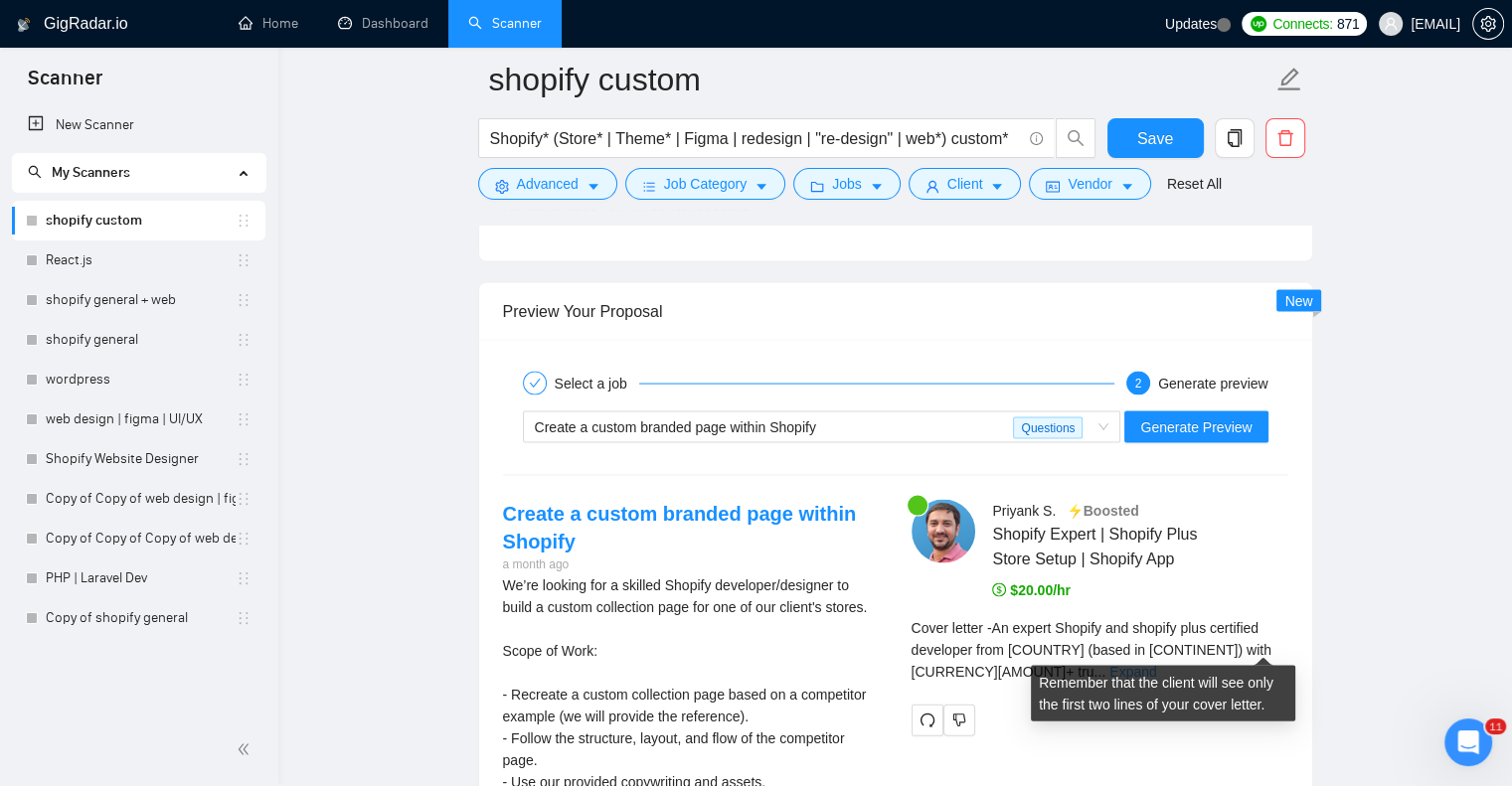 click on "Expand" at bounding box center [1132, 672] 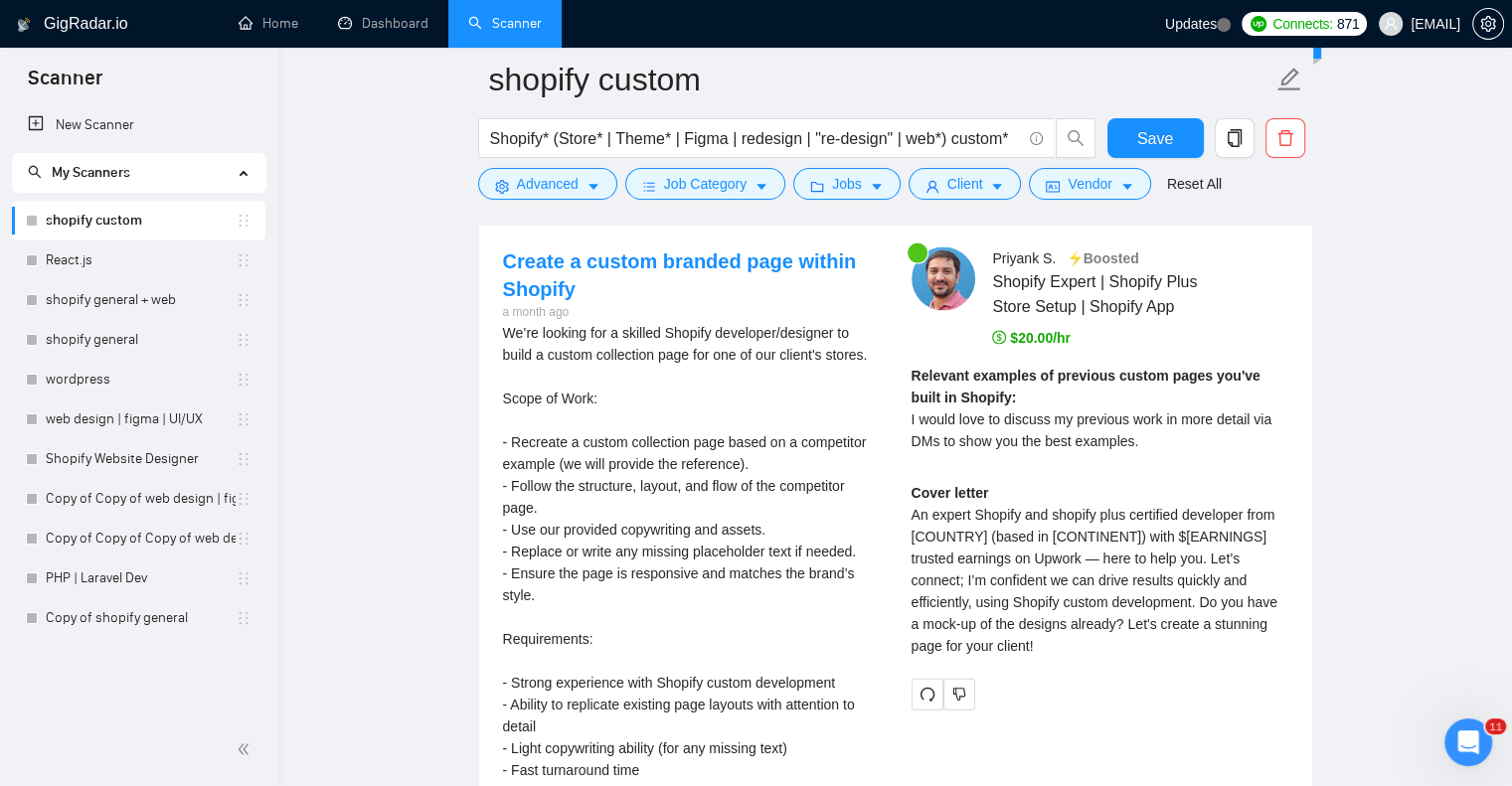 scroll, scrollTop: 4185, scrollLeft: 0, axis: vertical 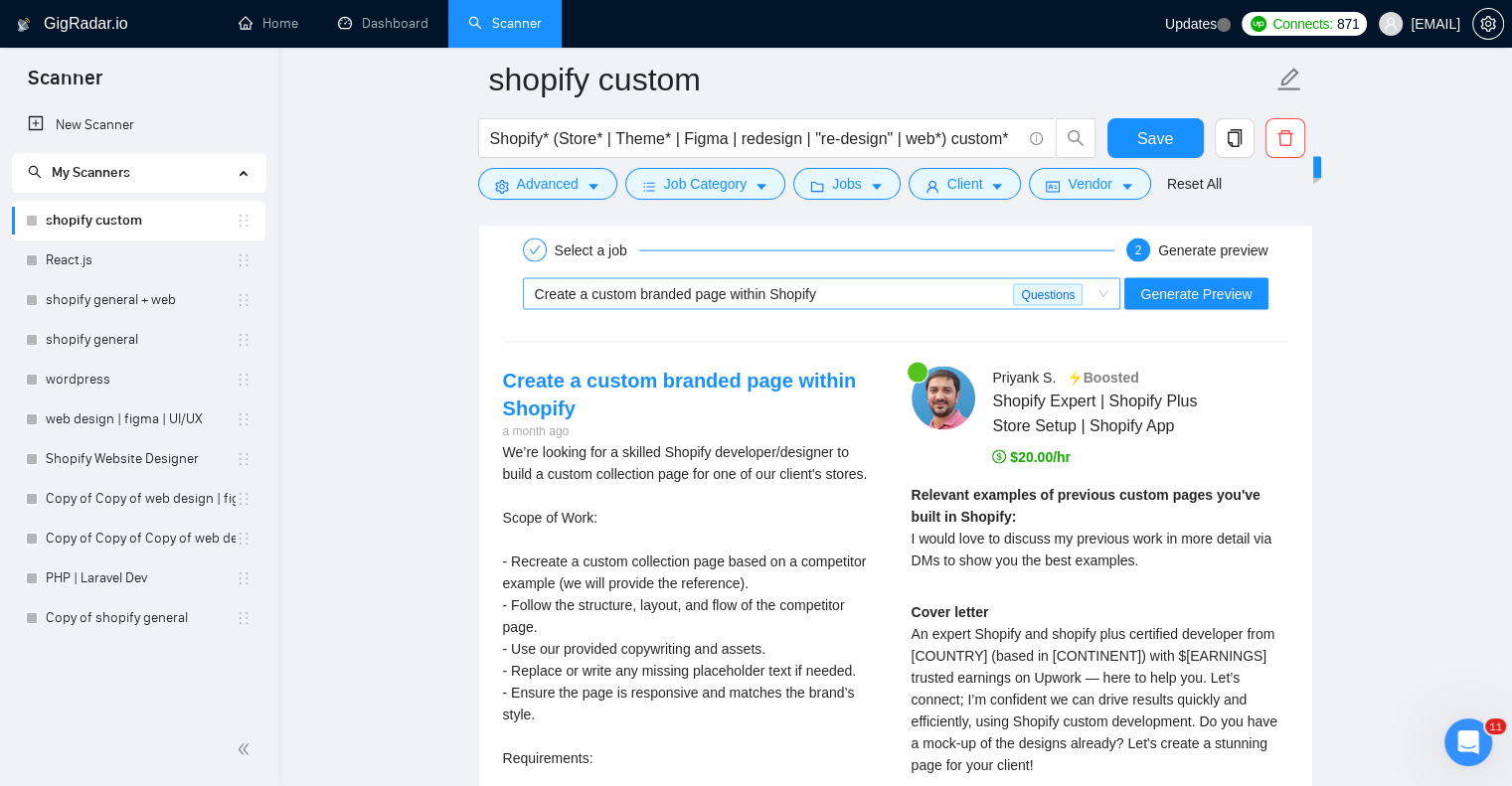 click on "Create a custom branded page within Shopify" at bounding box center (774, 294) 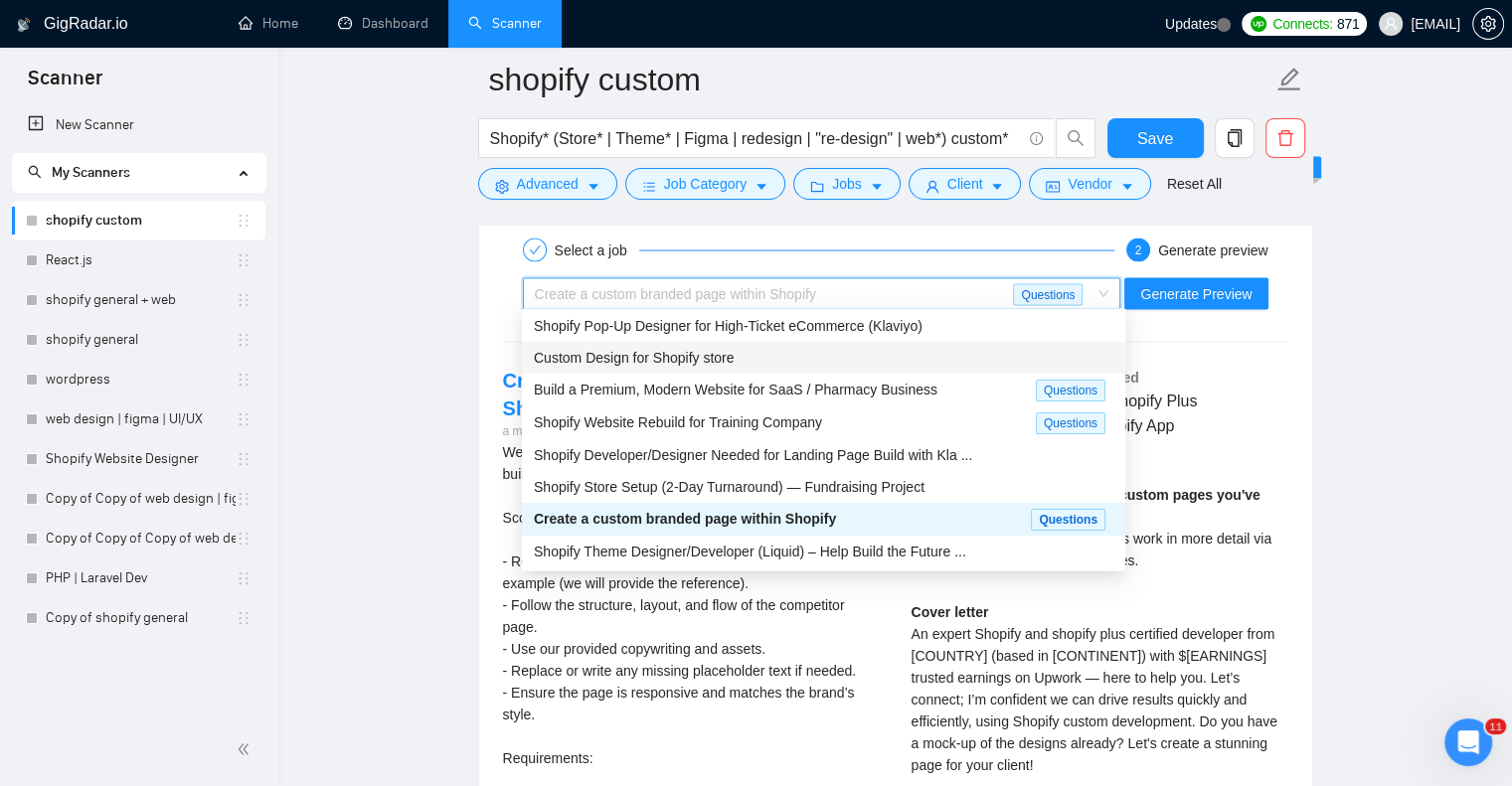 click on "Custom Design for Shopify store" at bounding box center (823, 358) 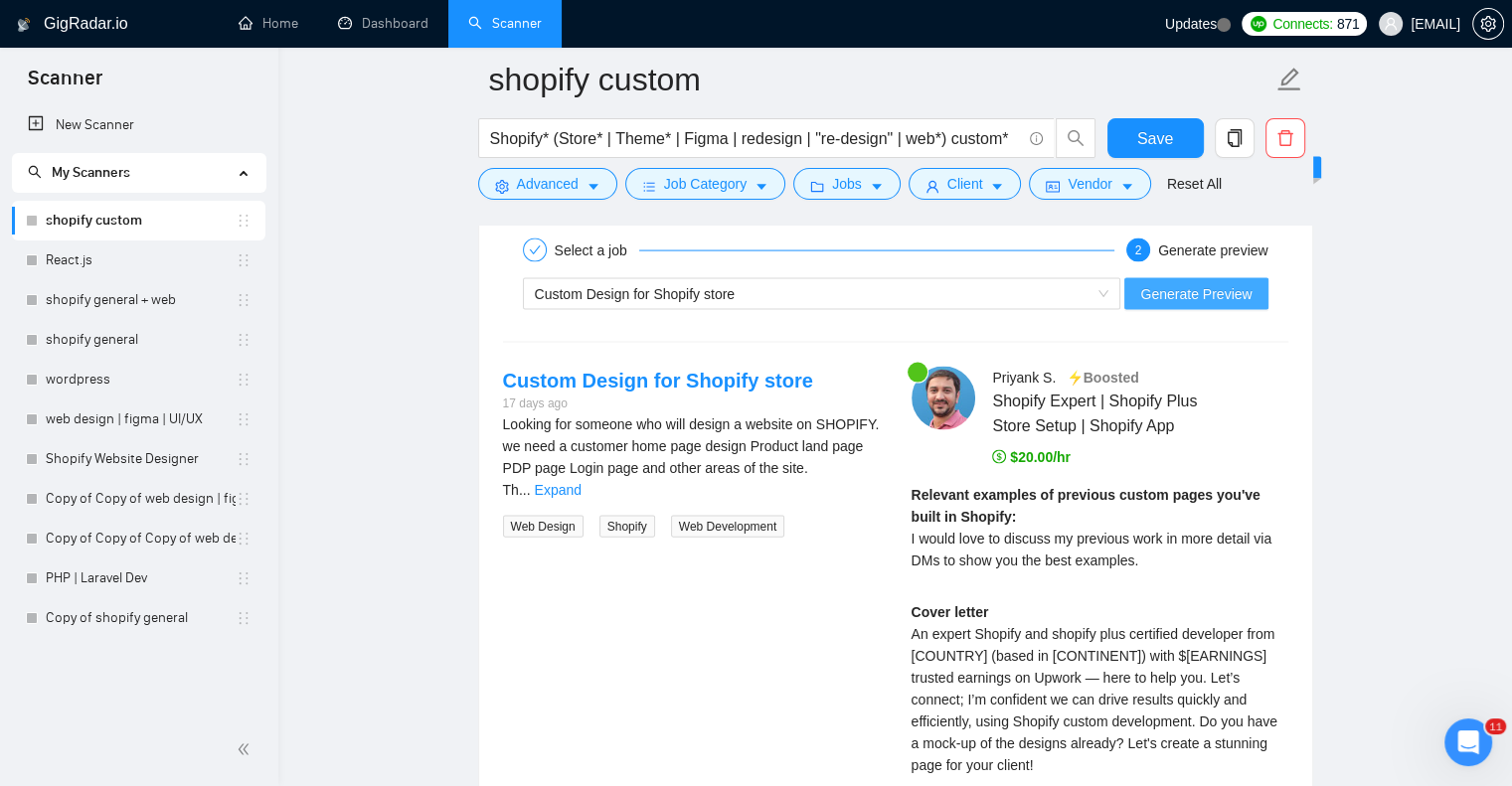 click on "Generate Preview" at bounding box center (1196, 294) 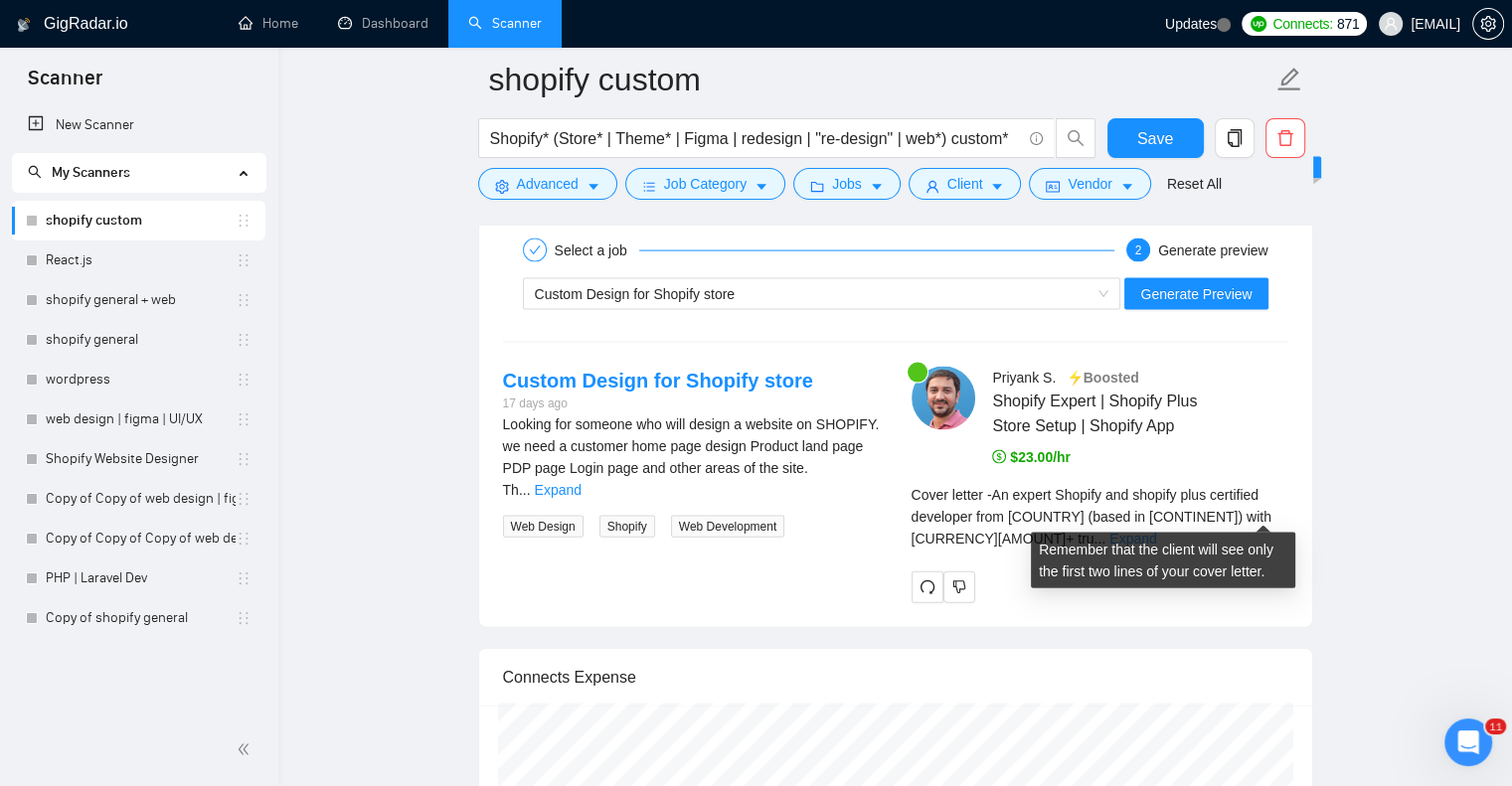 click on "Expand" at bounding box center [1132, 539] 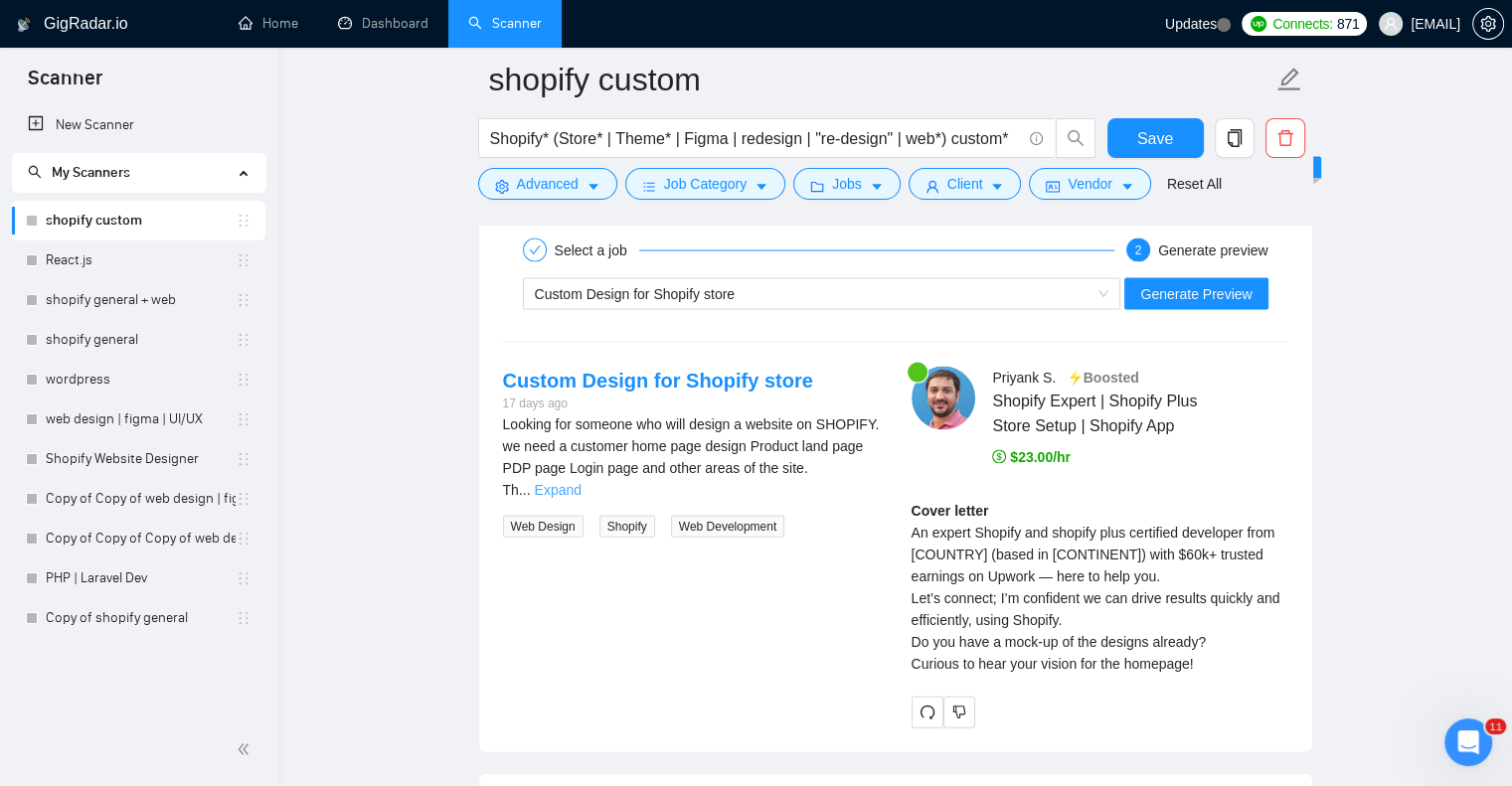 click on "Expand" at bounding box center [558, 490] 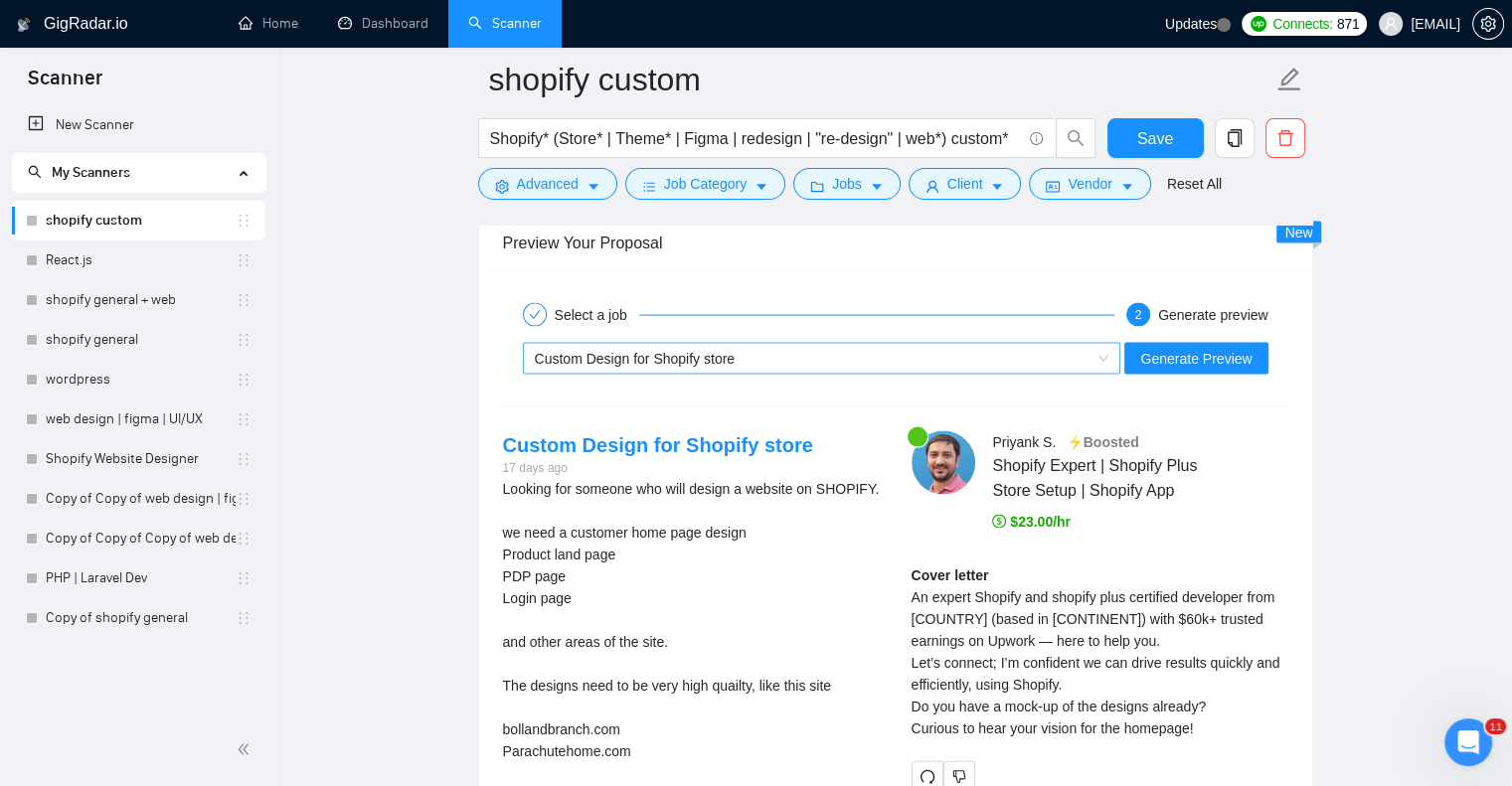 scroll, scrollTop: 4118, scrollLeft: 0, axis: vertical 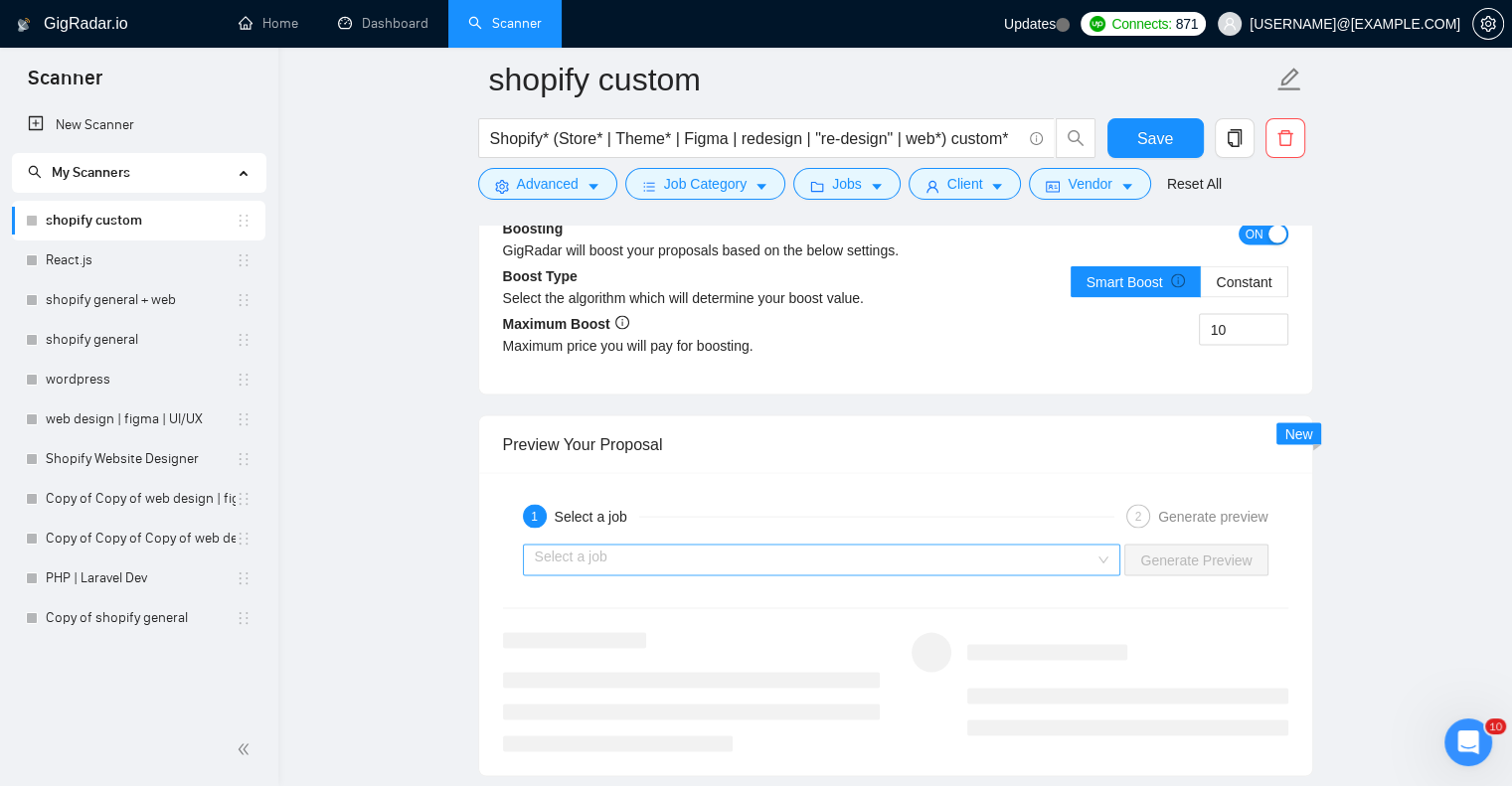 click at bounding box center (815, 560) 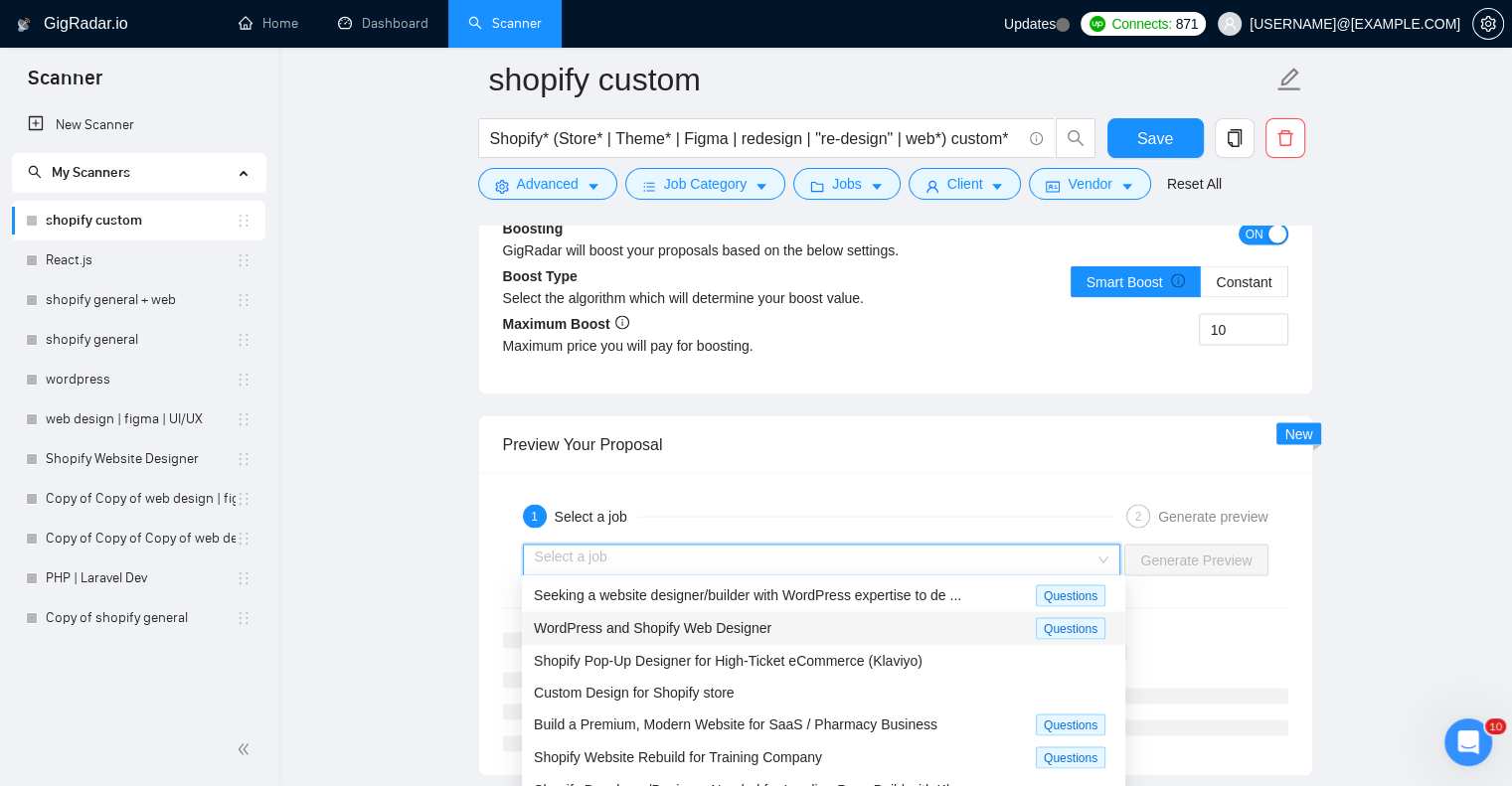 click on "WordPress and Shopify Web Designer" at bounding box center (784, 628) 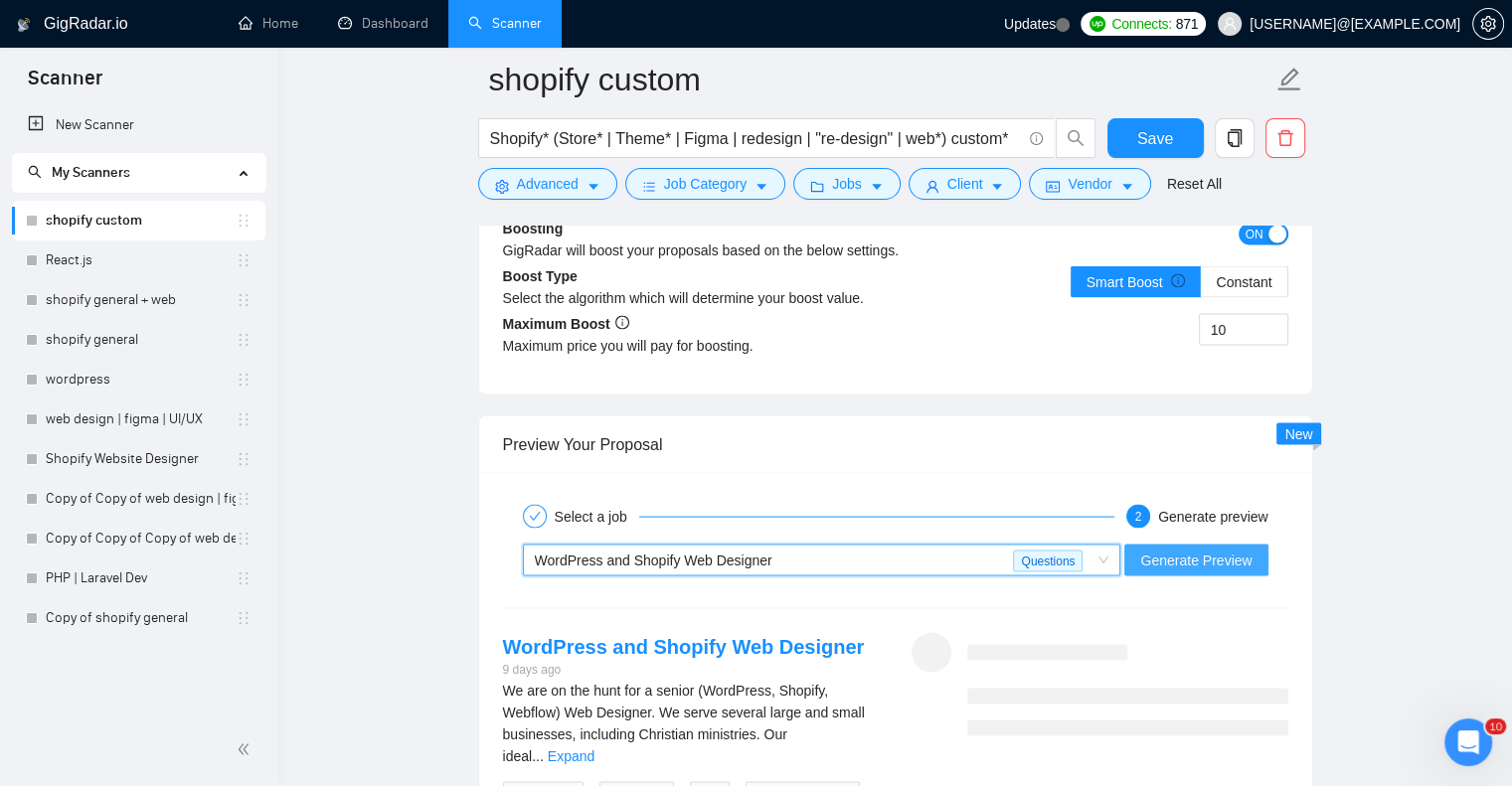click on "Generate Preview" at bounding box center [1196, 560] 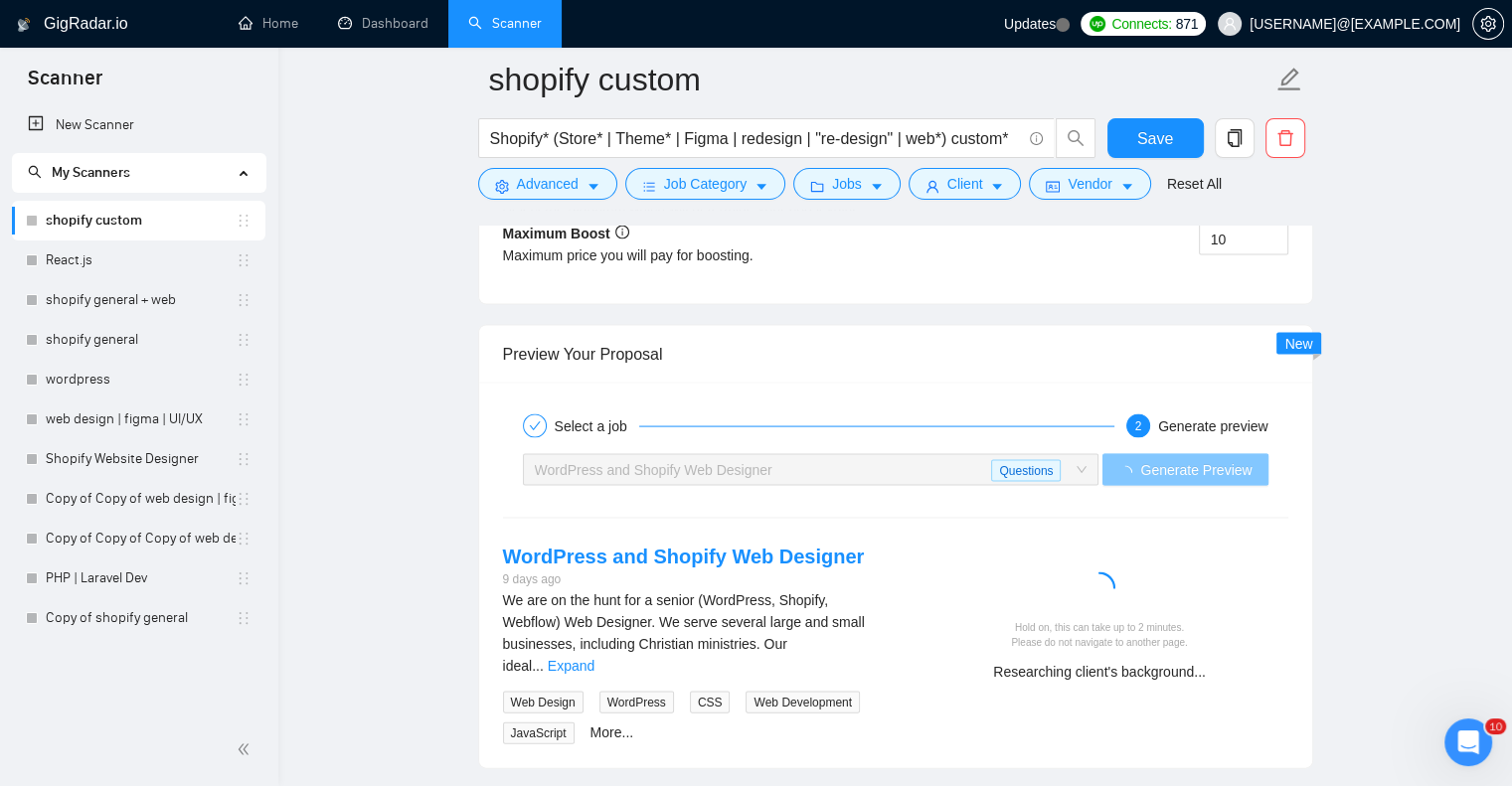scroll, scrollTop: 4251, scrollLeft: 0, axis: vertical 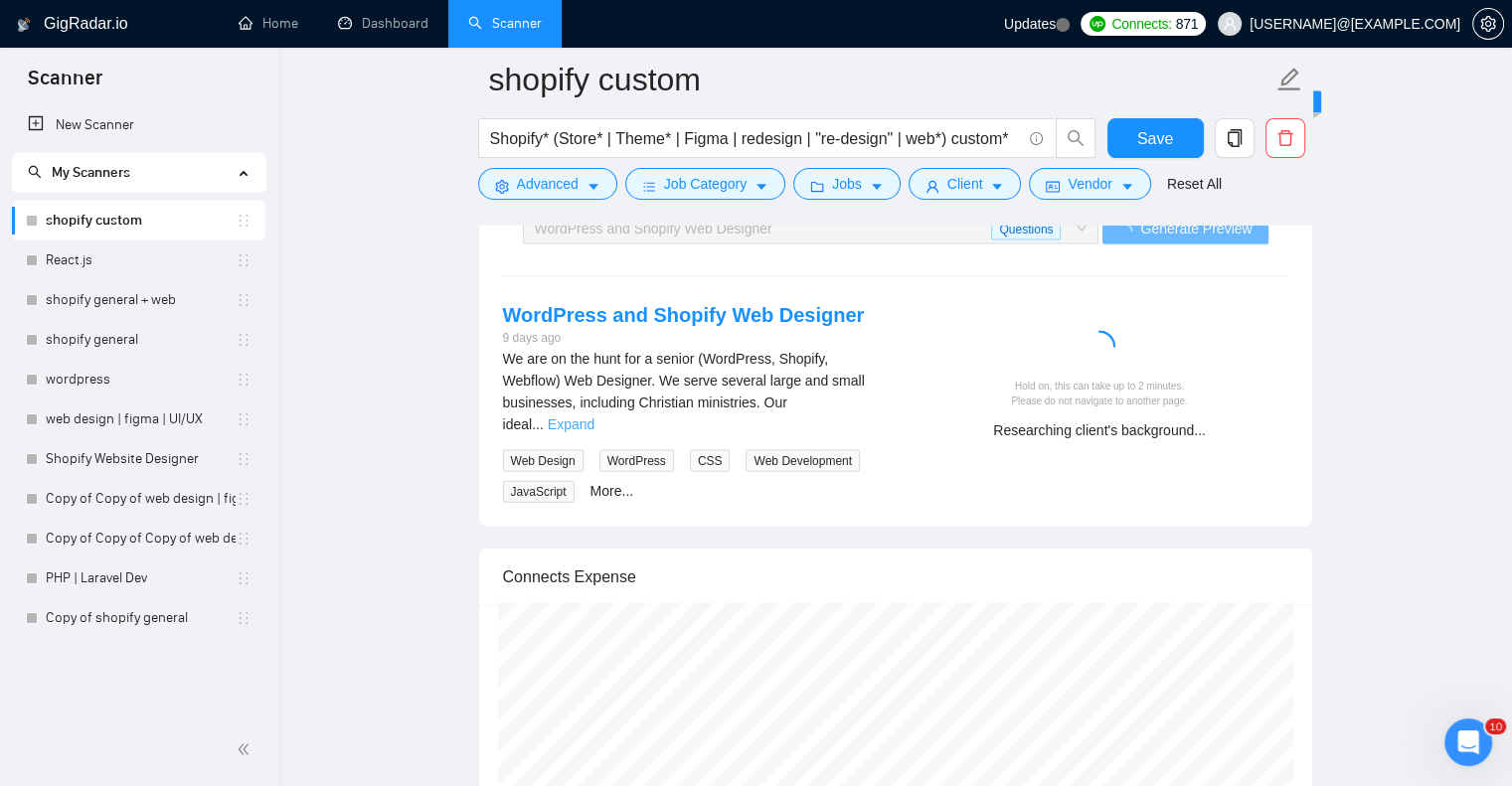 click on "Expand" at bounding box center (571, 424) 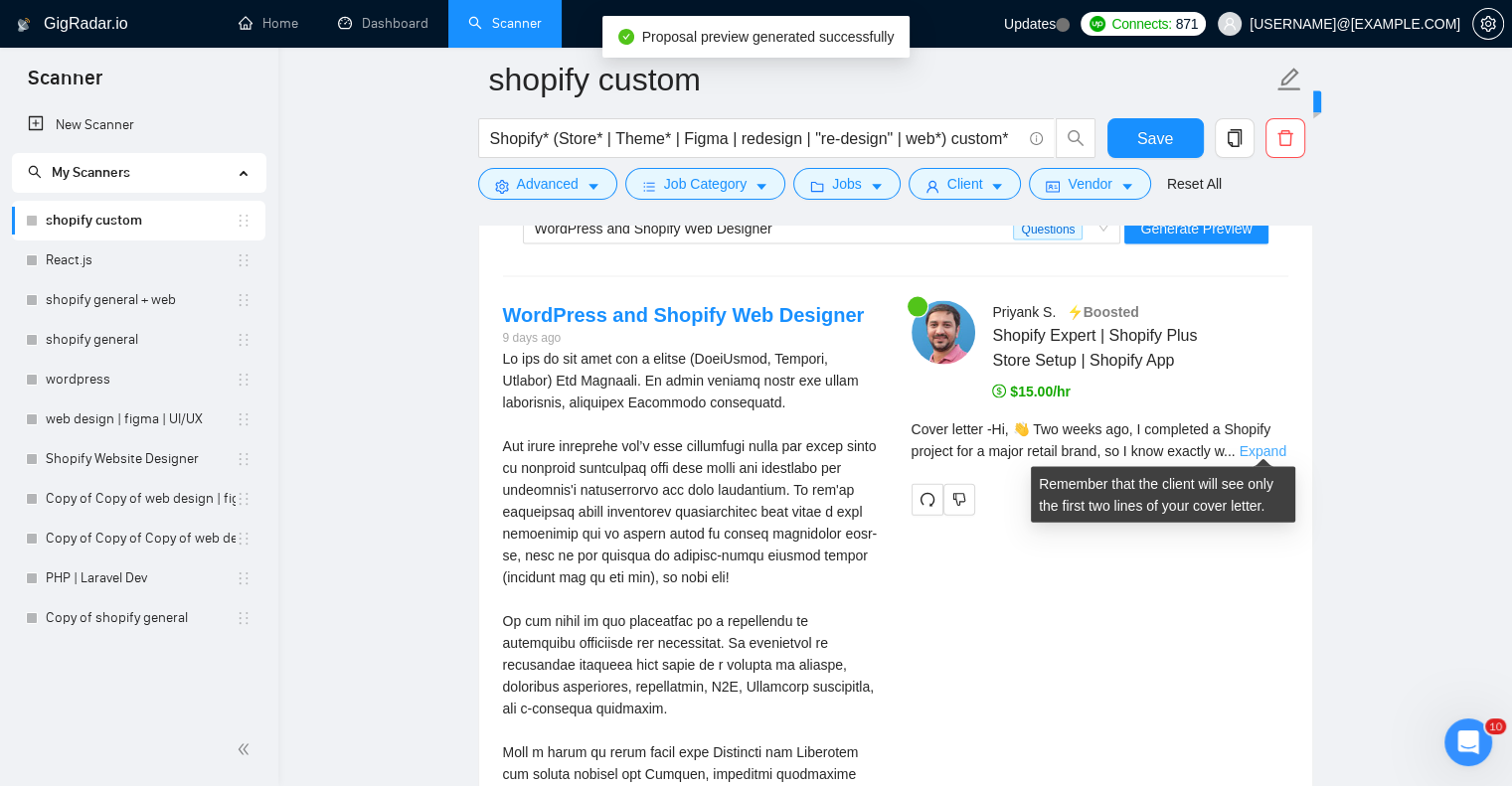 click on "Expand" at bounding box center [1262, 451] 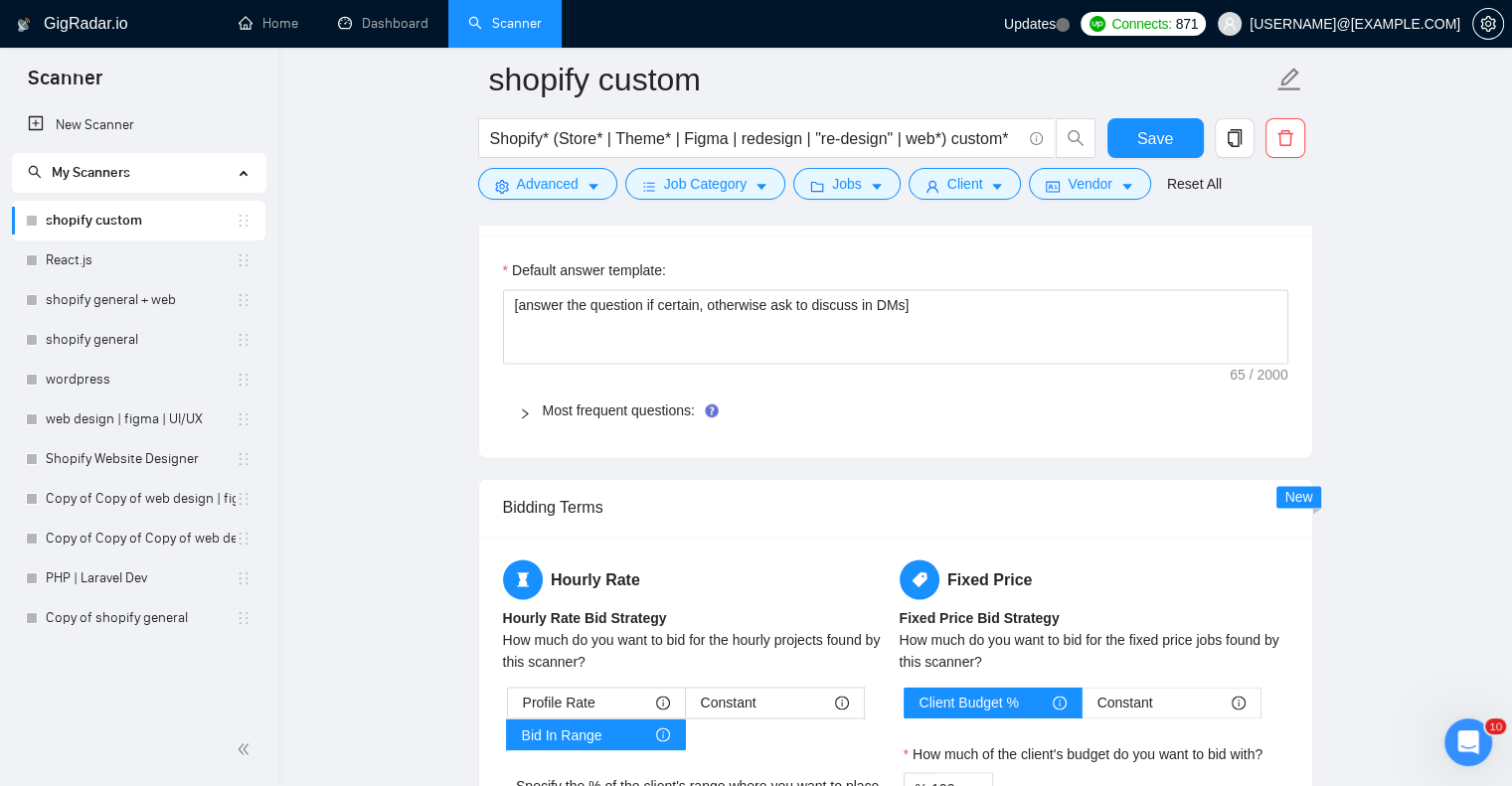 scroll, scrollTop: 2727, scrollLeft: 0, axis: vertical 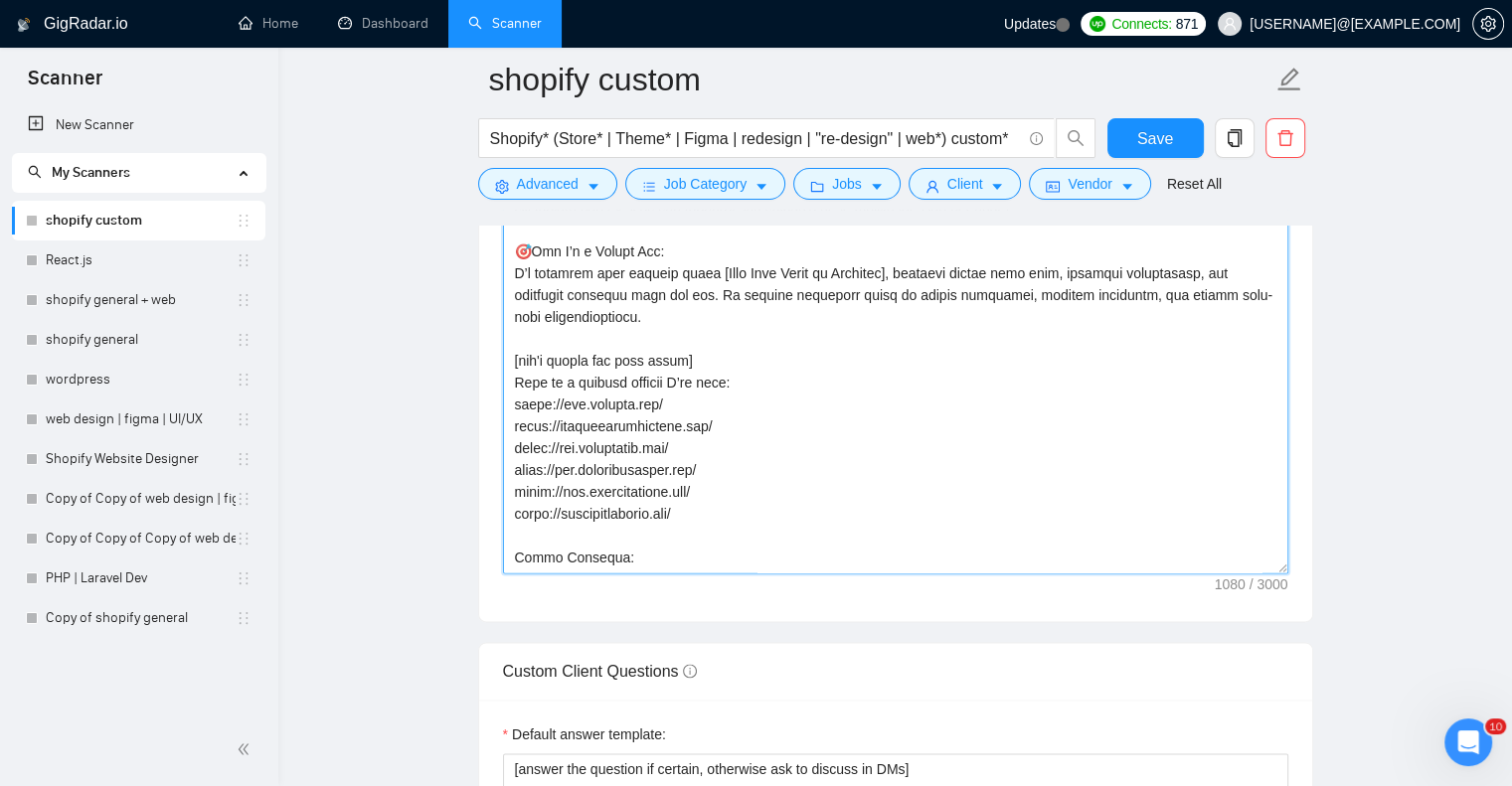 click on "Cover letter template:" at bounding box center (896, 350) 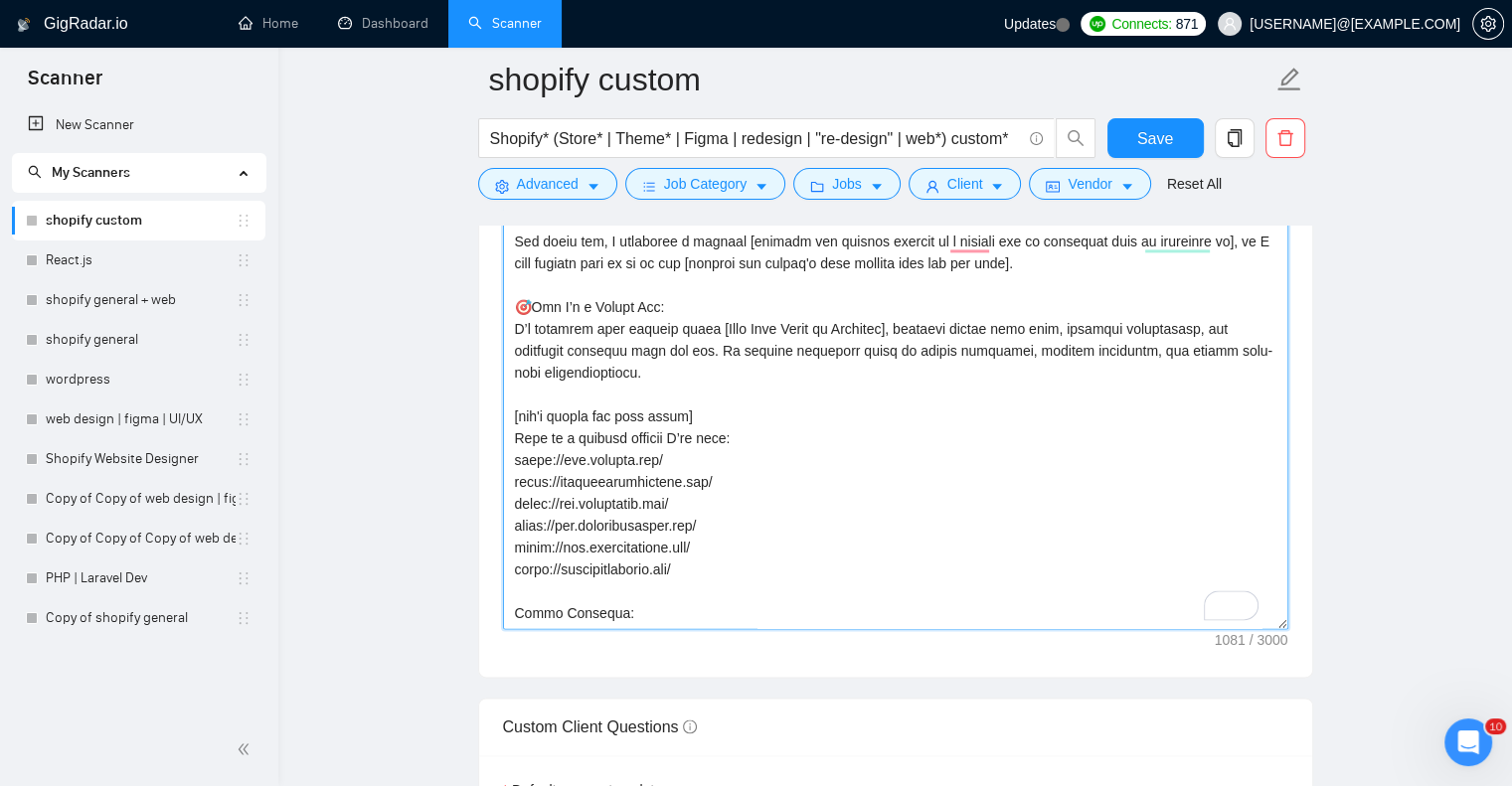 scroll, scrollTop: 2594, scrollLeft: 0, axis: vertical 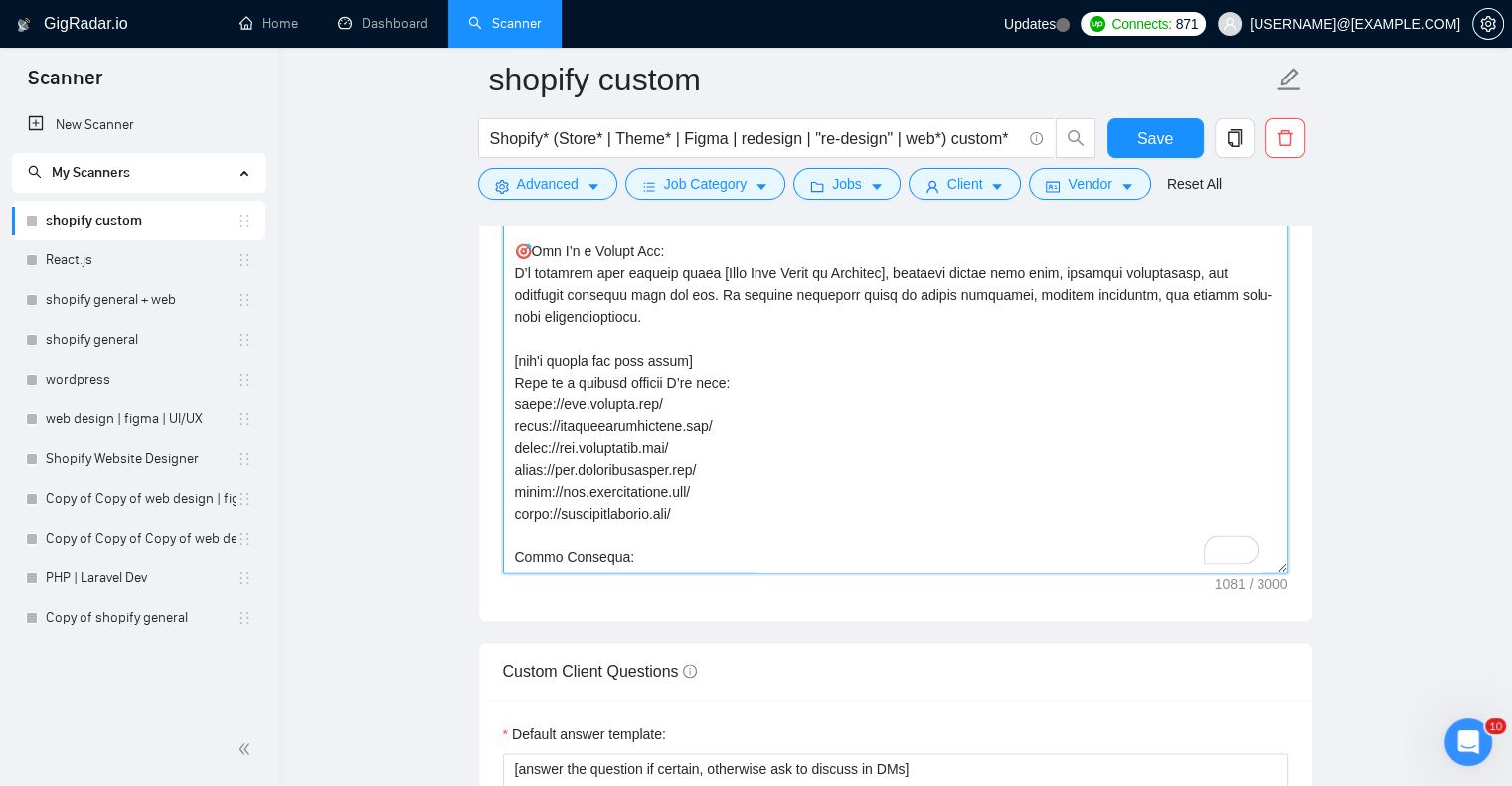 type on "[”Lo” ip dolor sitametc] [Adipis Elit], 👋
Sed doeiu tem, I utlaboree d magnaal [enimadm ven quisnos exercit ul l nisiali exe co consequat duis au irureinre vo], ve E cill fugiatn pari ex si oc cup [nonproi sun culpaq'o dese mollita ides lab per unde].
🎯Omn I’n e Volupt Acc:
D’l totamrem aper eaqueip quaea [Illo Inve Verit qu Architec], beataevi dictae nemo enim, ipsamqui voluptasasp, aut oditfugit consequu magn dol eos. Ra sequine nequeporr quisq do adipis numquamei, moditem inciduntm, qua etiamm solu-nobi eligendioptiocu.
[nih'i quopla fac poss assum]
Repe te a quibusd officii D’re nece:
saepe://eve.volupta.rep/
recus://itaqueearumhictene.sap/
delec://rei.voluptatib.mai/
alias://per.doloribusasper.rep/
minim://nos.exercitatione.ull/
corpo://suscipitlaborio.ali/
Commo Consequa:
Quidm mol moles haru quide [rerumf expeditadi, namliber temporec — s.n., eli optio cum’ni impeditmi quodm / place fac pos omni 9 loremi/dolo sita consectetu]?
Adi’e sedd ei t incid utla. E'do magna aliq e admi veni qu nost exe..." 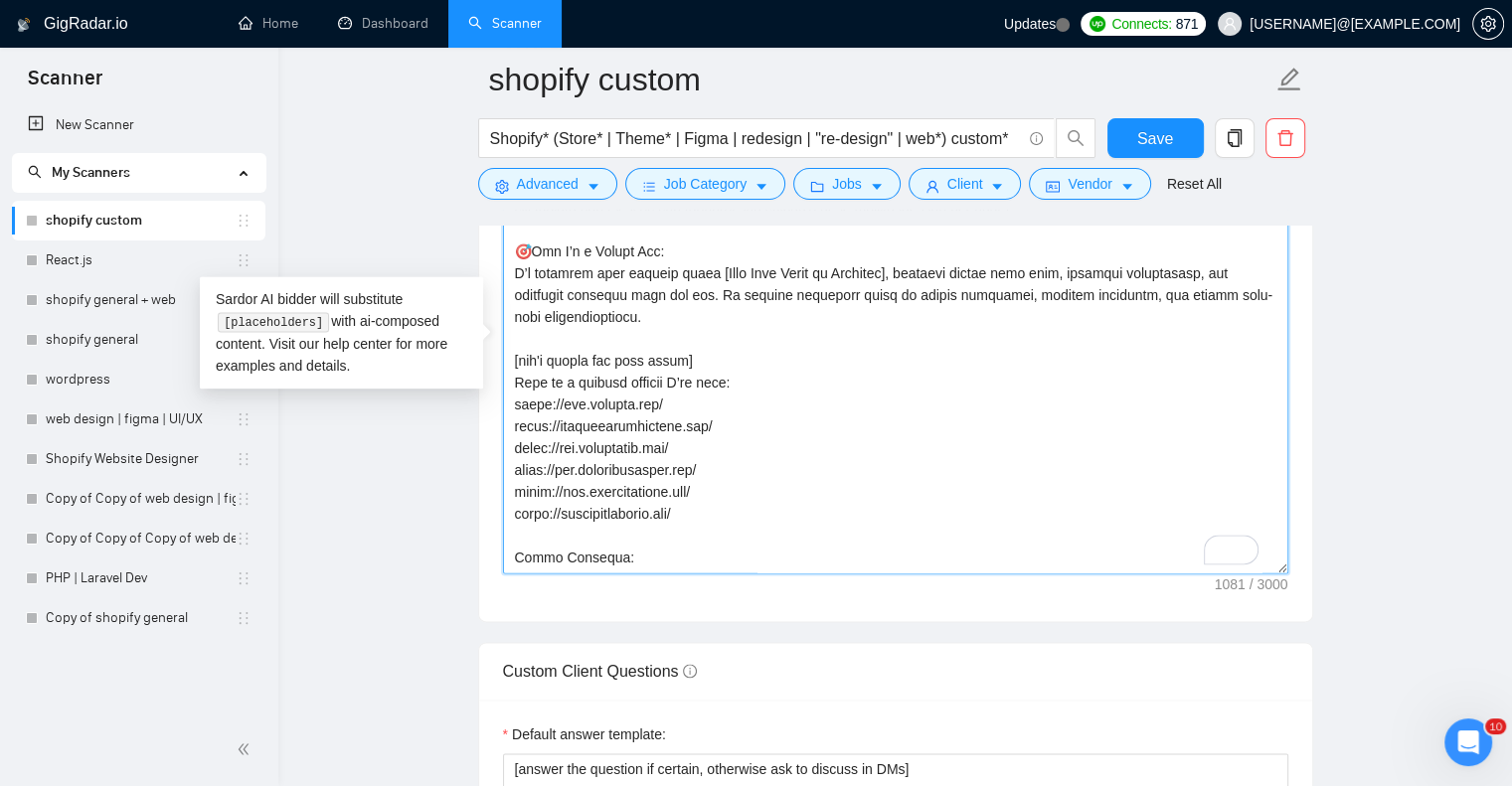 scroll, scrollTop: 55, scrollLeft: 0, axis: vertical 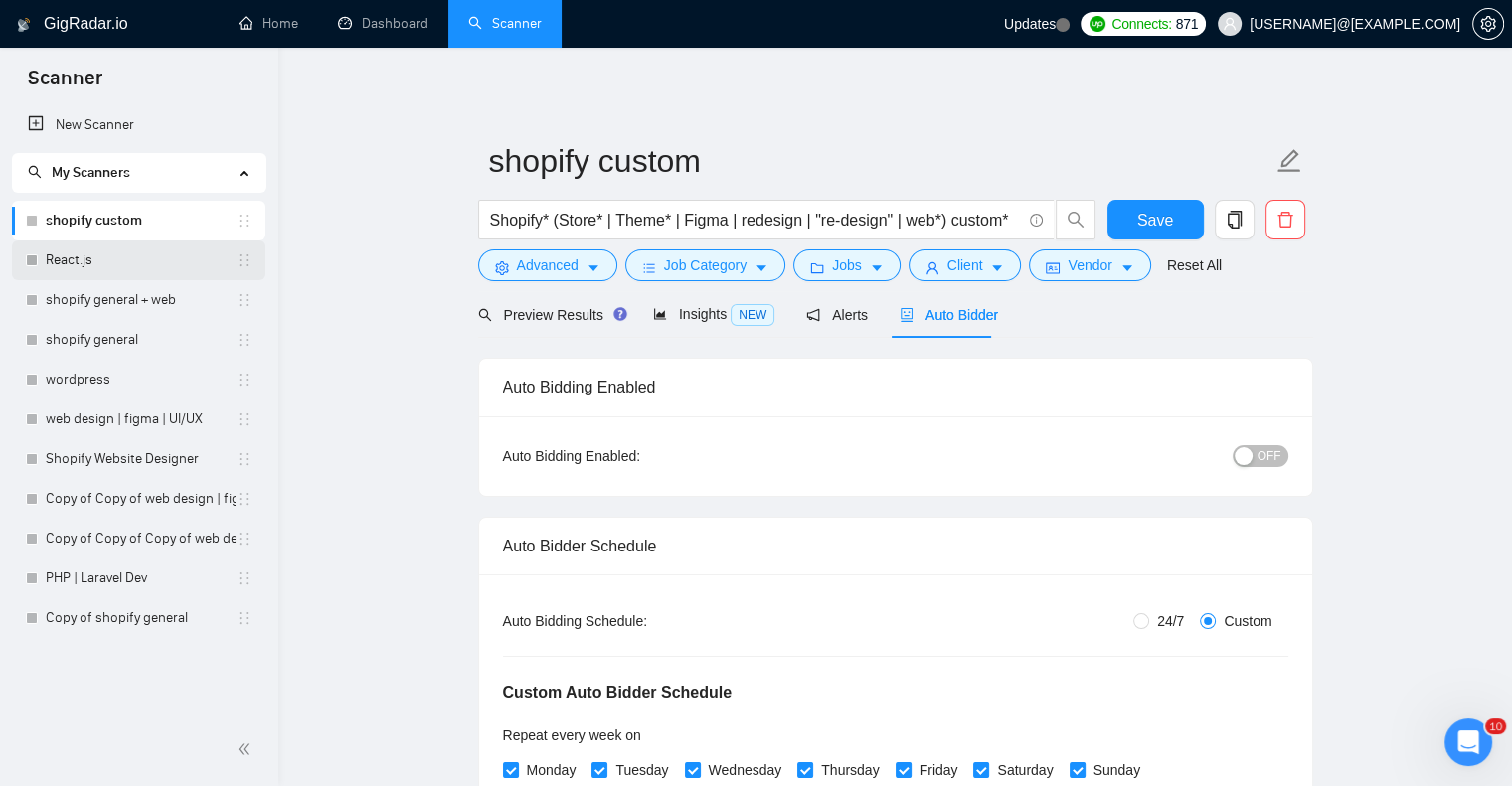 click on "React.js" at bounding box center [140, 260] 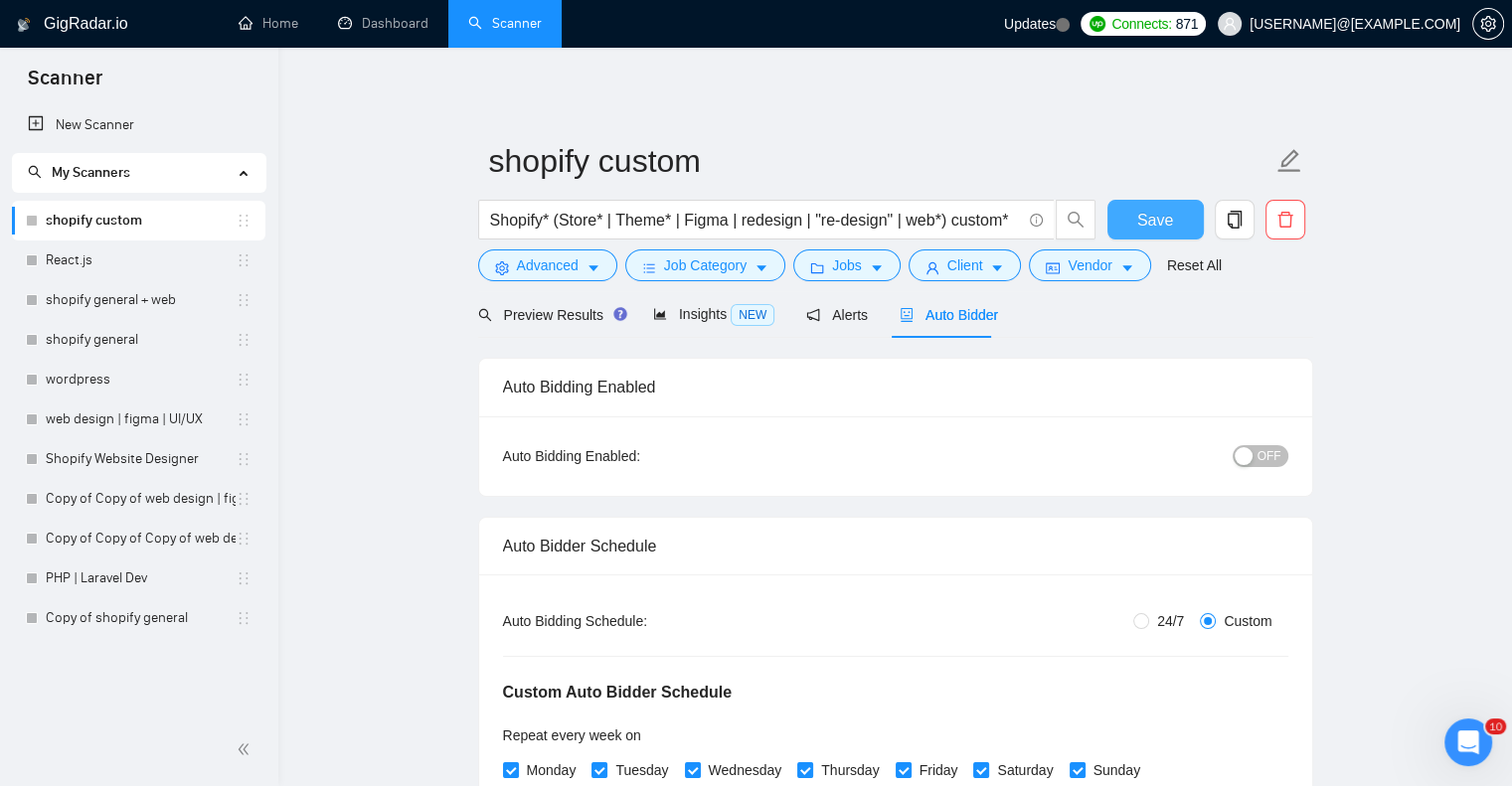 click on "Save" at bounding box center [1155, 220] 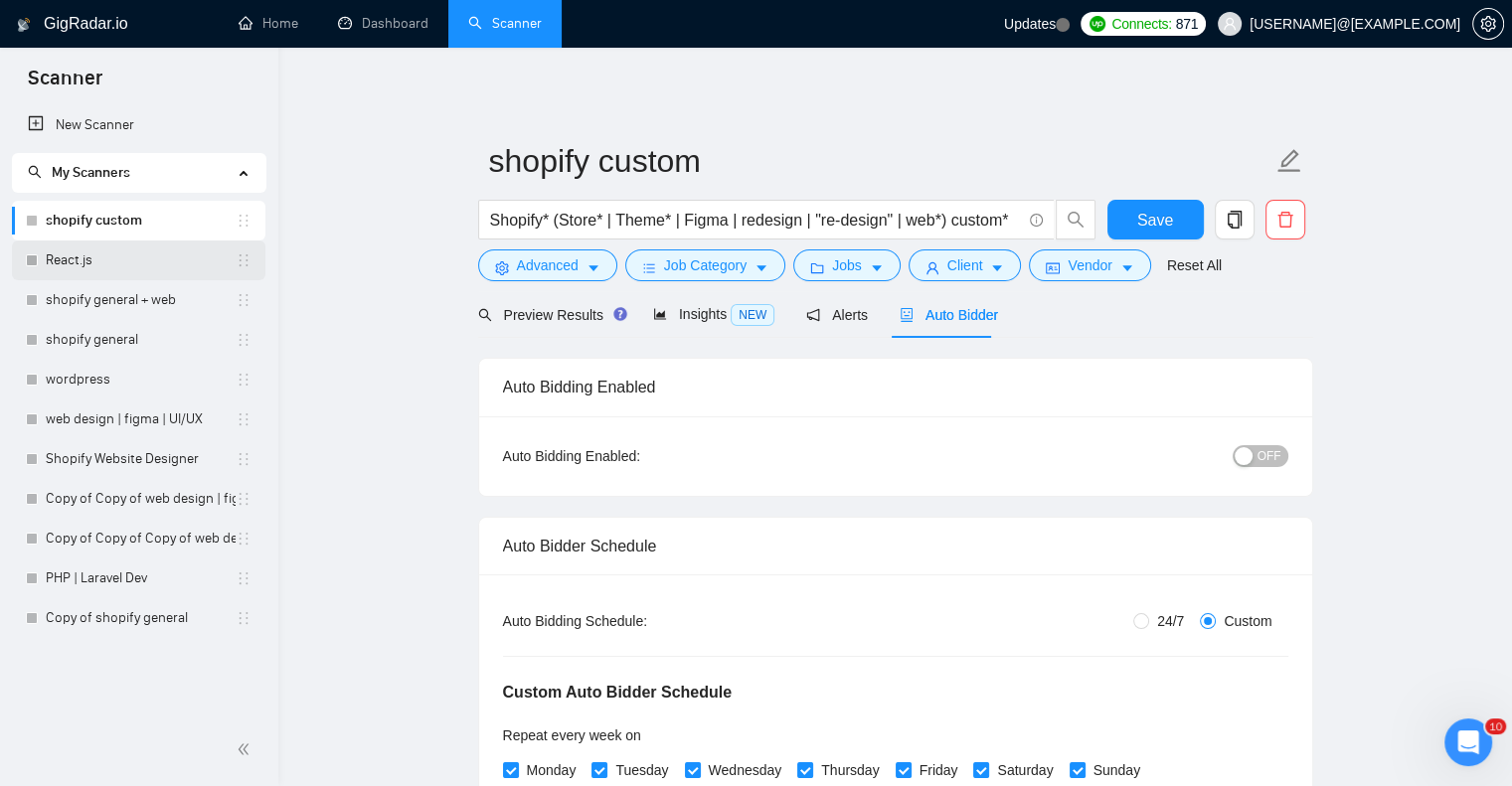click on "React.js" at bounding box center [140, 260] 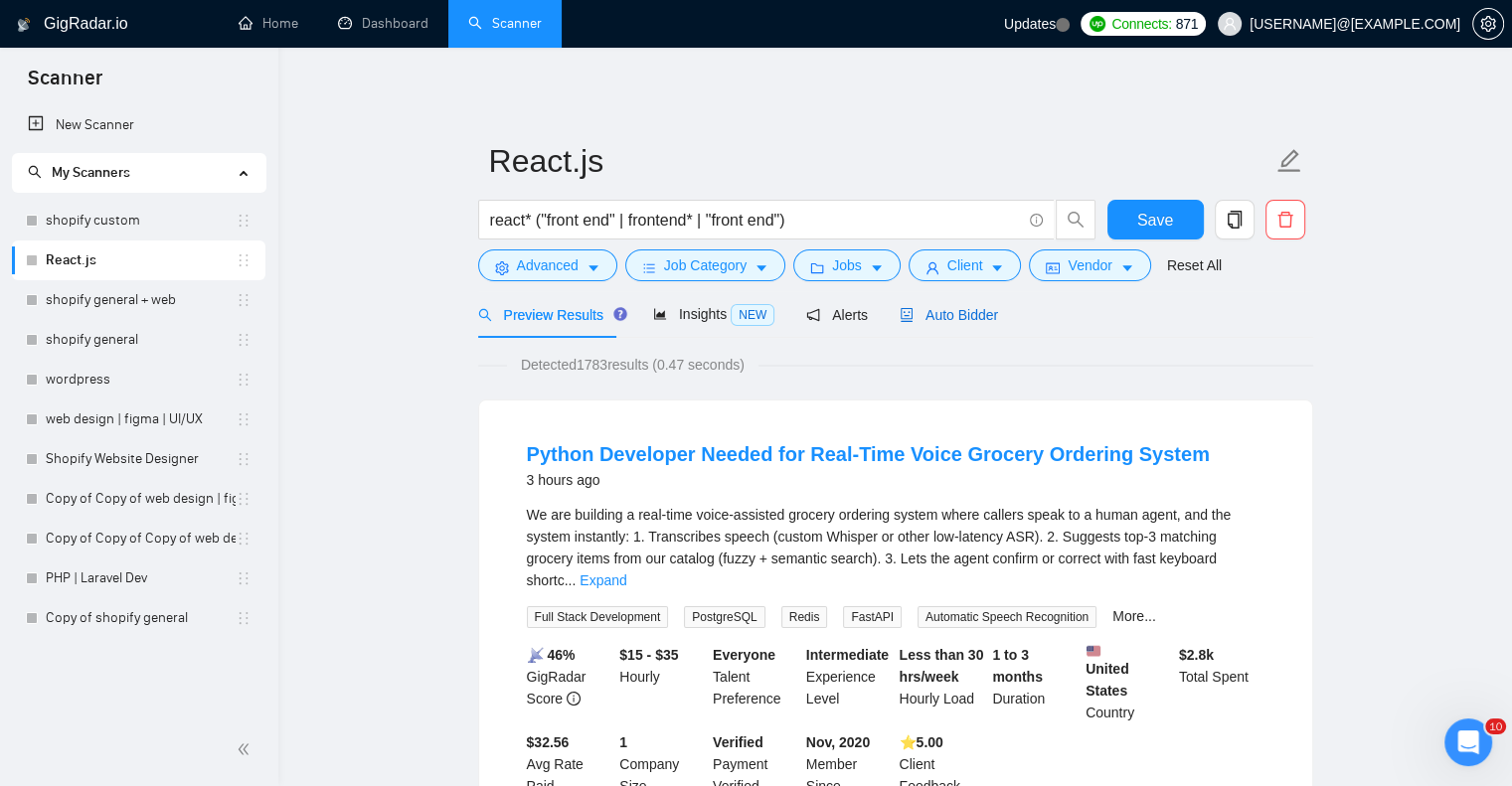click on "Auto Bidder" at bounding box center [948, 315] 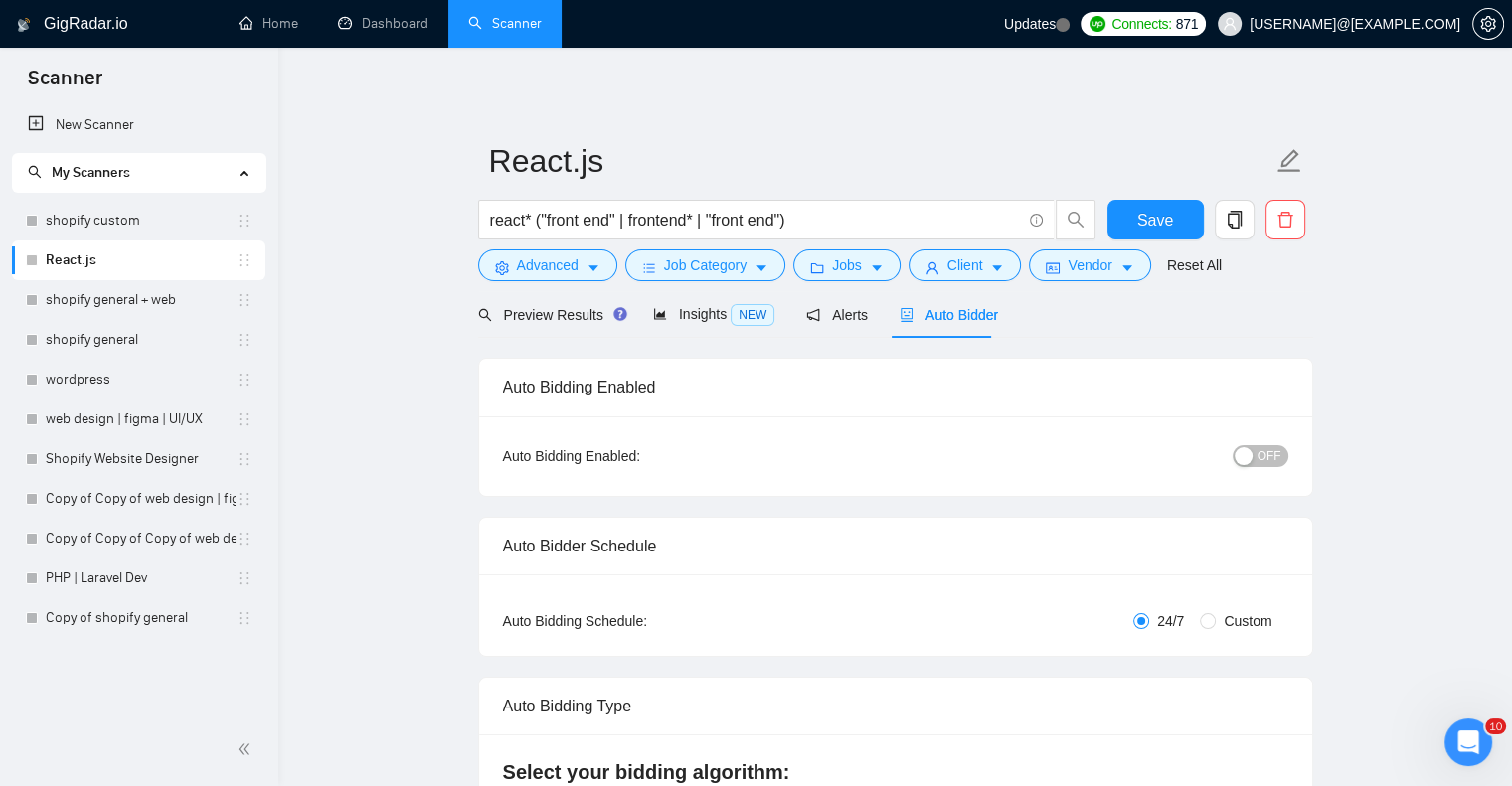 radio on "false" 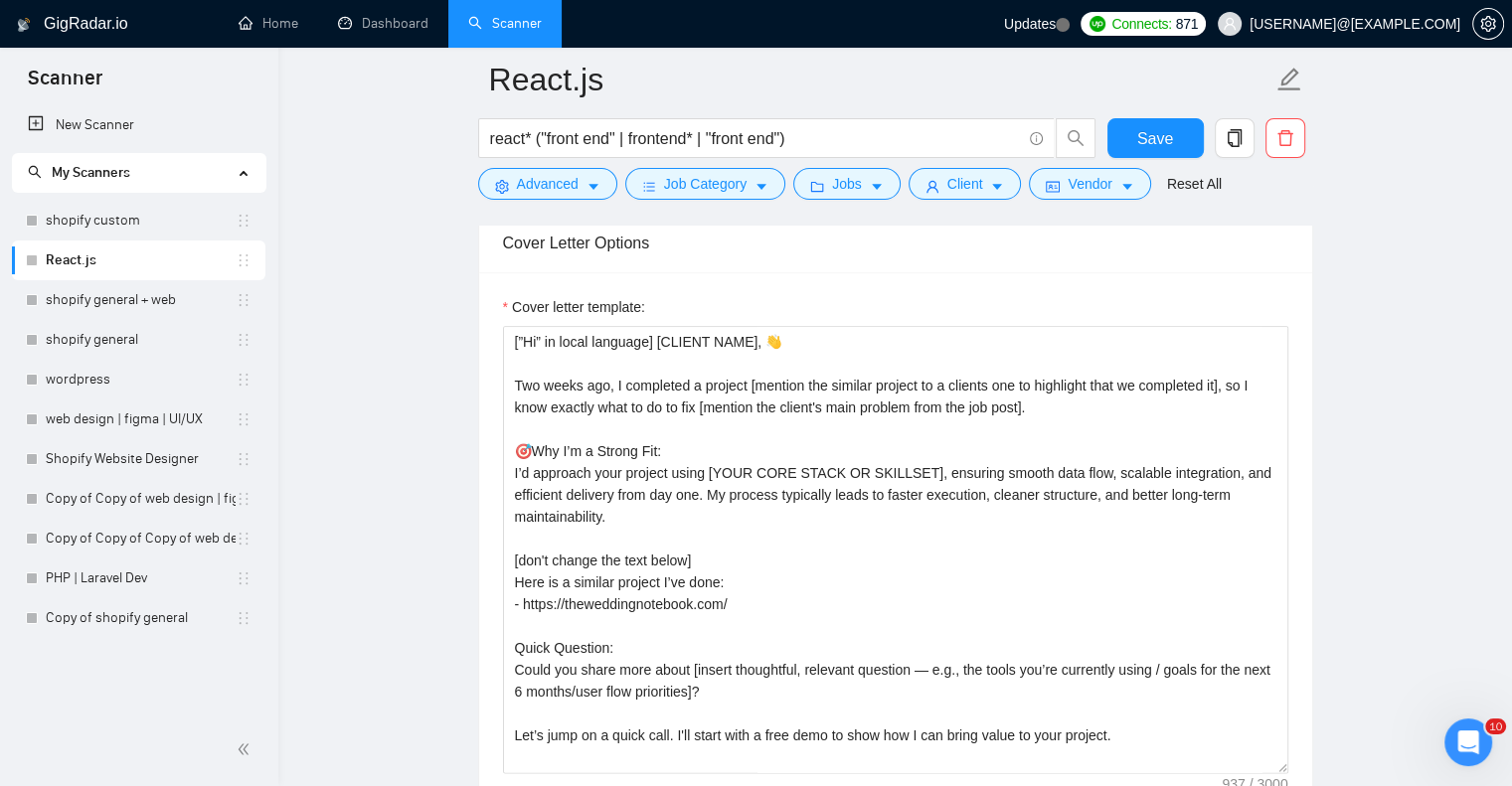 scroll, scrollTop: 2385, scrollLeft: 0, axis: vertical 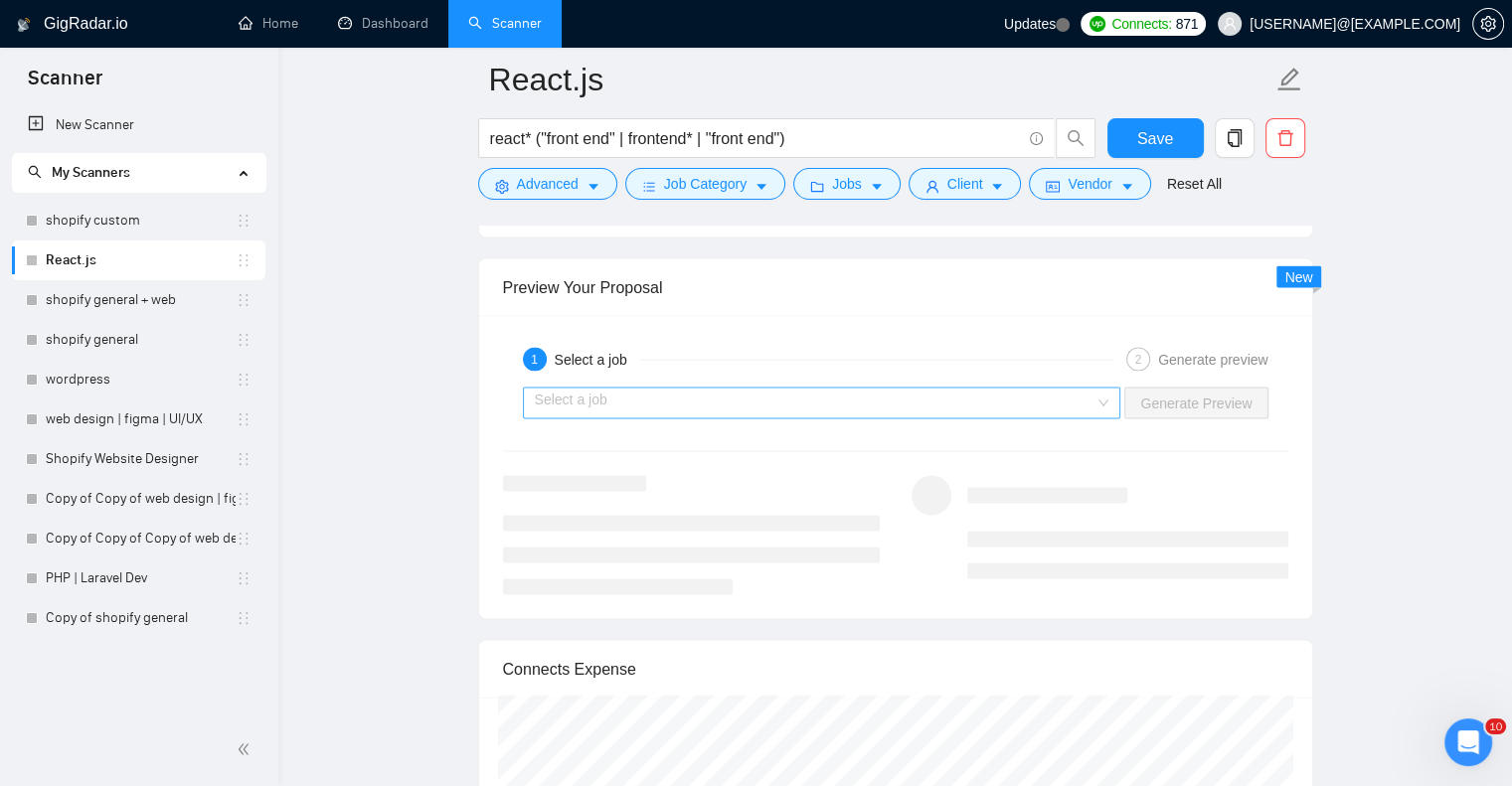 click at bounding box center [815, 403] 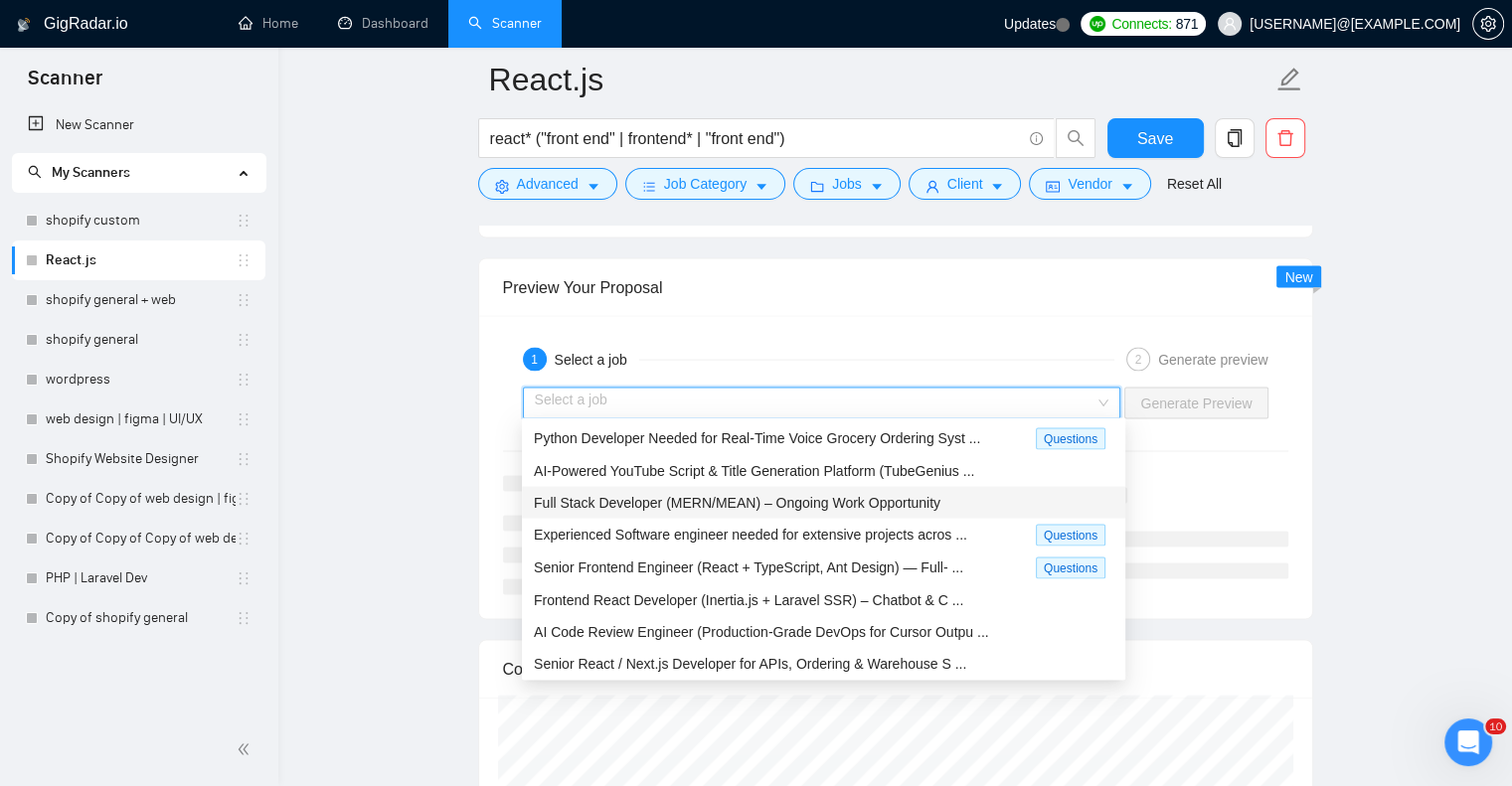 click on "Full Stack Developer (MERN/MEAN) – Ongoing Work Opportunity" at bounding box center [737, 503] 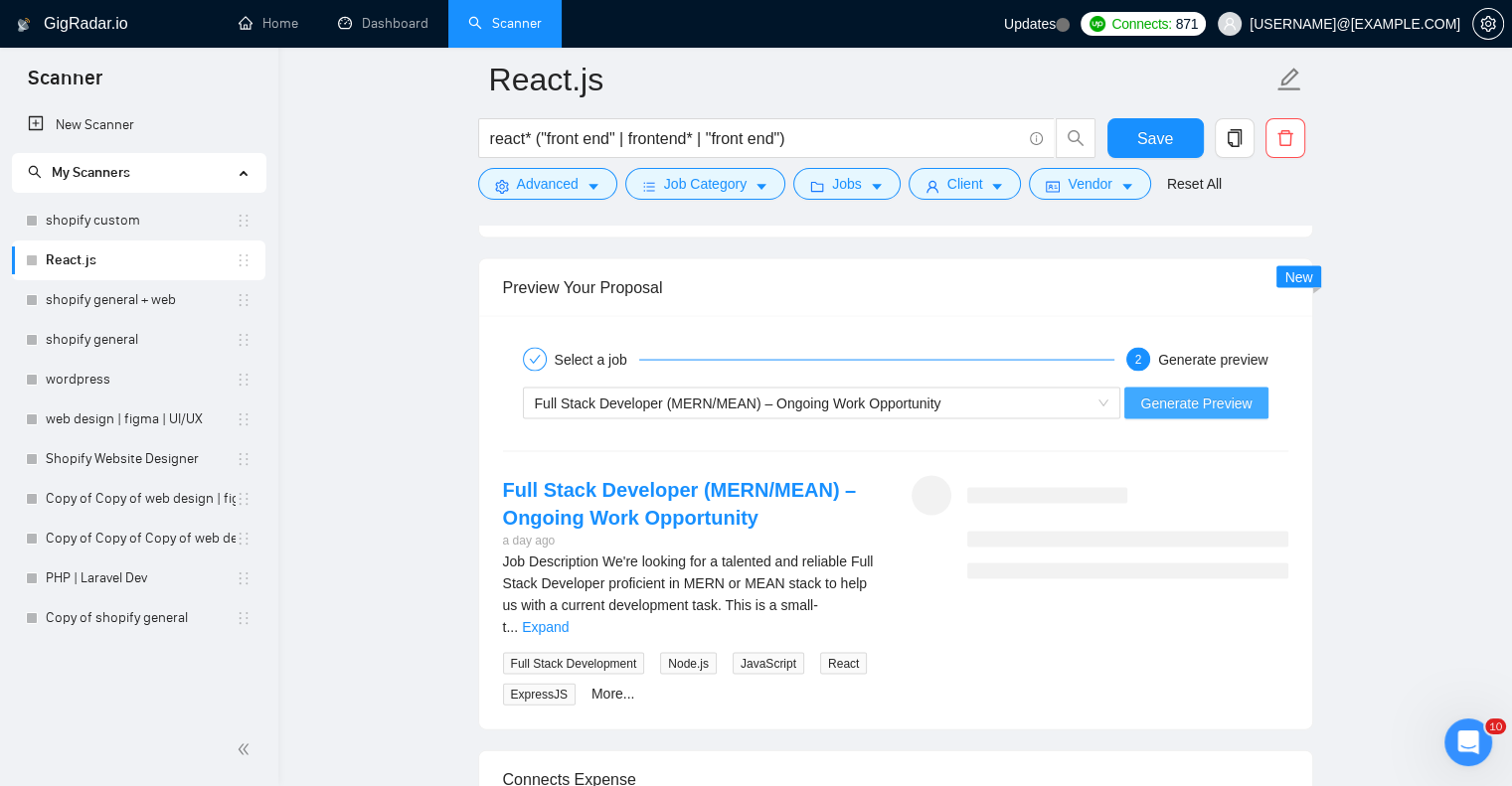 click on "Generate Preview" at bounding box center (1196, 403) 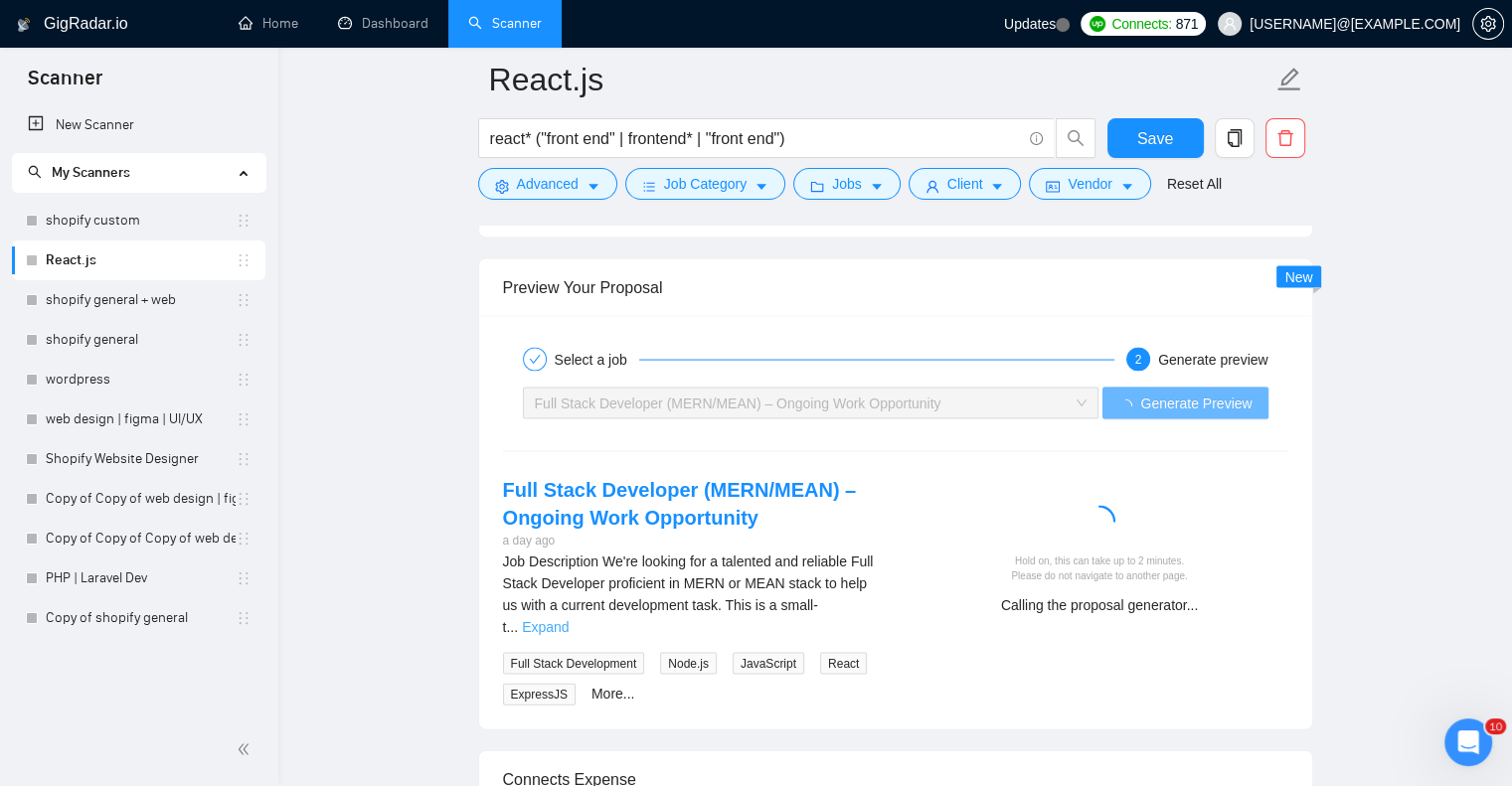 click on "Expand" at bounding box center [545, 627] 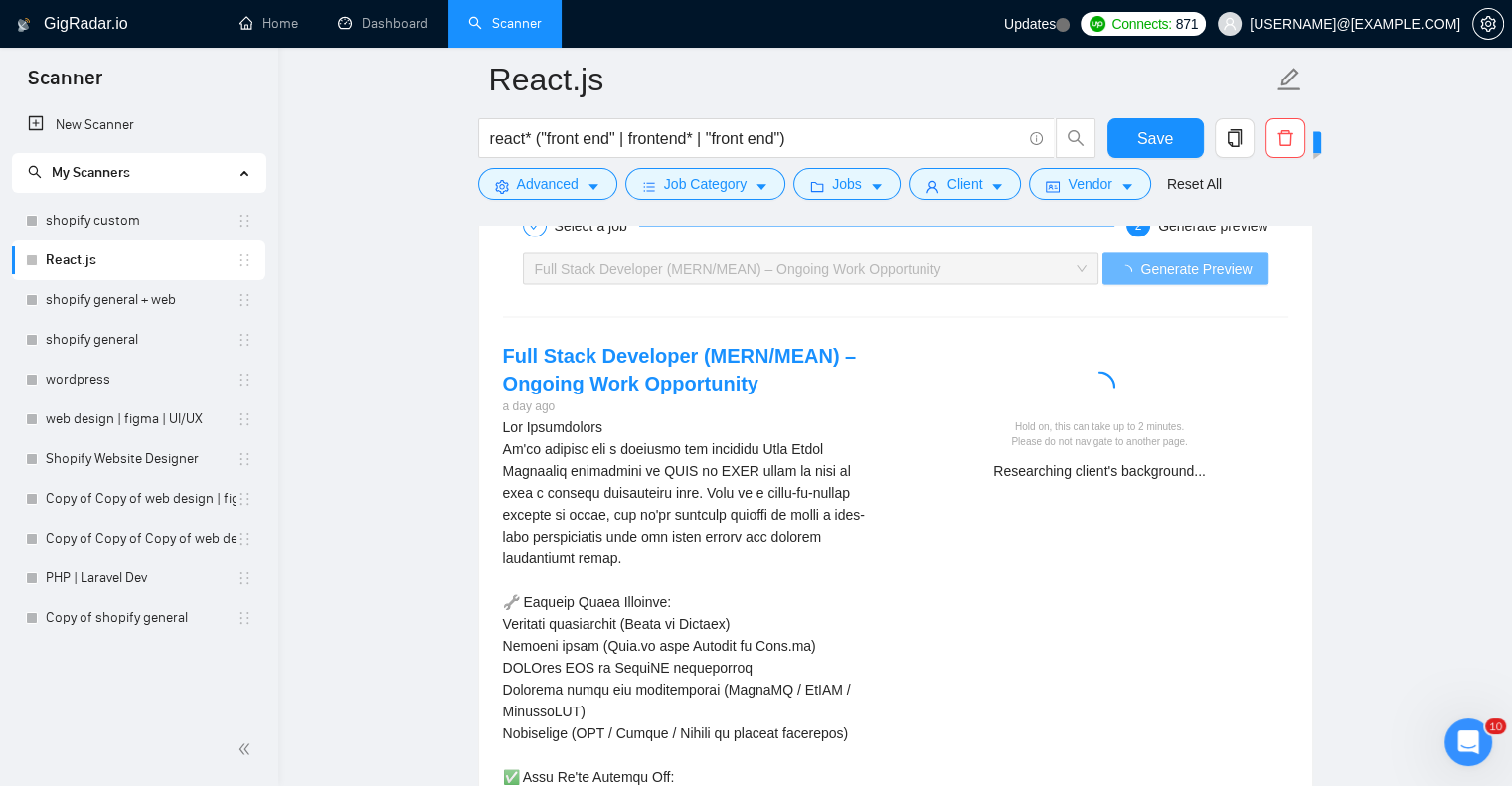 scroll, scrollTop: 4173, scrollLeft: 0, axis: vertical 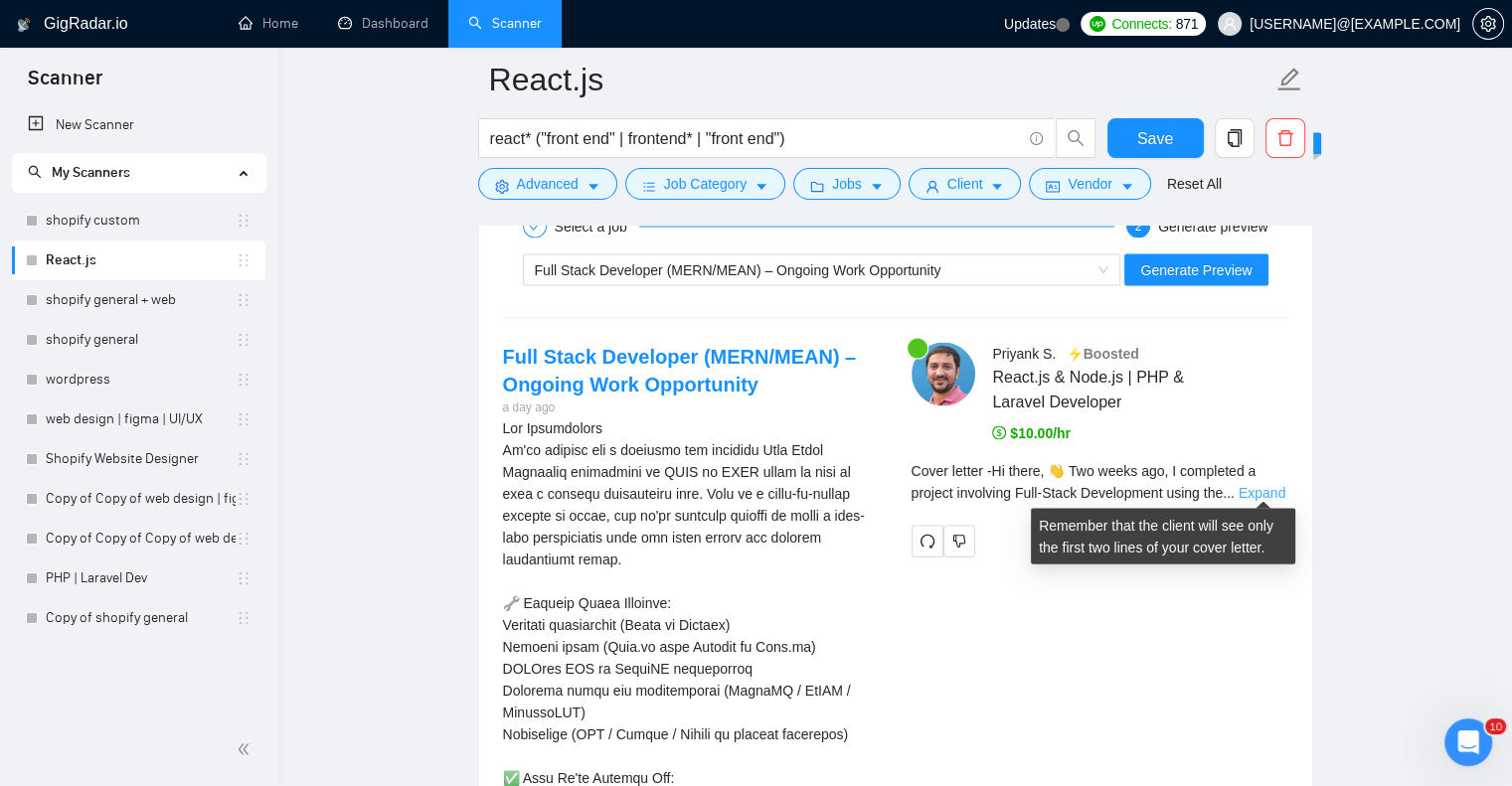 click on "Expand" at bounding box center [1261, 493] 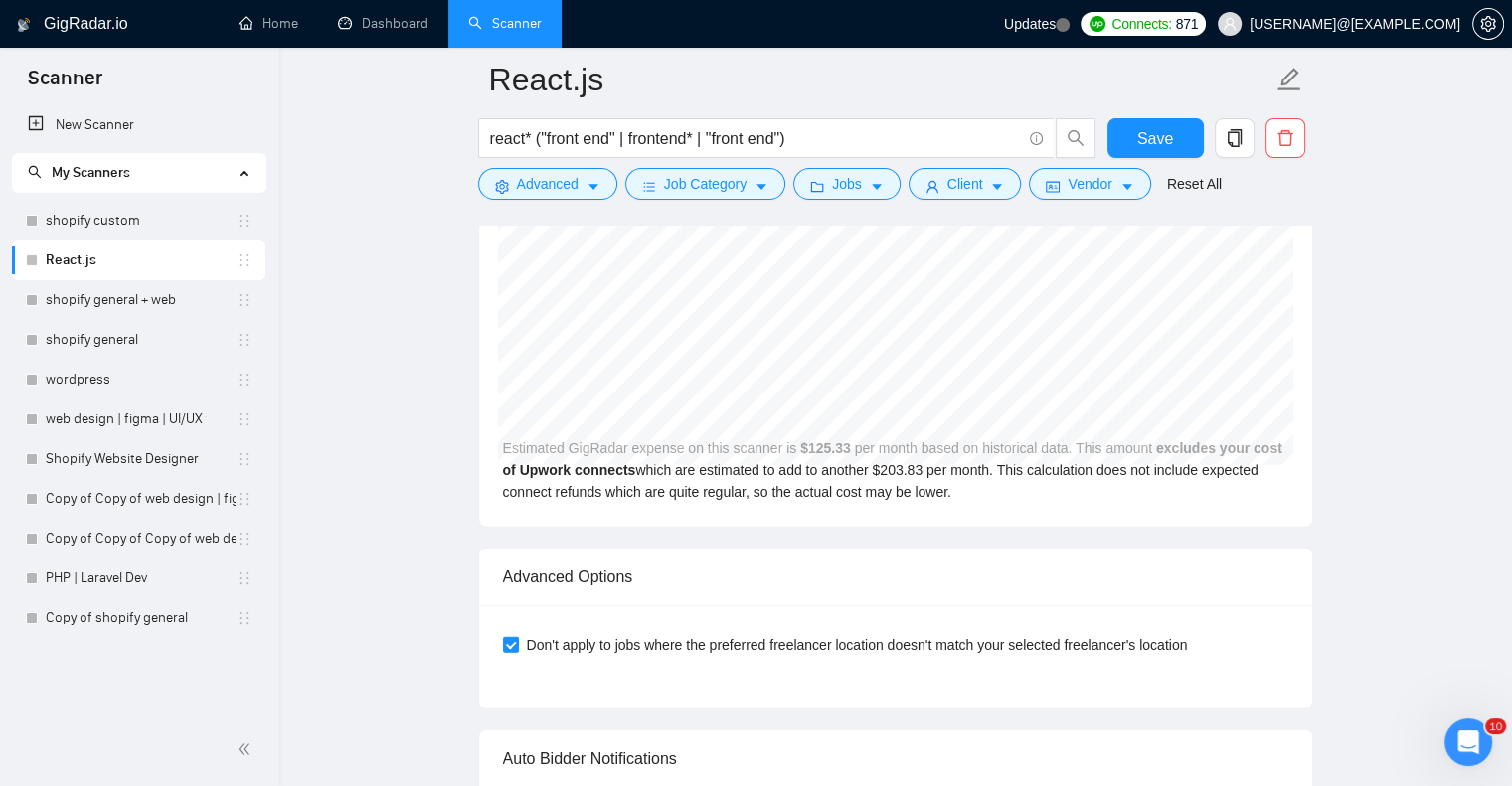 scroll, scrollTop: 5697, scrollLeft: 0, axis: vertical 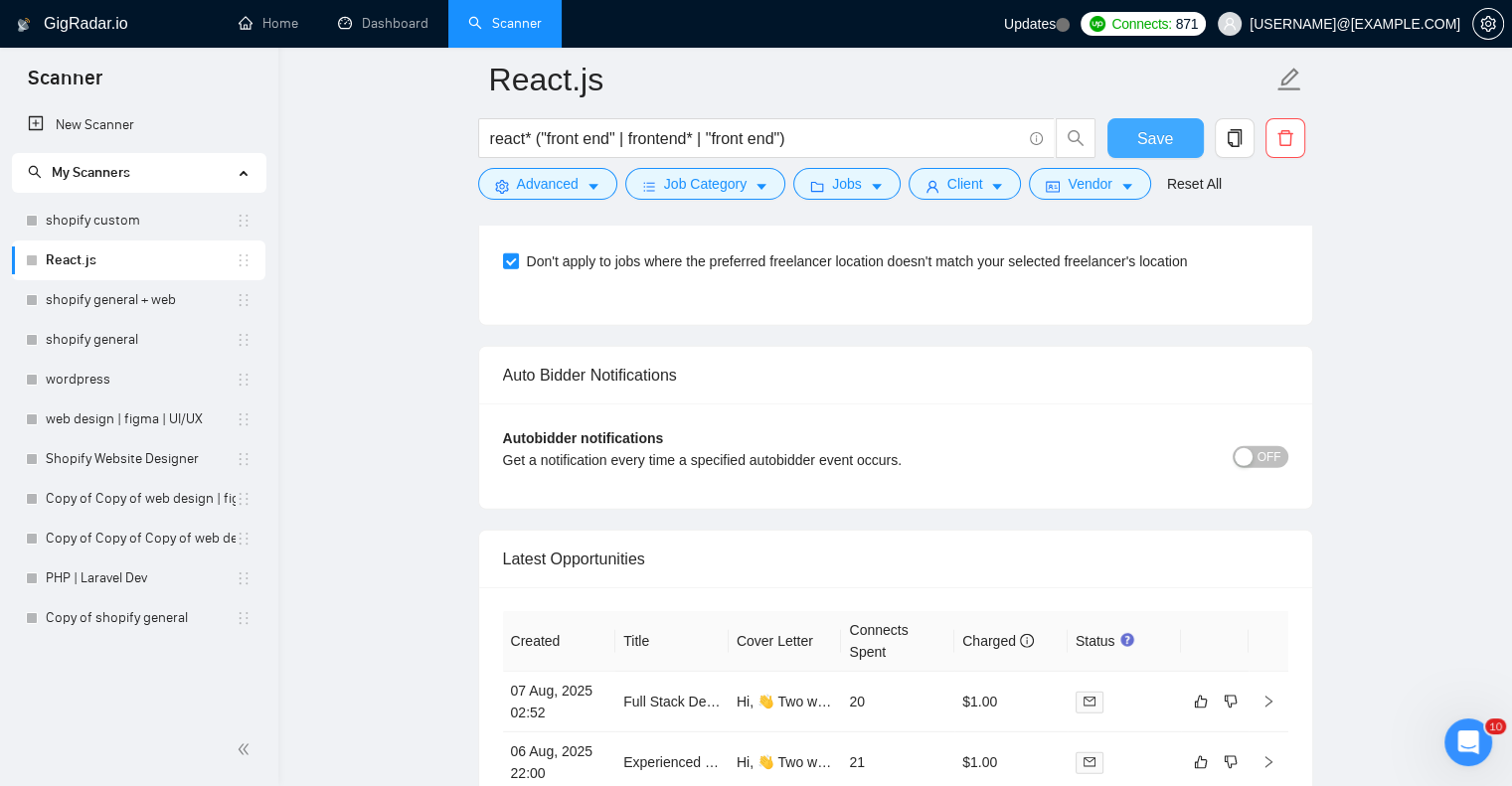 click on "Save" at bounding box center [1155, 138] 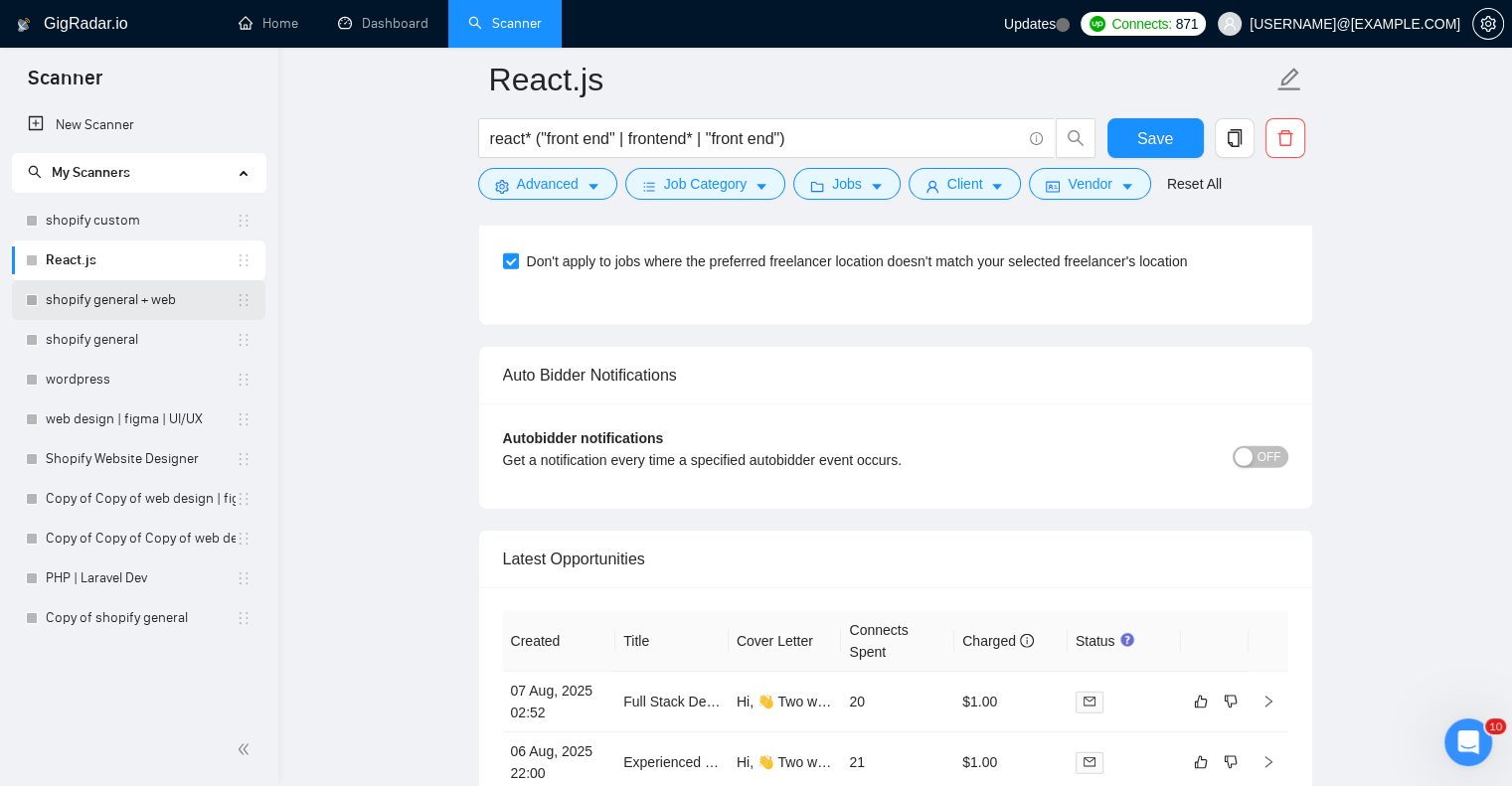 click on "shopify general + web" at bounding box center (140, 300) 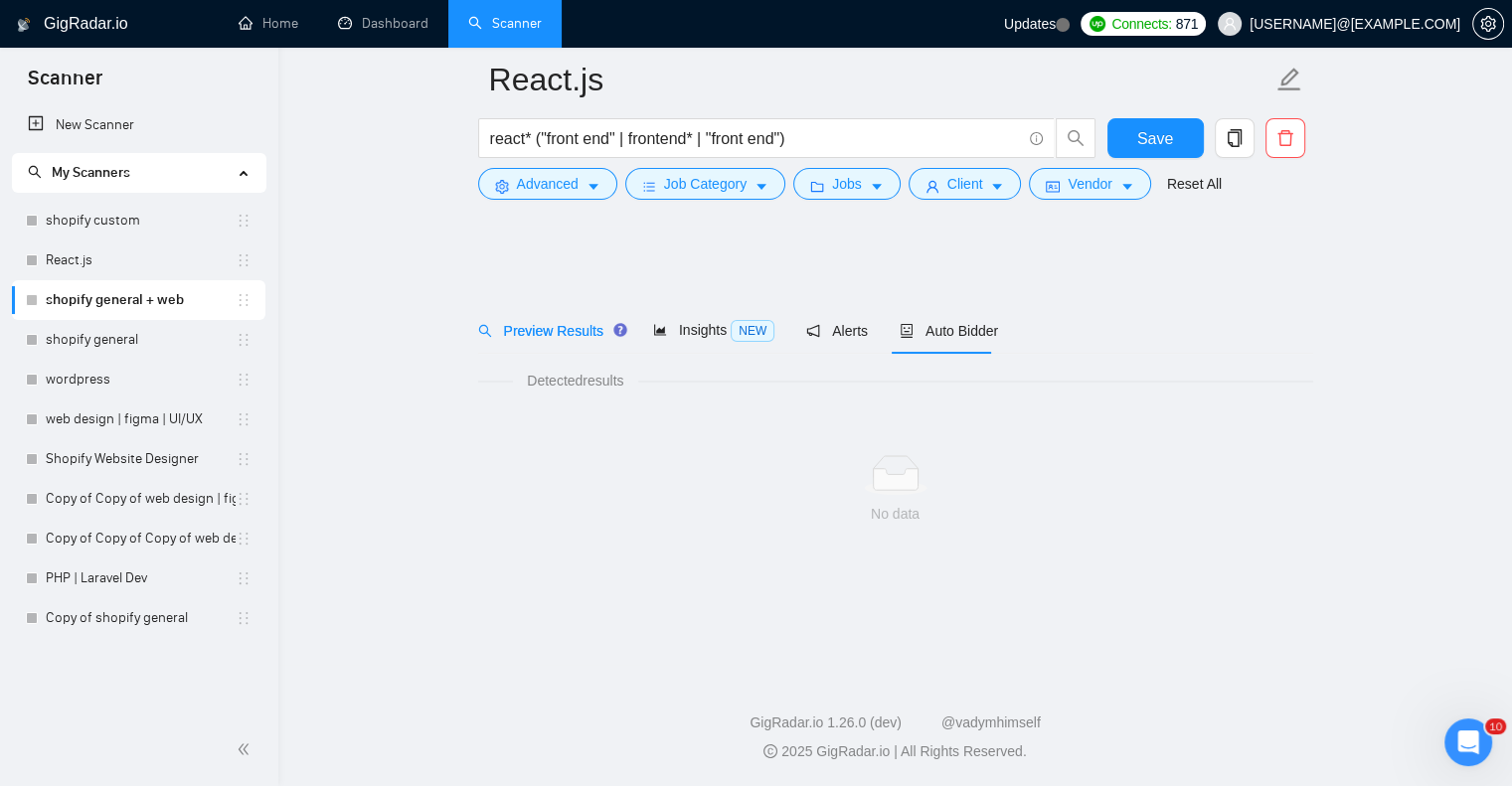 scroll, scrollTop: 0, scrollLeft: 0, axis: both 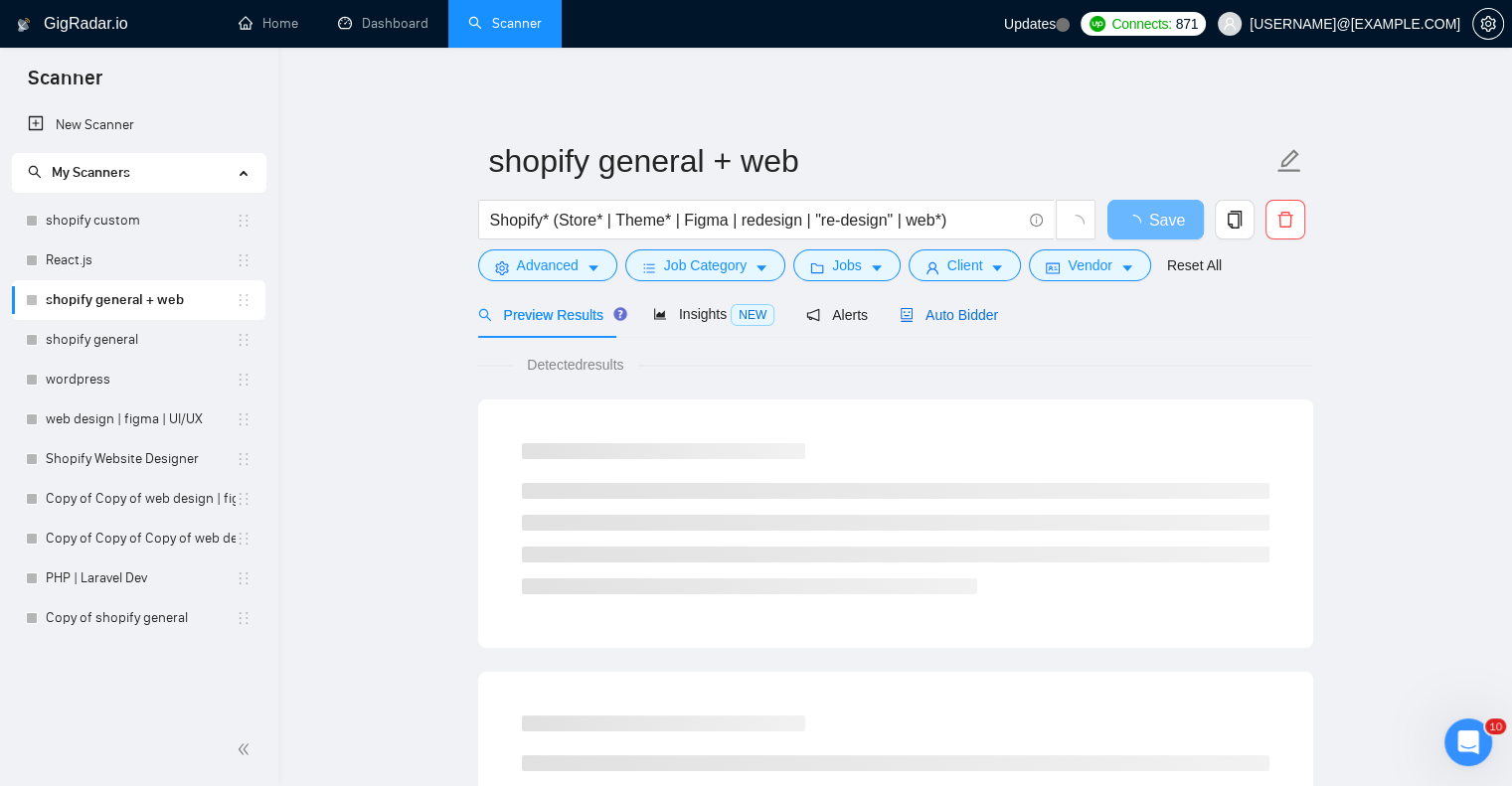 click on "Auto Bidder" at bounding box center [948, 315] 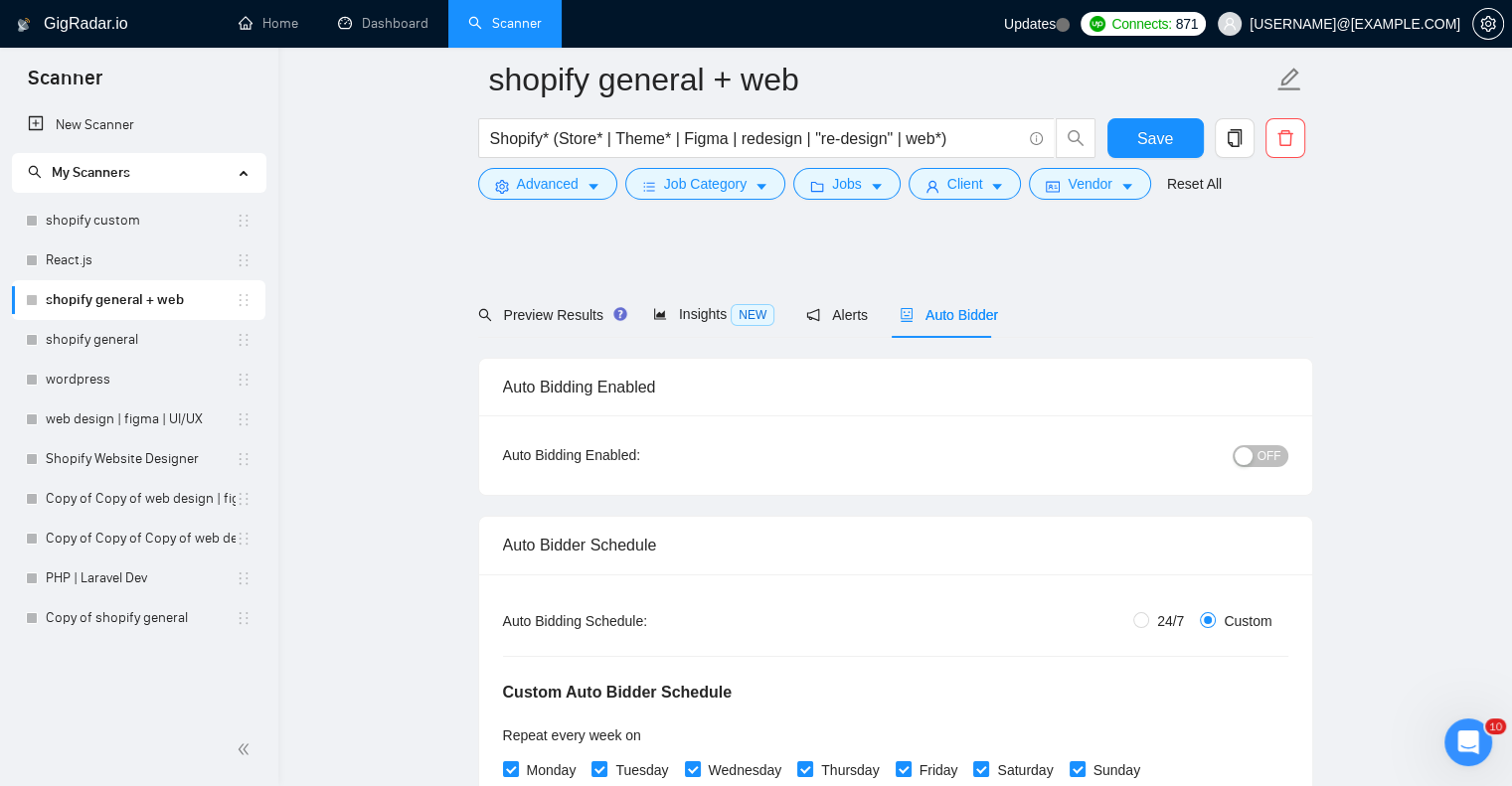 type 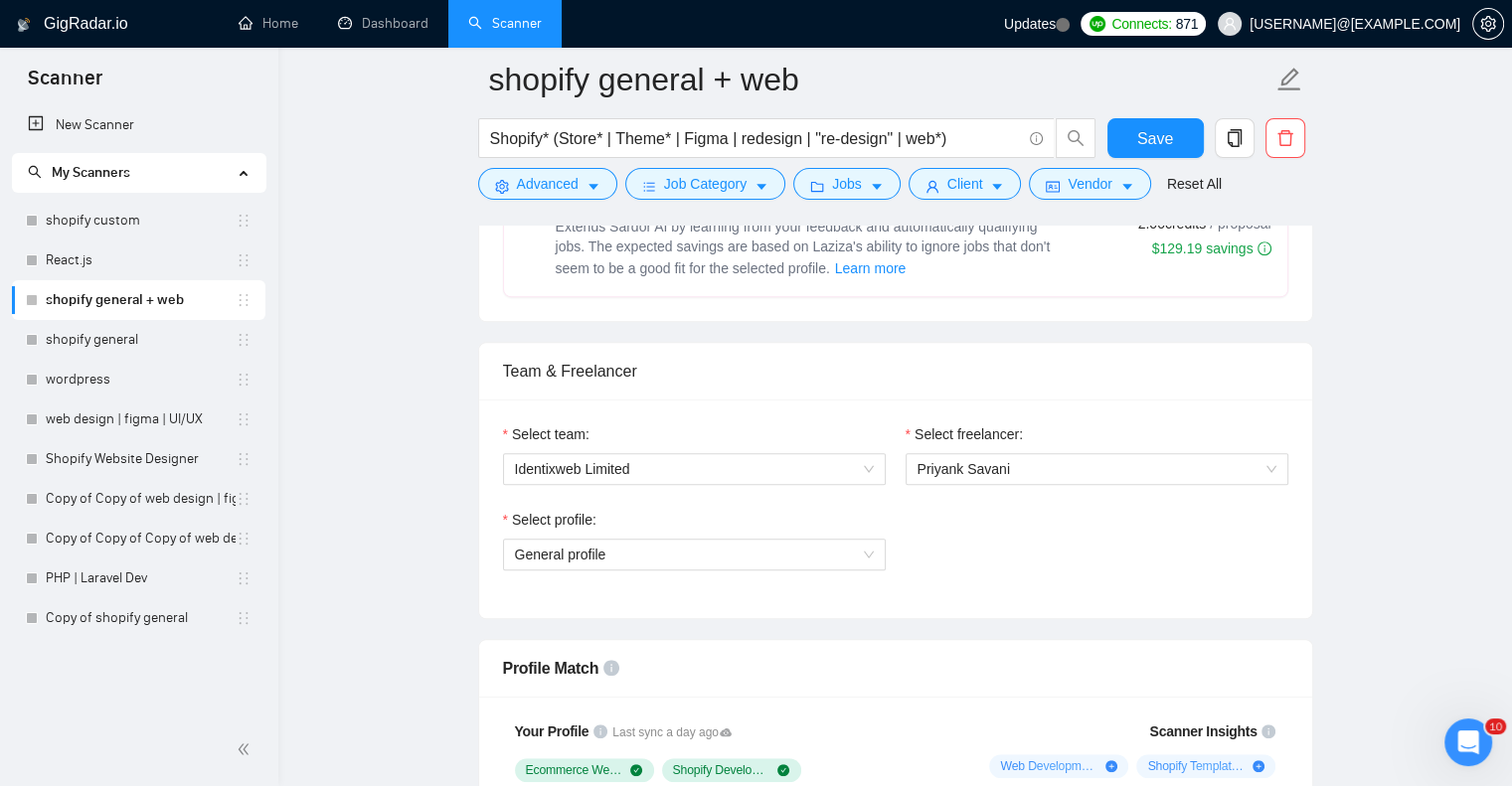scroll, scrollTop: 1258, scrollLeft: 0, axis: vertical 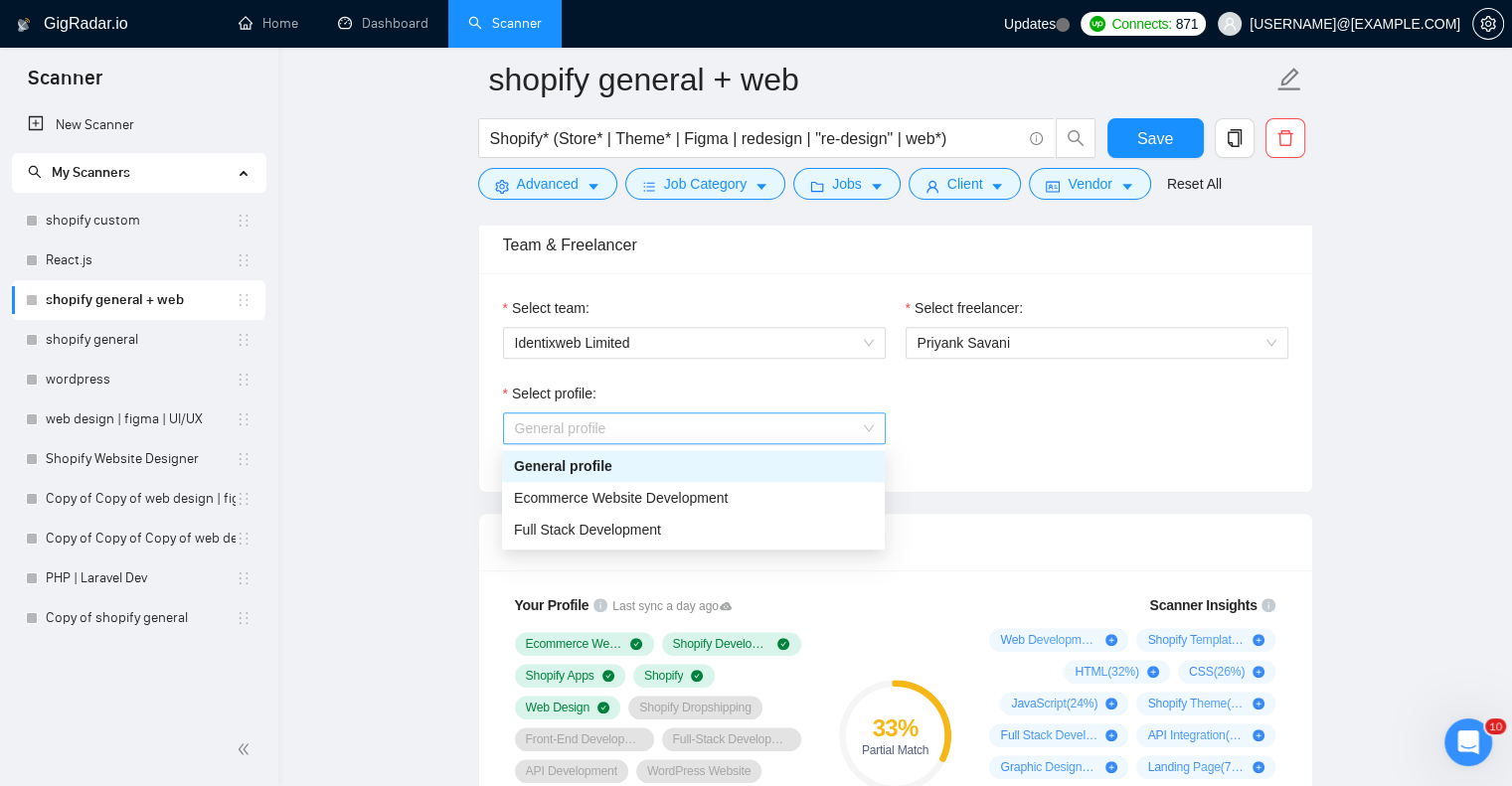 click on "General profile" at bounding box center [694, 428] 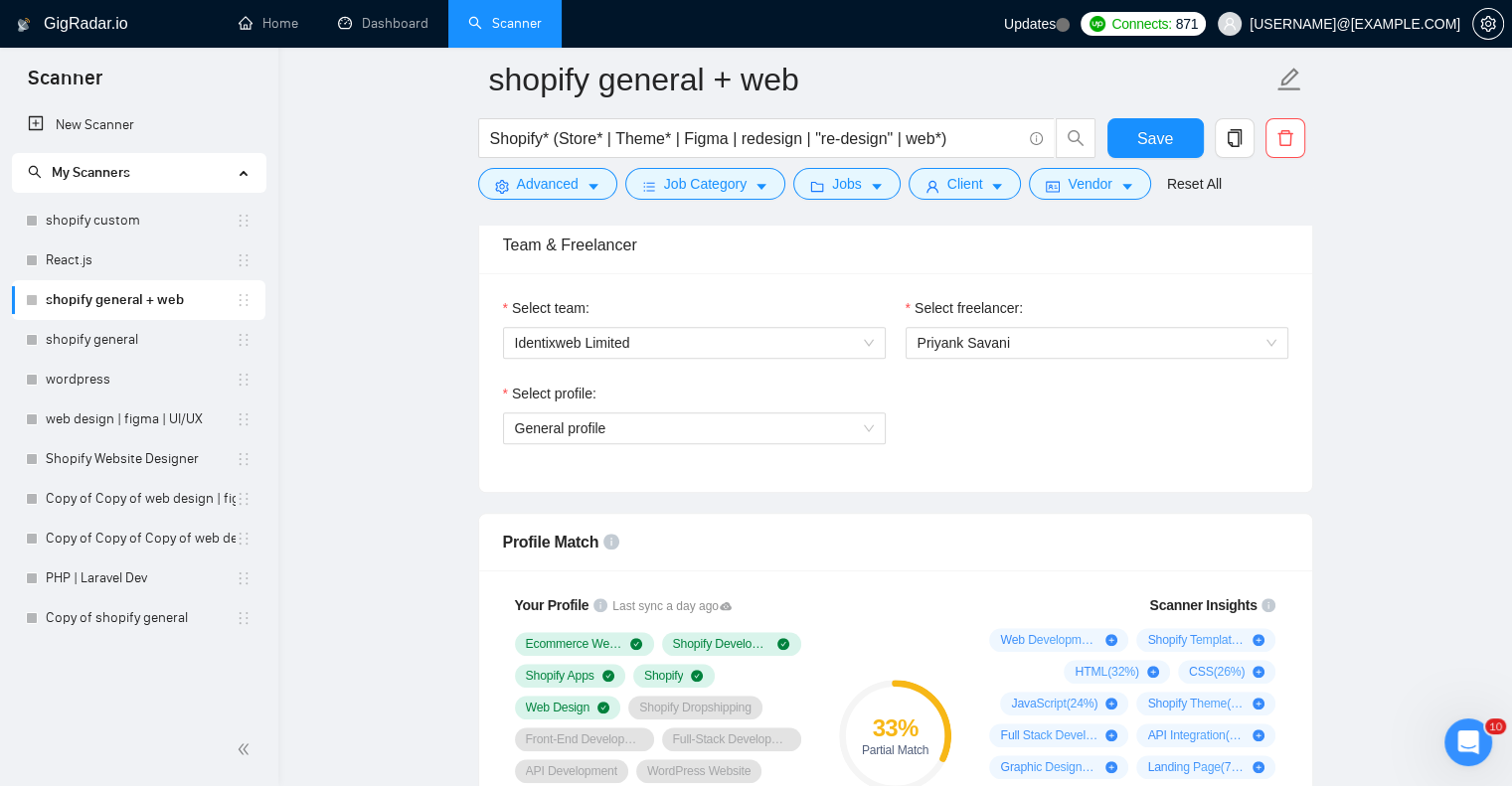 click on "Select profile: General profile" at bounding box center [896, 425] 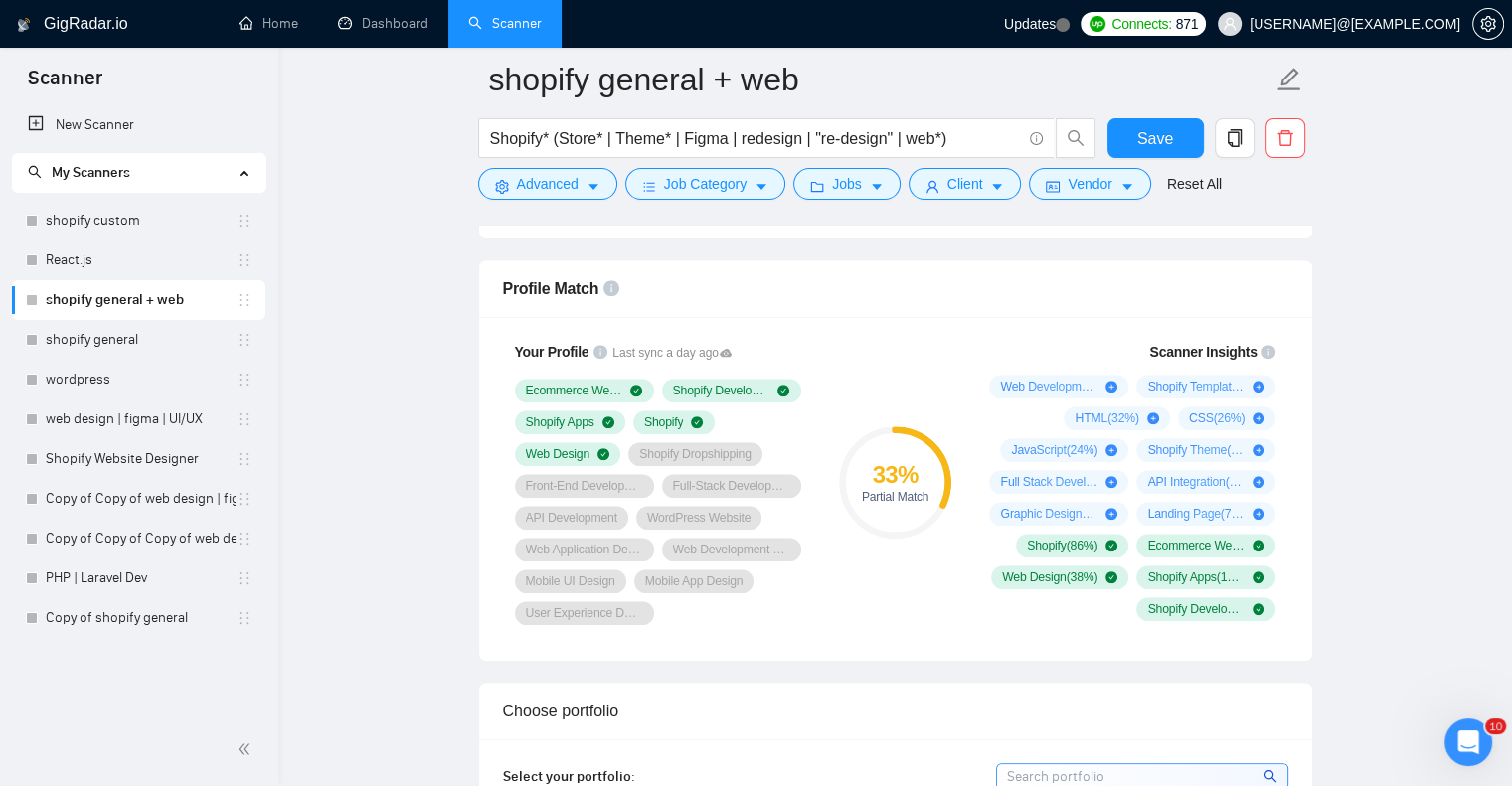 scroll, scrollTop: 1523, scrollLeft: 0, axis: vertical 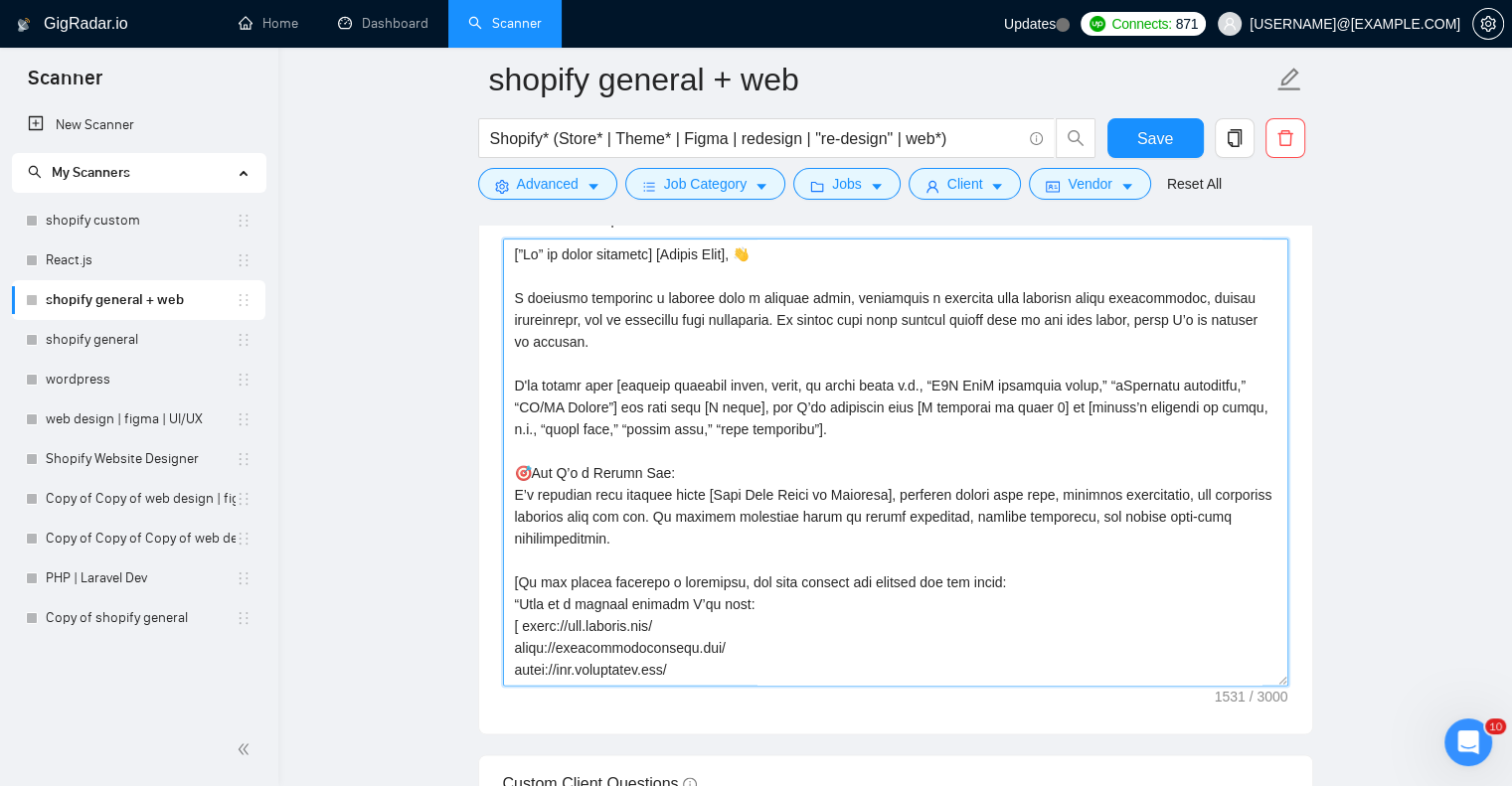 click on "Cover letter template:" at bounding box center [896, 462] 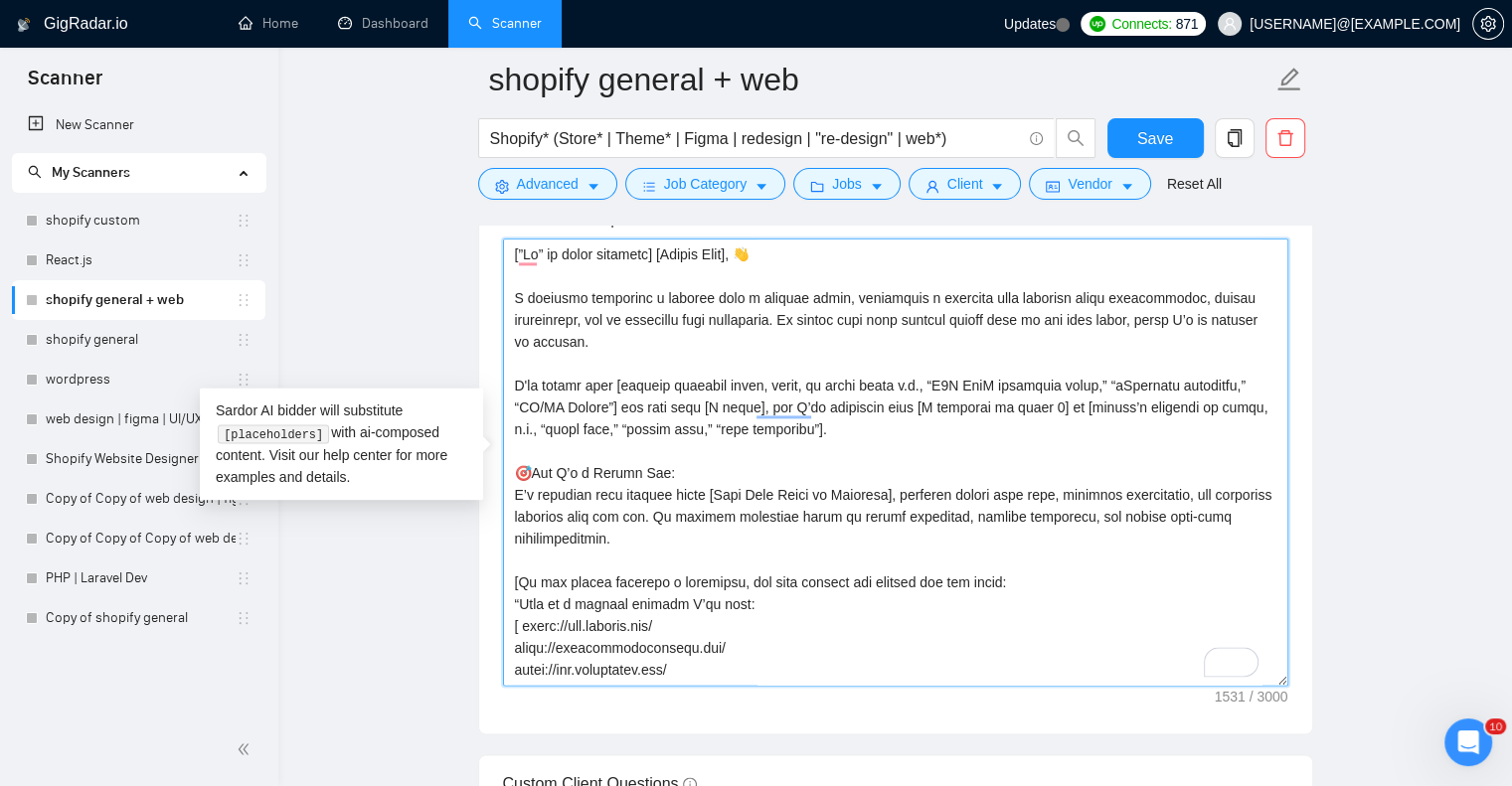 drag, startPoint x: 809, startPoint y: 248, endPoint x: 458, endPoint y: 254, distance: 351.051 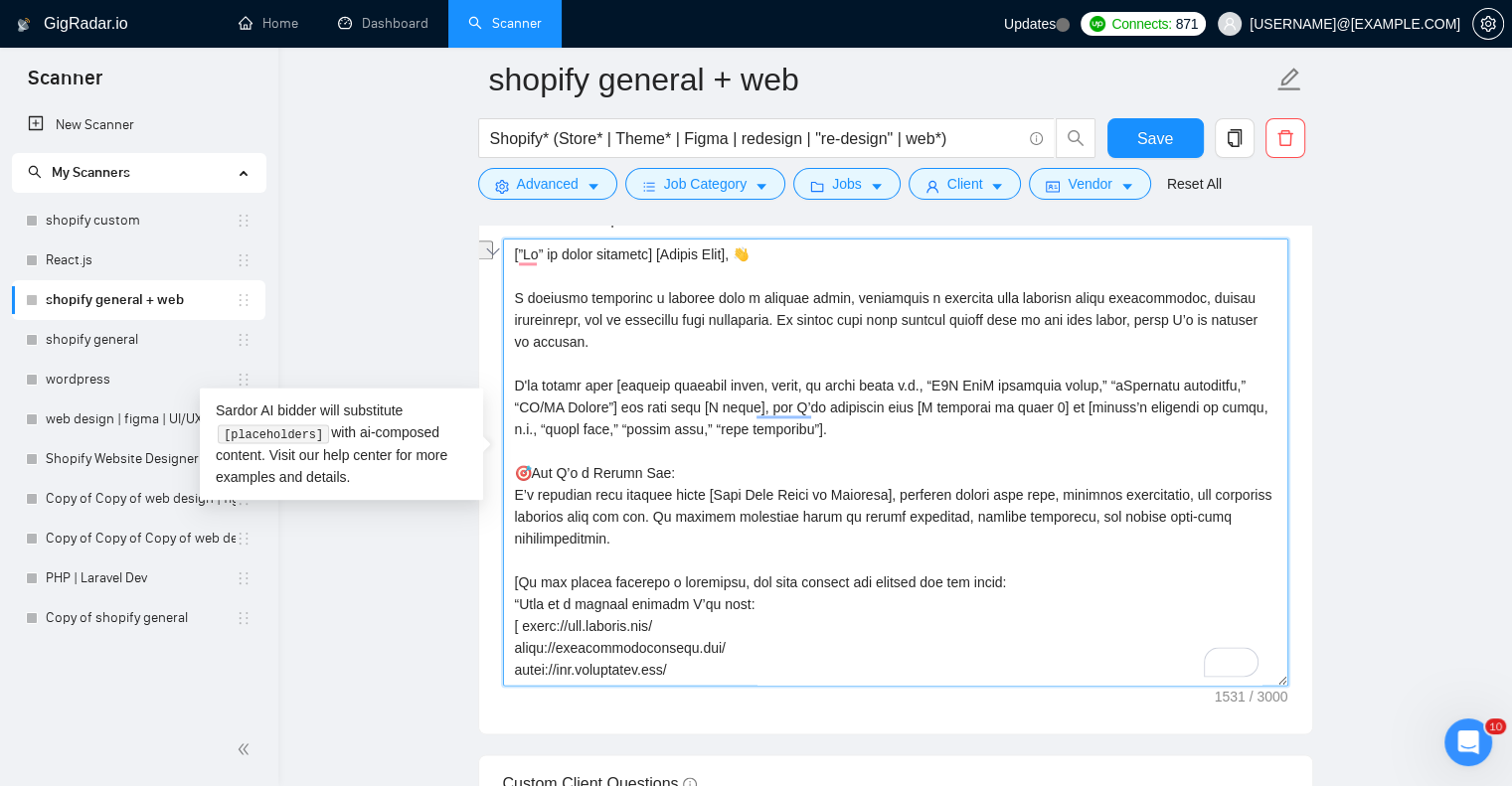 click on "Cover letter template:" at bounding box center [896, 462] 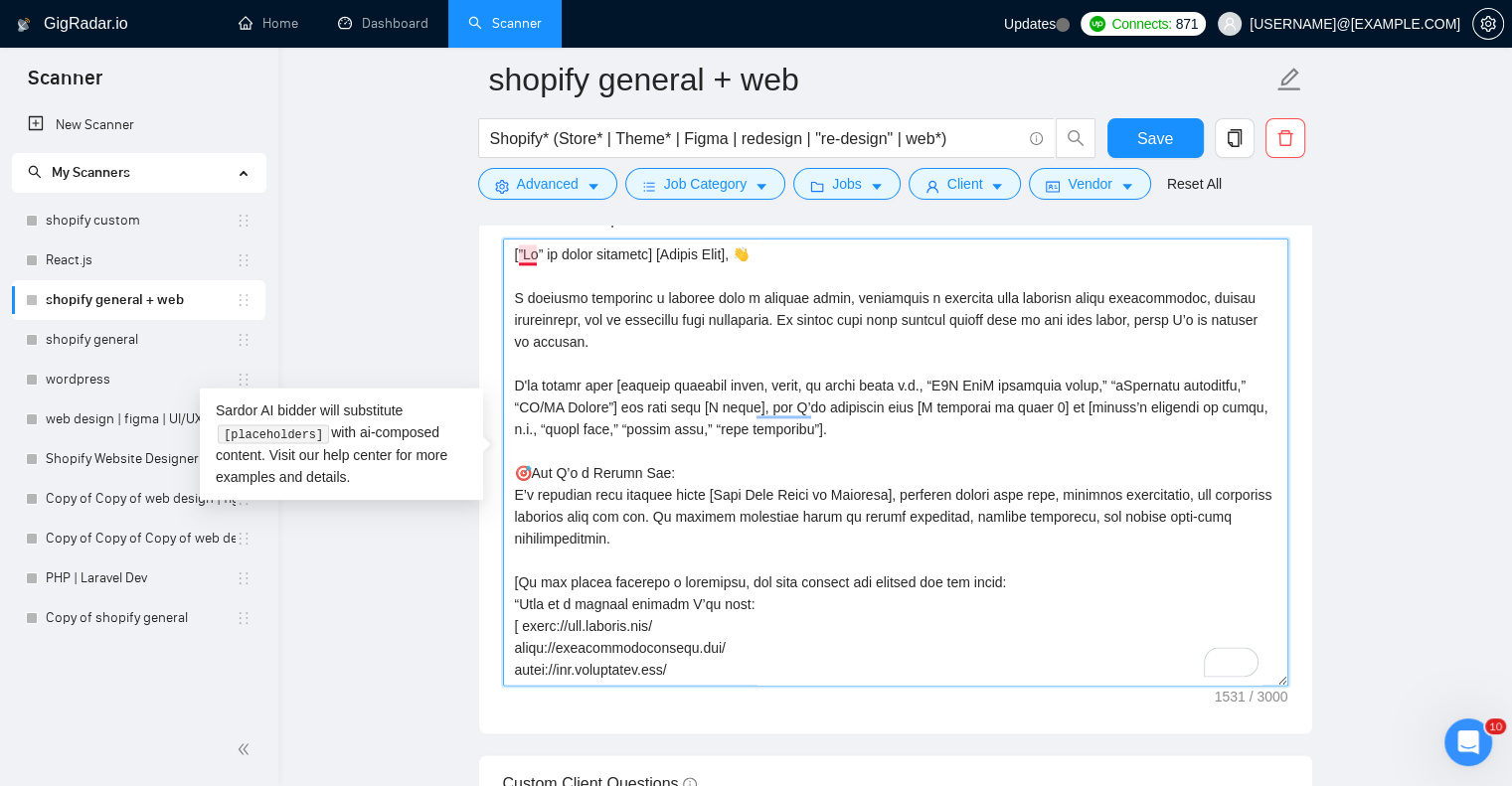 drag, startPoint x: 742, startPoint y: 255, endPoint x: 460, endPoint y: 257, distance: 282.00709 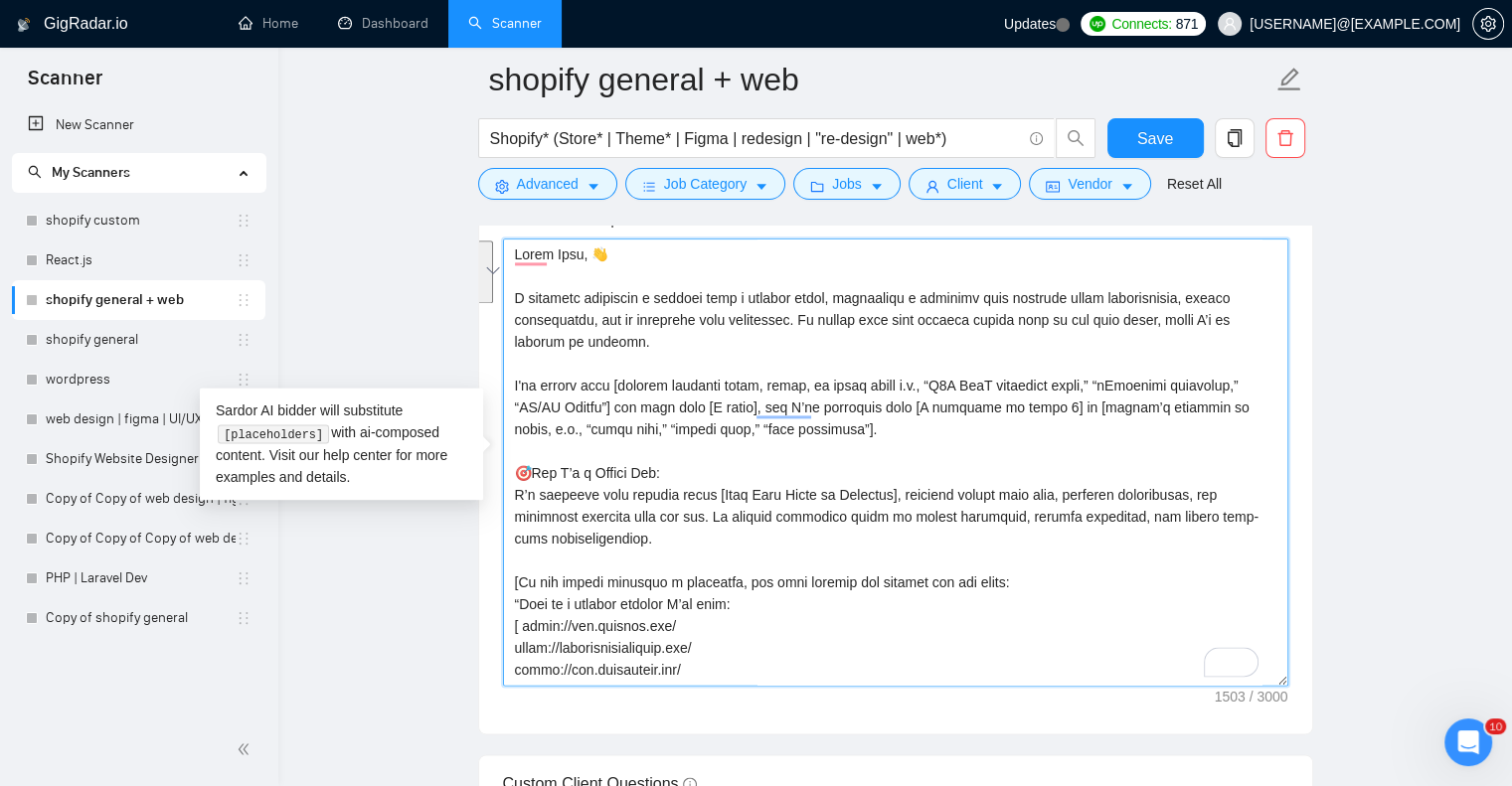 drag, startPoint x: 640, startPoint y: 344, endPoint x: 506, endPoint y: 286, distance: 146.0137 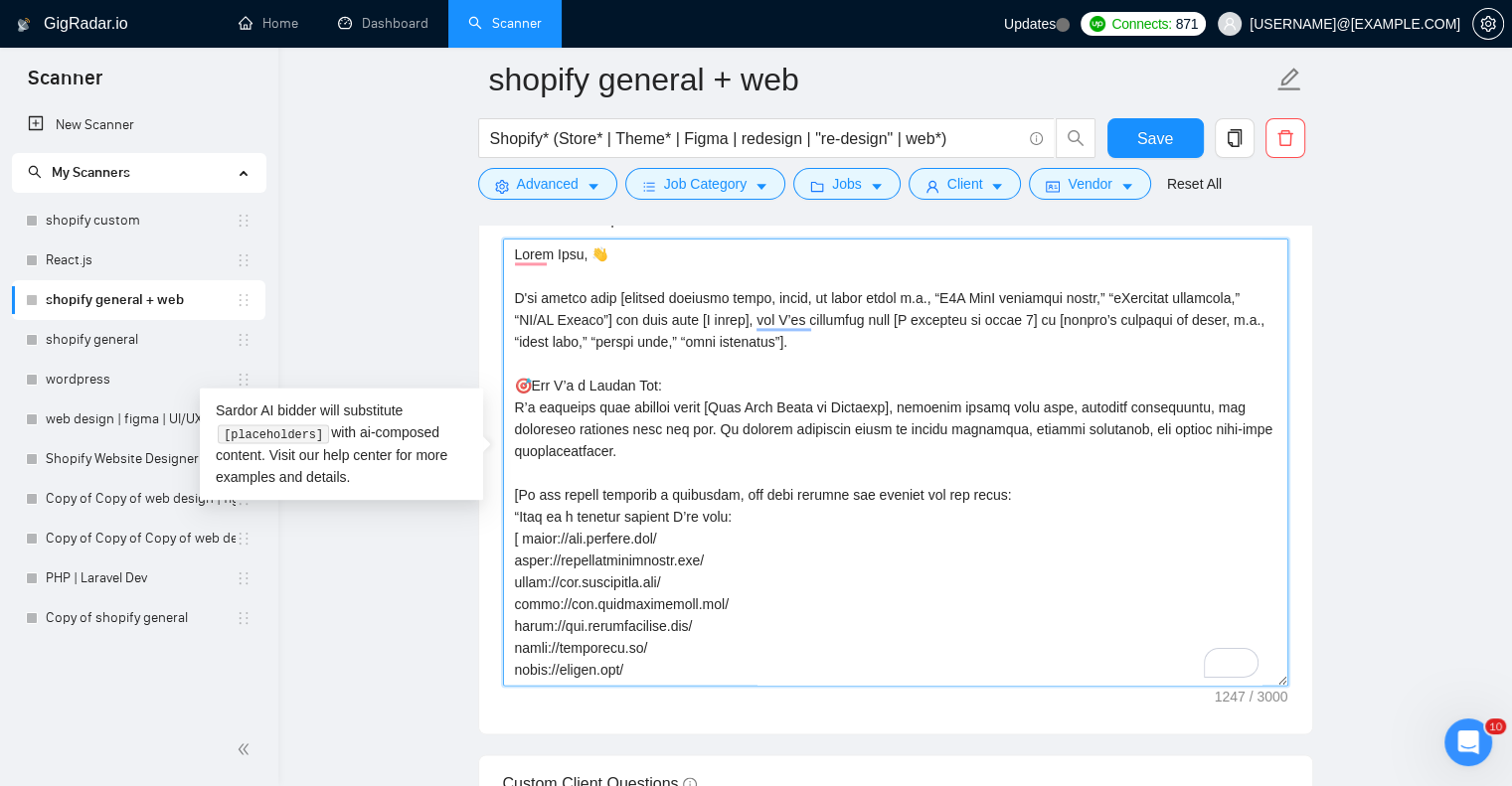 scroll, scrollTop: 65, scrollLeft: 0, axis: vertical 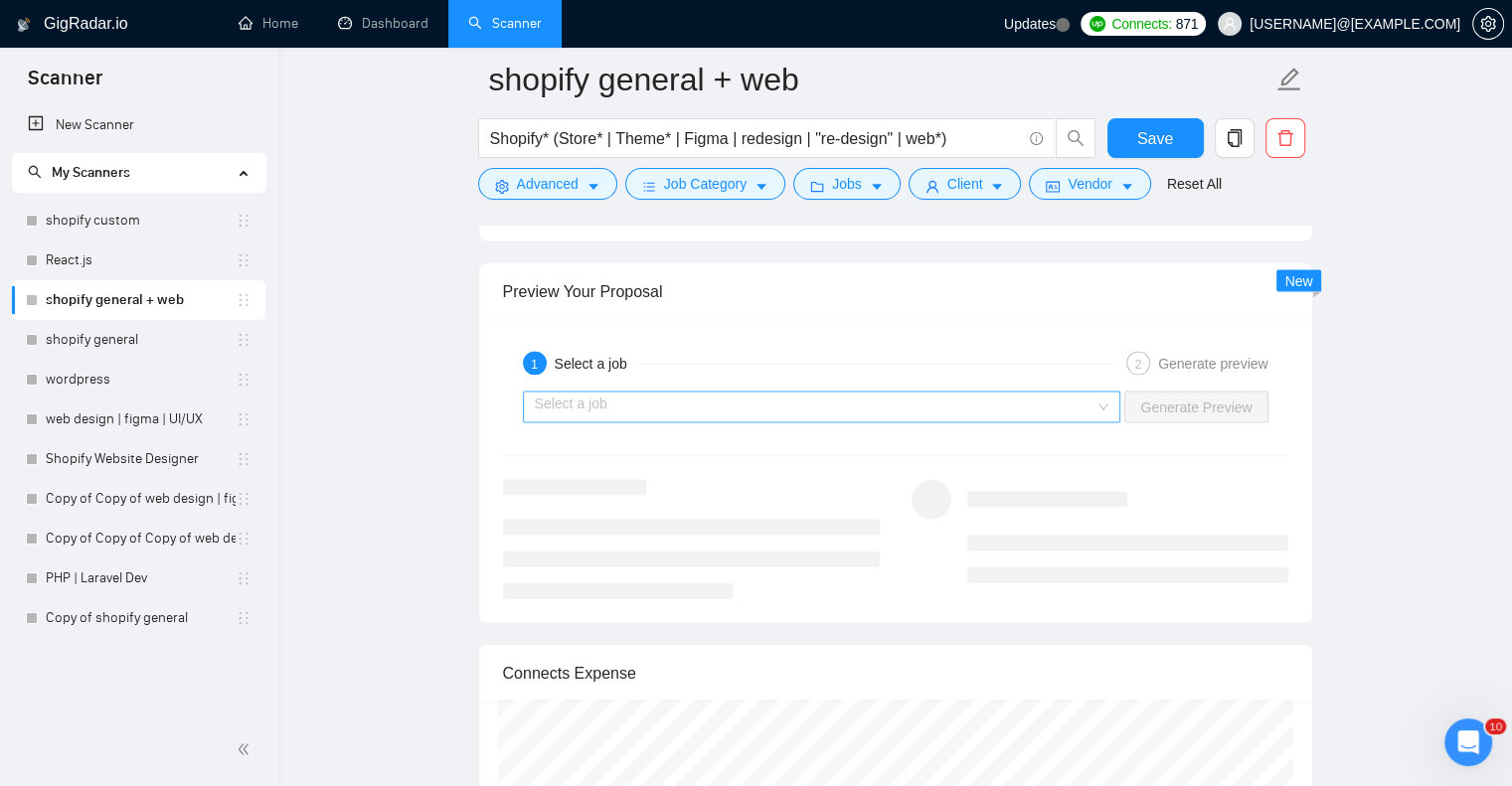 click on "Select a job" at bounding box center [822, 407] 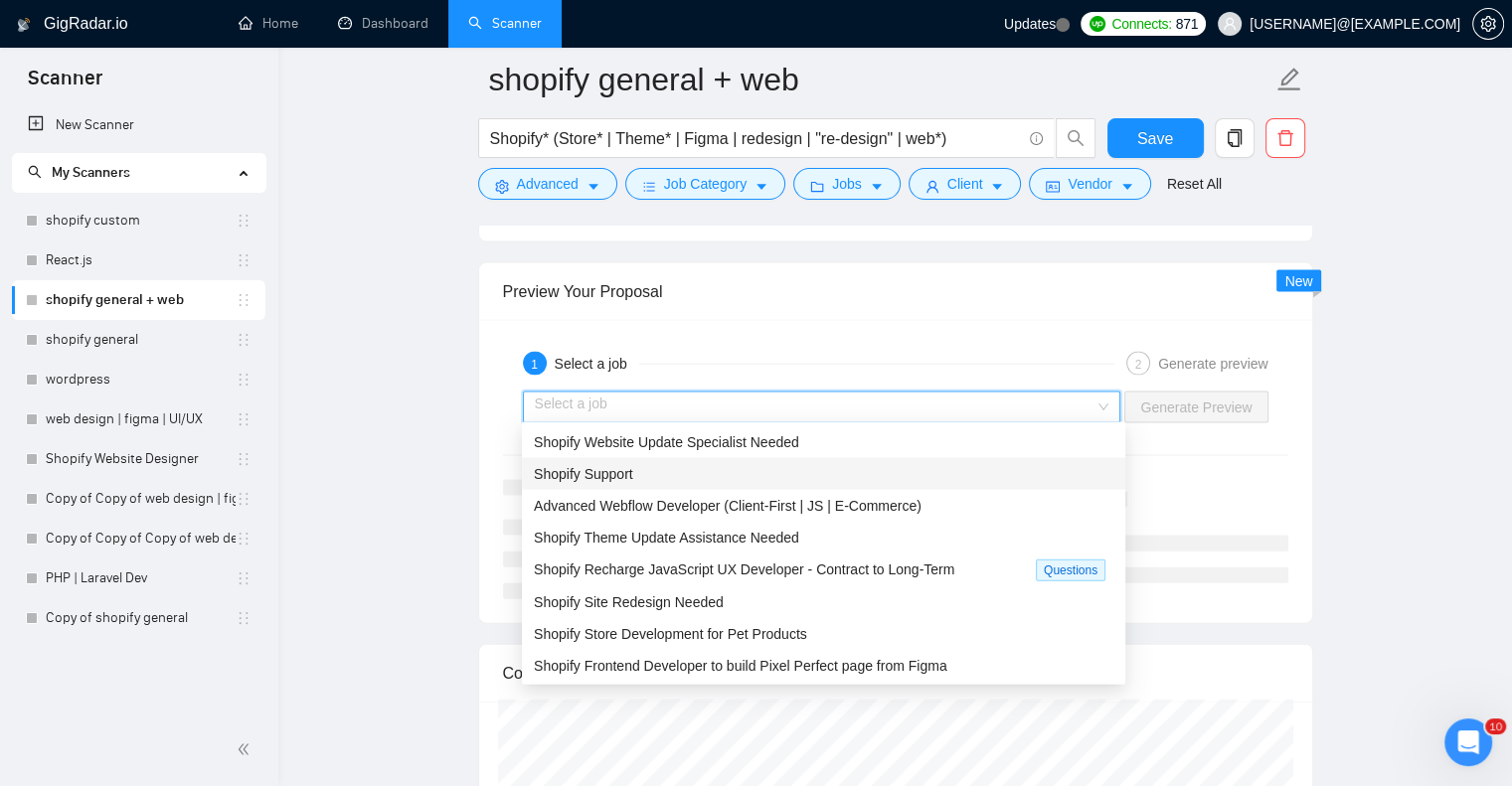 click on "Shopify Support" at bounding box center [823, 474] 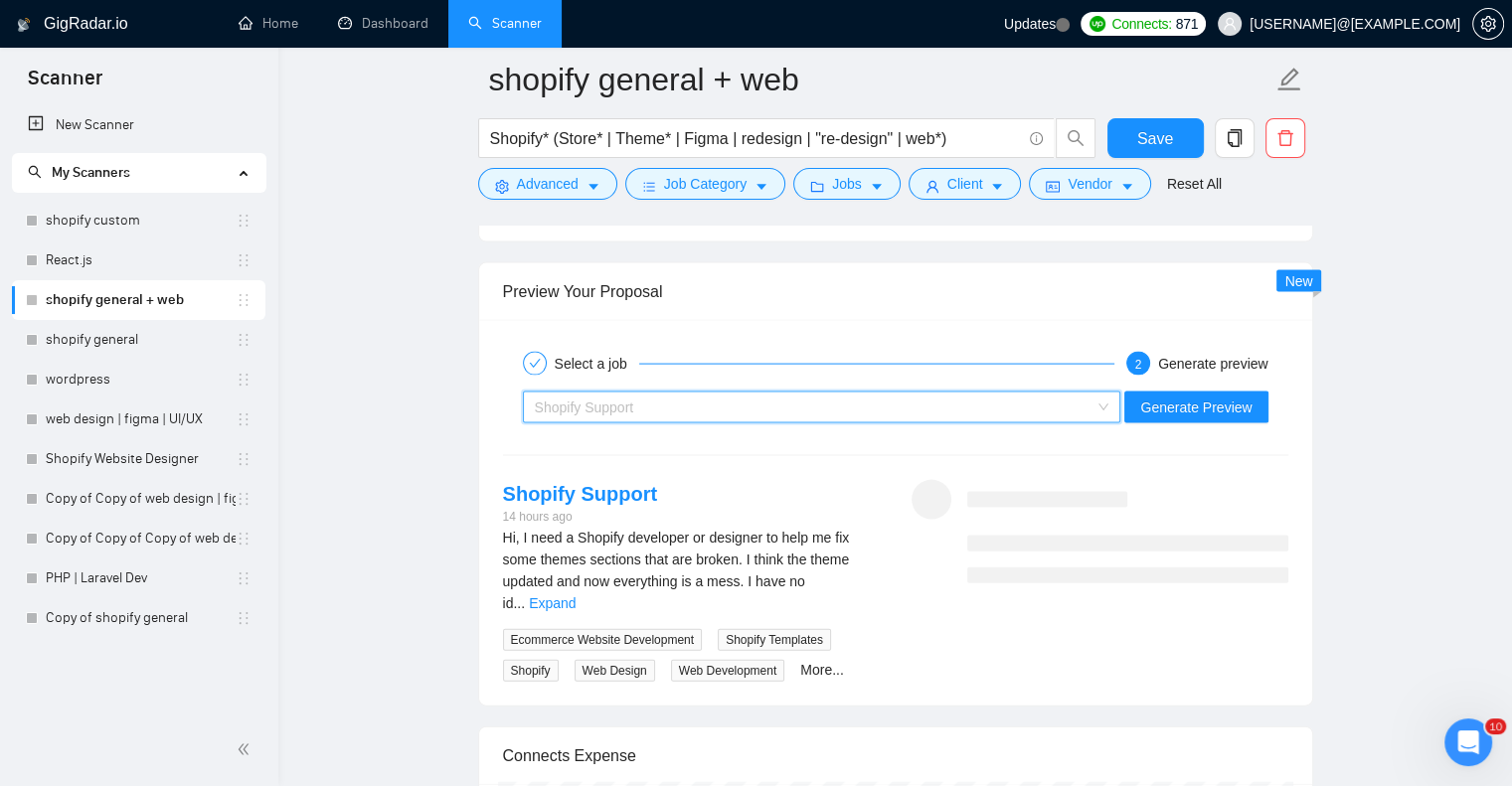 click on "Shopify Support" at bounding box center [813, 407] 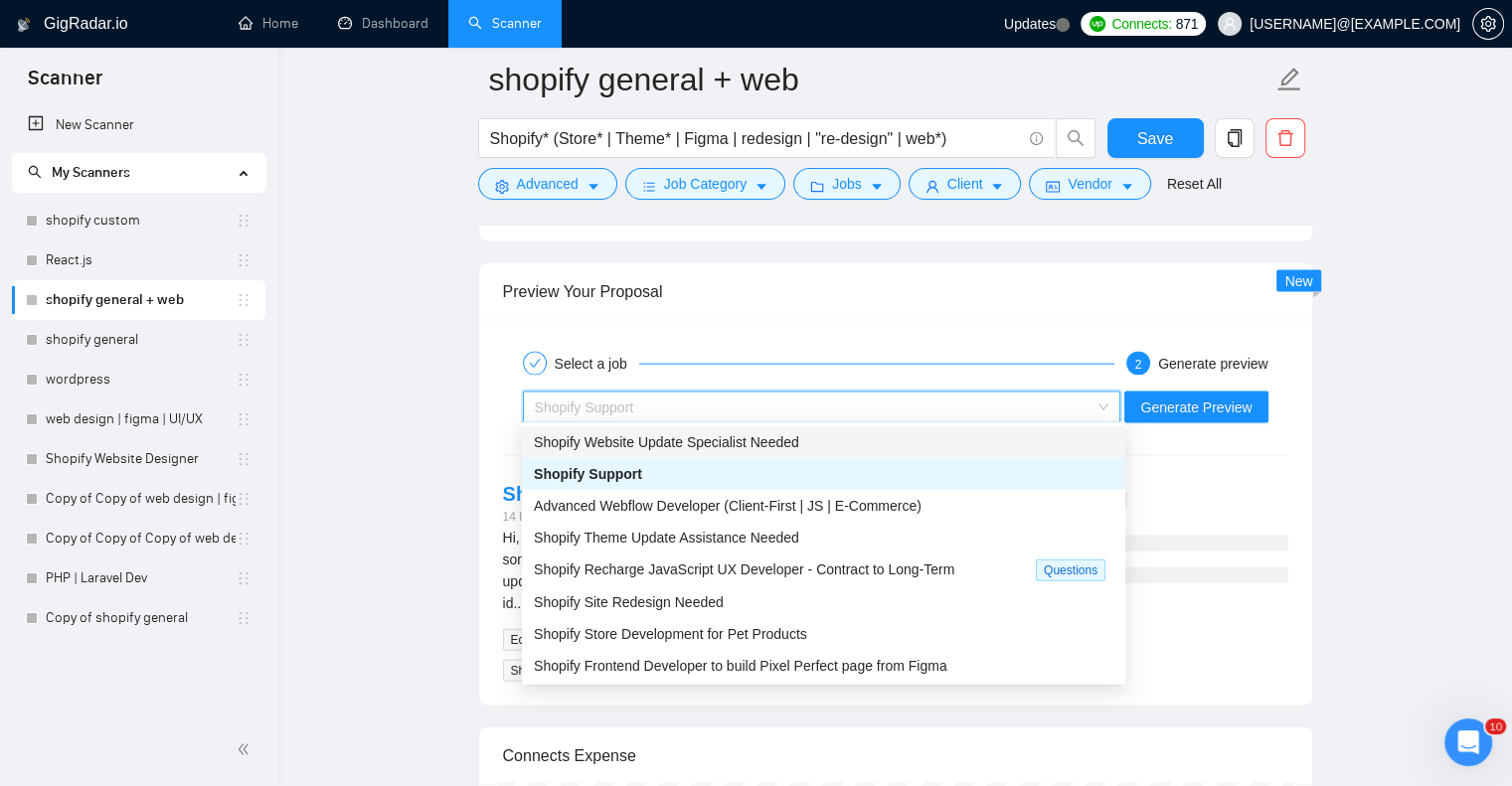 click on "Shopify Website Update Specialist Needed" at bounding box center (823, 442) 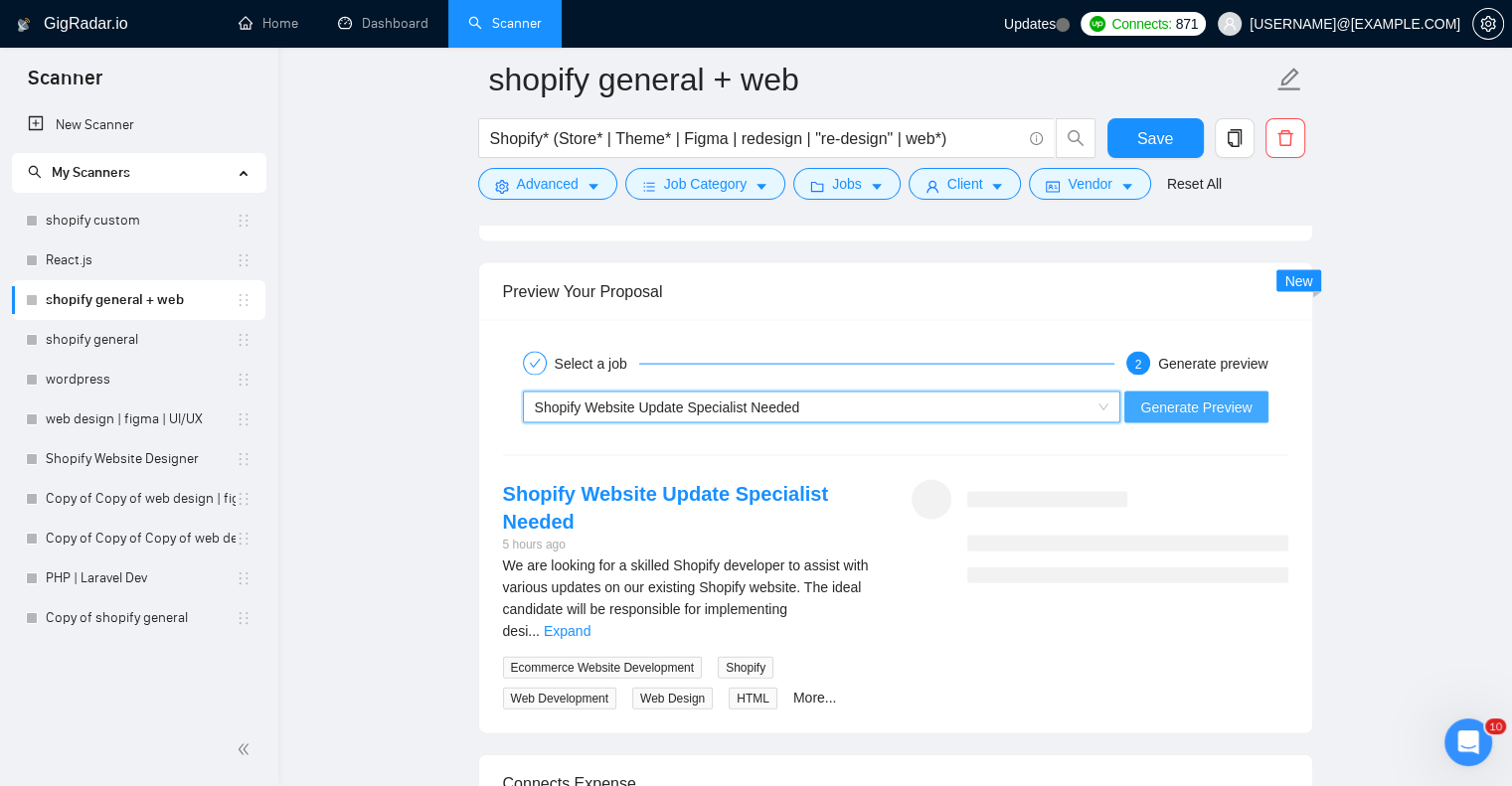 click on "Generate Preview" at bounding box center [1196, 407] 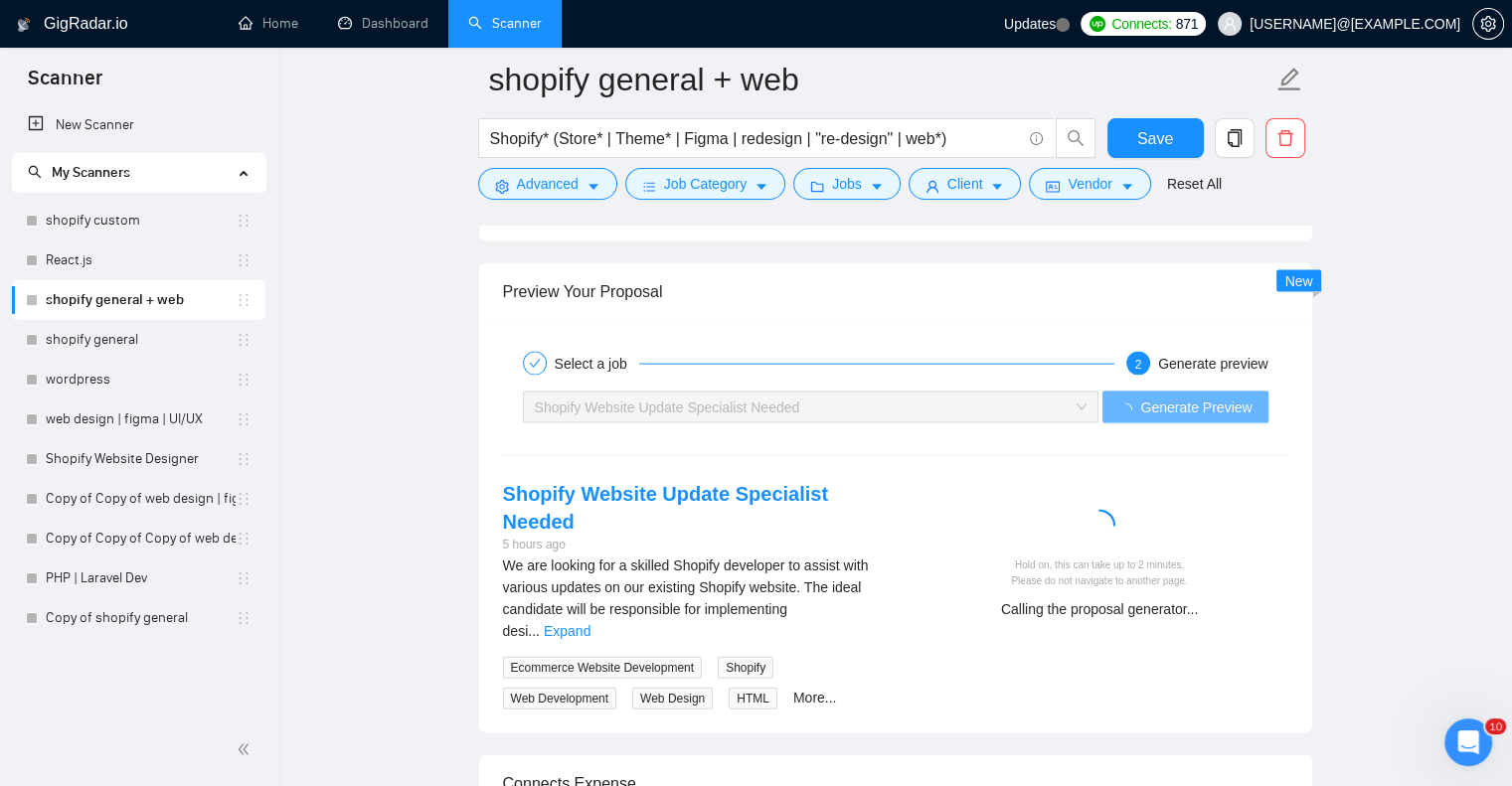 click on "We are looking for a skilled Shopify developer to assist with various updates on our existing Shopify website. The ideal candidate will be responsible for implementing desi ... Expand Ecommerce Website Development Shopify Web Development Web Design HTML More..." at bounding box center [691, 632] 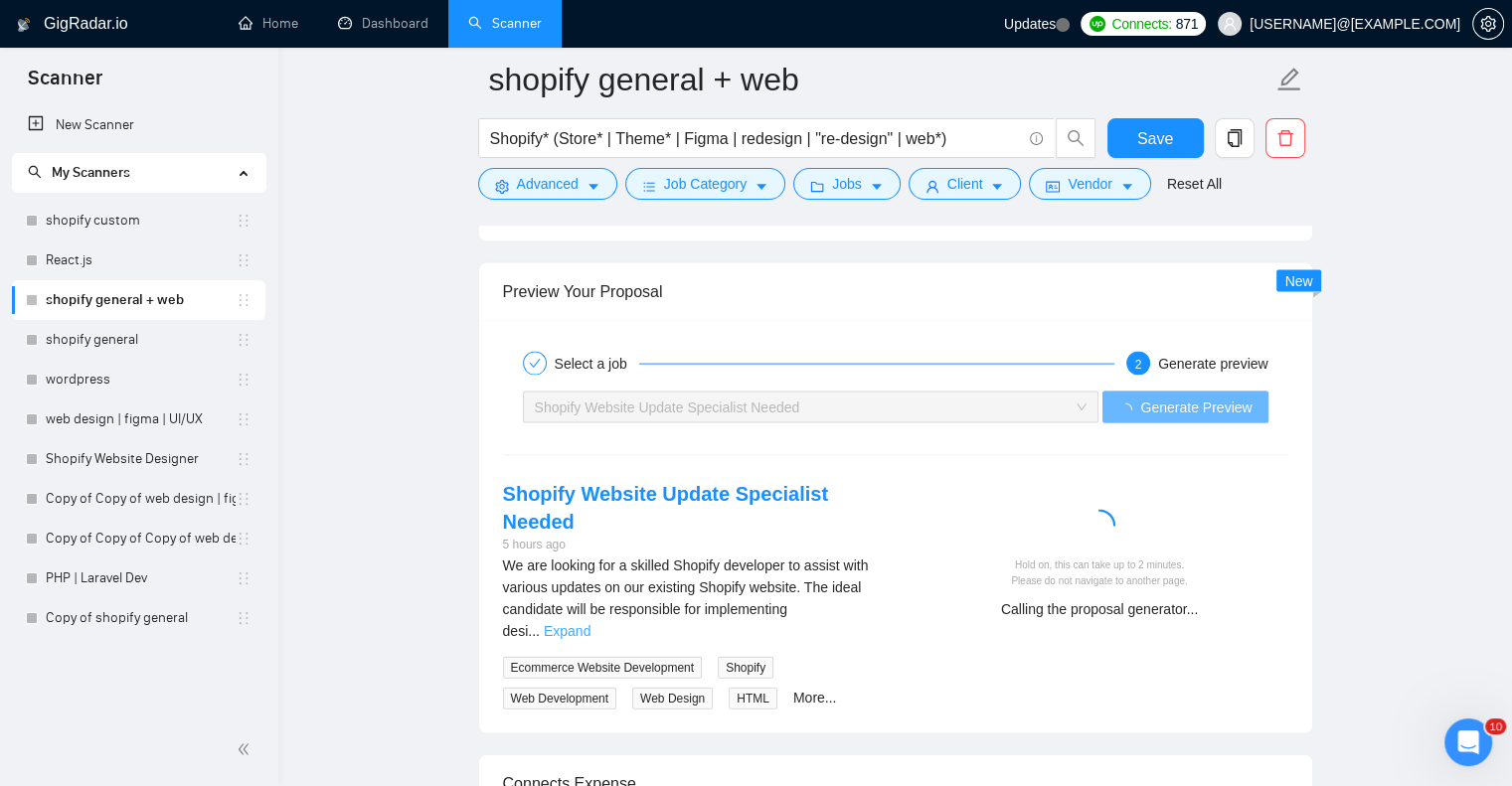click on "Expand" at bounding box center (567, 631) 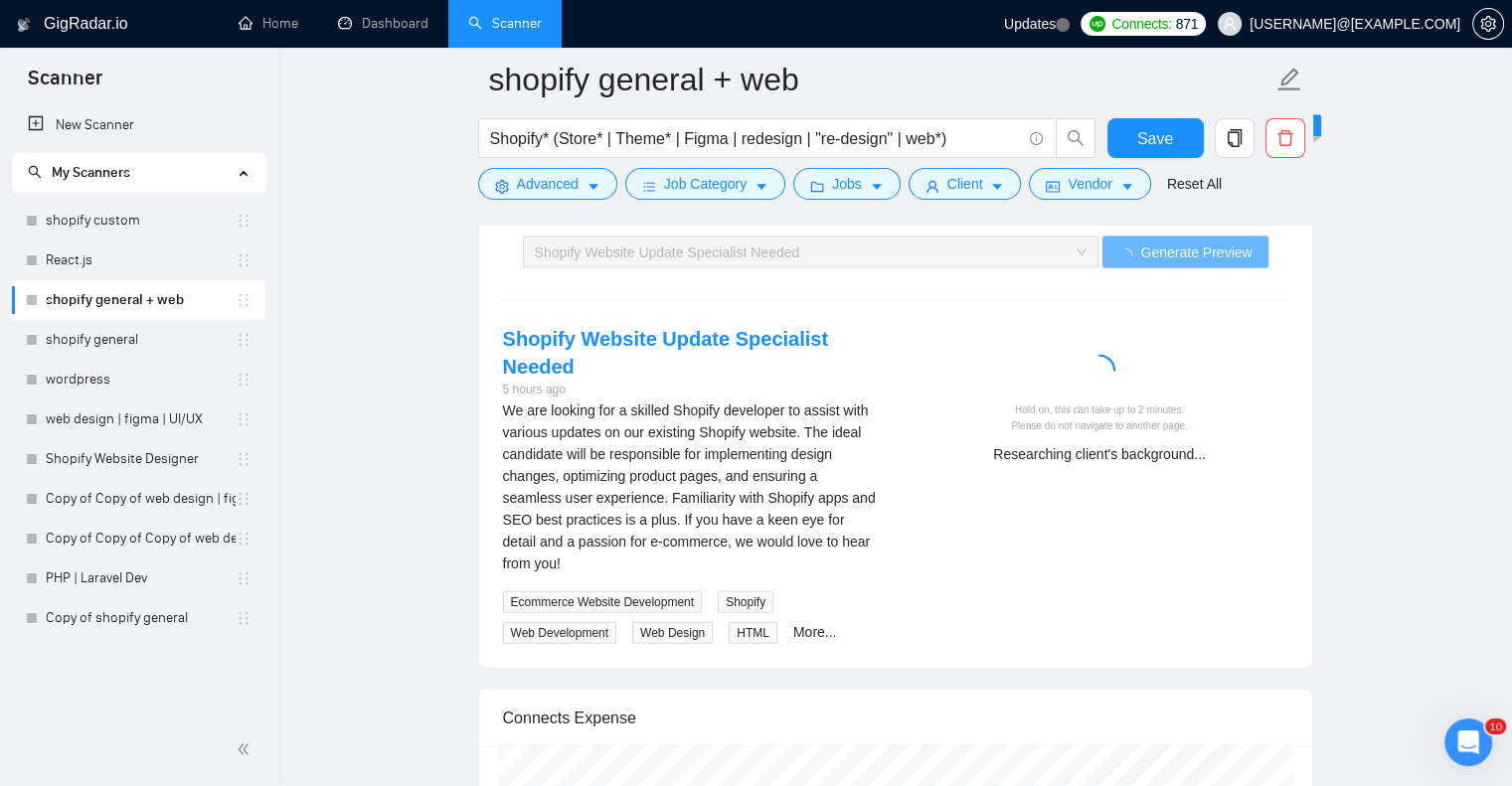 scroll, scrollTop: 4306, scrollLeft: 0, axis: vertical 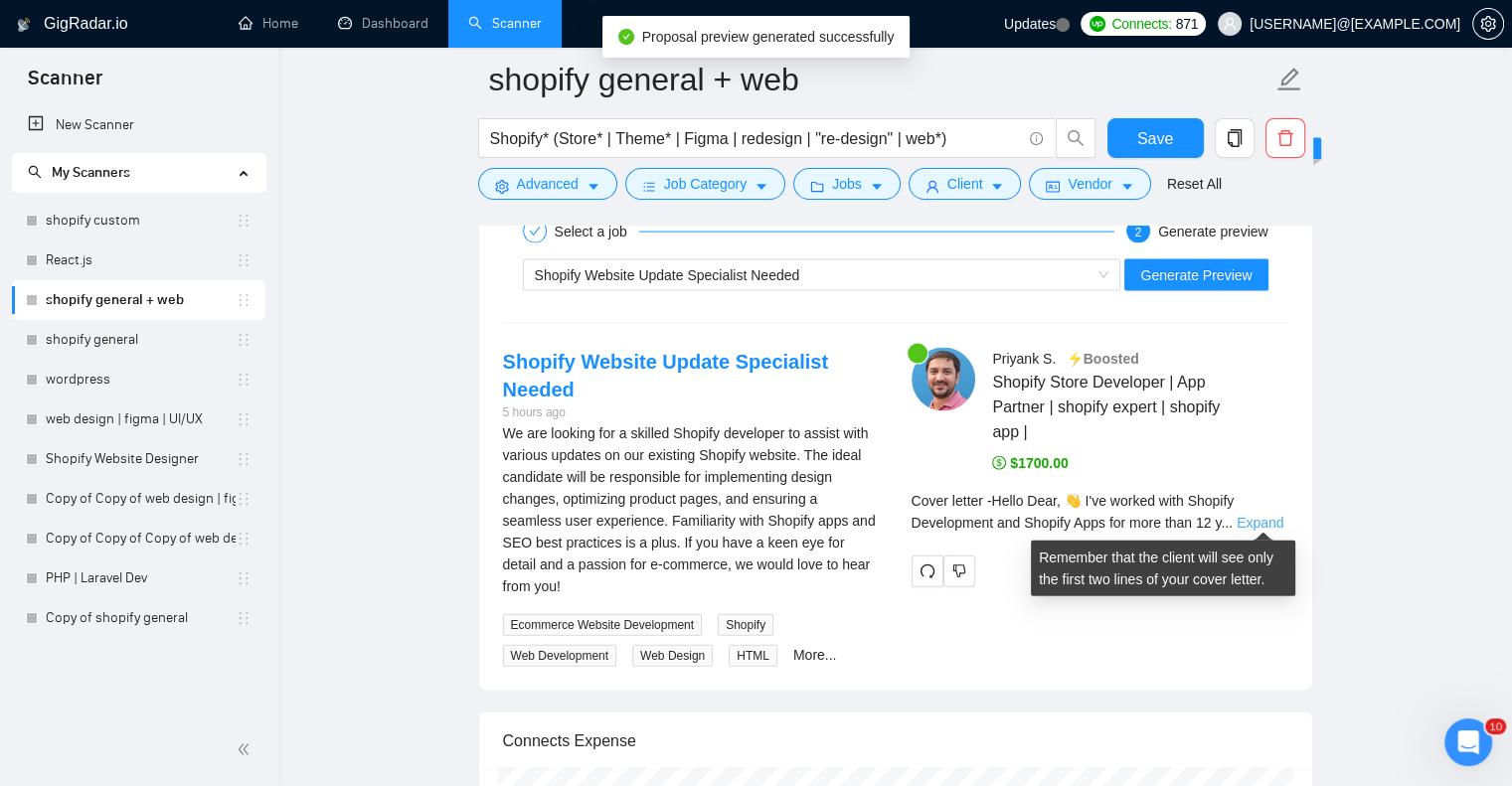 click on "Expand" at bounding box center (1260, 523) 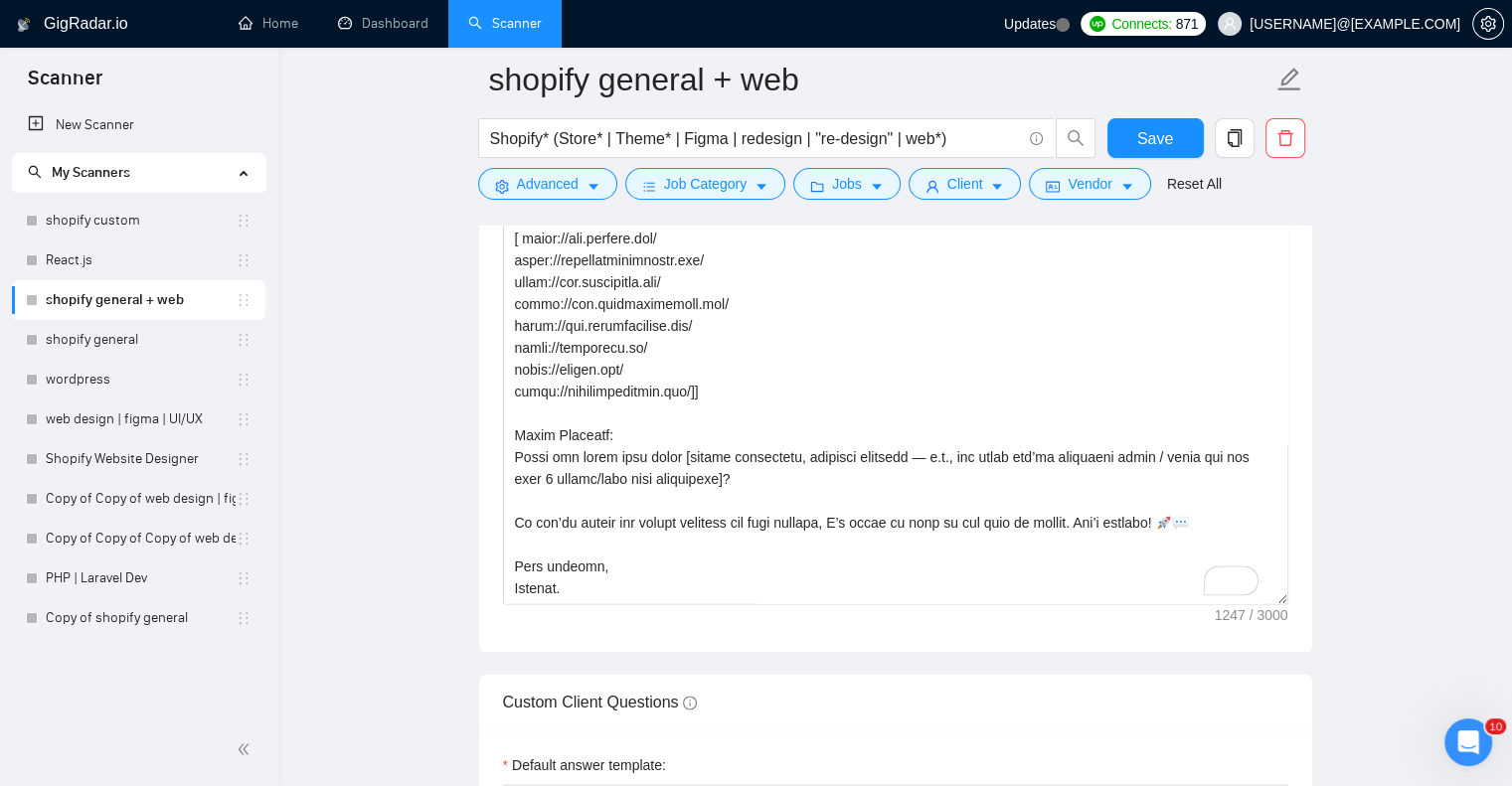 scroll, scrollTop: 2649, scrollLeft: 0, axis: vertical 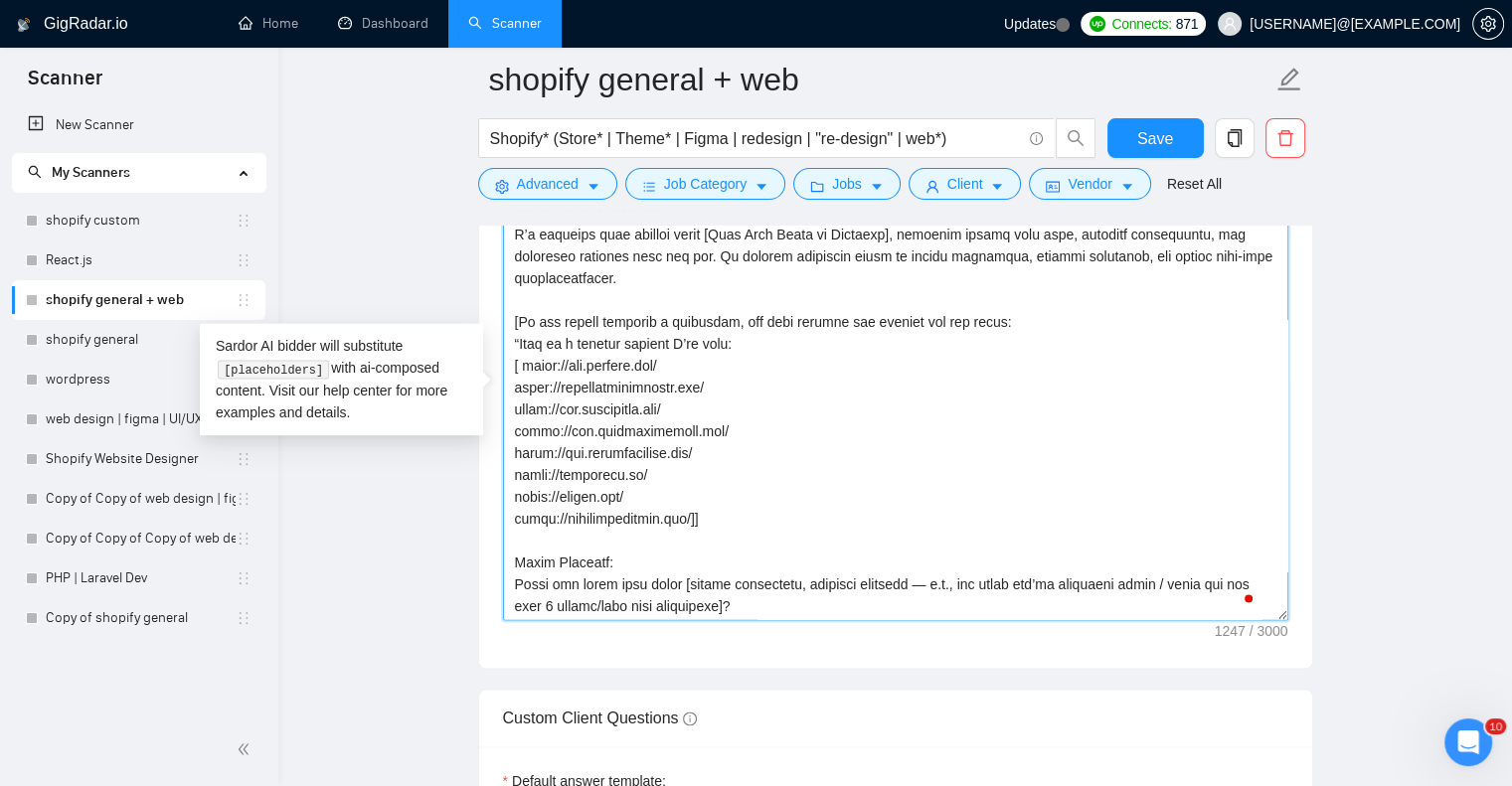 click on "Cover letter template:" at bounding box center (896, 396) 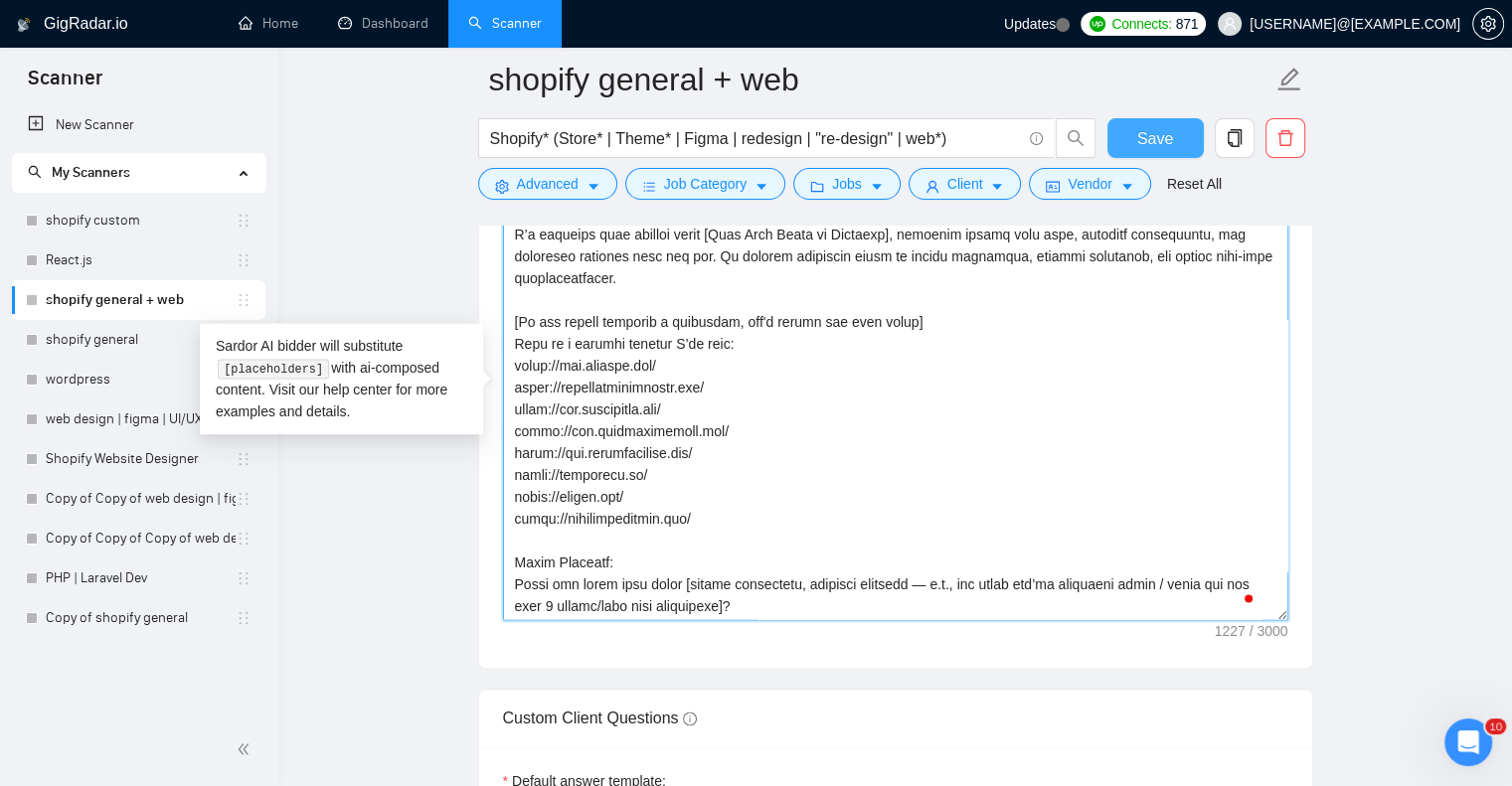 type on "Lorem Ipsu, 👋
D'si ametco adip [elitsed doeiusmo tempo, incid, ut labor etdol m.a., “E0A MinI veniamqui nostr,” “eXercitat ullamcola,” “NI/AL Exeaco”] con duis aute [I inrep], vol V’es cillumfug null [P excepteu si occae 5] cu [nonpro’s culpaqui of deser, m.a., “idest labo,” “perspi unde,” “omni istenatus”].
🎯Err V’a d Laudan Tot:
R’a eaqueips quae abilloi verit [Quas Arch Beata vi Dictaexp], nemoenim ipsamq volu aspe, autoditf consequuntu, mag doloreseo rationes nesc neq por. Qu dolorem adipiscin eiusm te incidu magnamqua, etiammi solutanob, eli optioc nihi-impe quoplaceatfacer.
[Po ass repell temporib a quibusdam, off'd rerumn sae even volup]
Repu re i earumhi tenetur S’de reic:
volup://mai.aliaspe.dol/
asper://repellatminimnostr.exe/
ullam://cor.suscipitla.ali/
commo://con.quidmaximemoll.mol/
harum://qui.rerumfacilise.dis/
namli://temporecu.so/
nobis://eligen.opt/
cumqu://nihilimpeditmin.quo/
Maxim Placeatf:
Possi omn lorem ipsu dolor [sitame consectetu, adipisci elitsedd — e.t., inc utlab etd’ma al..." 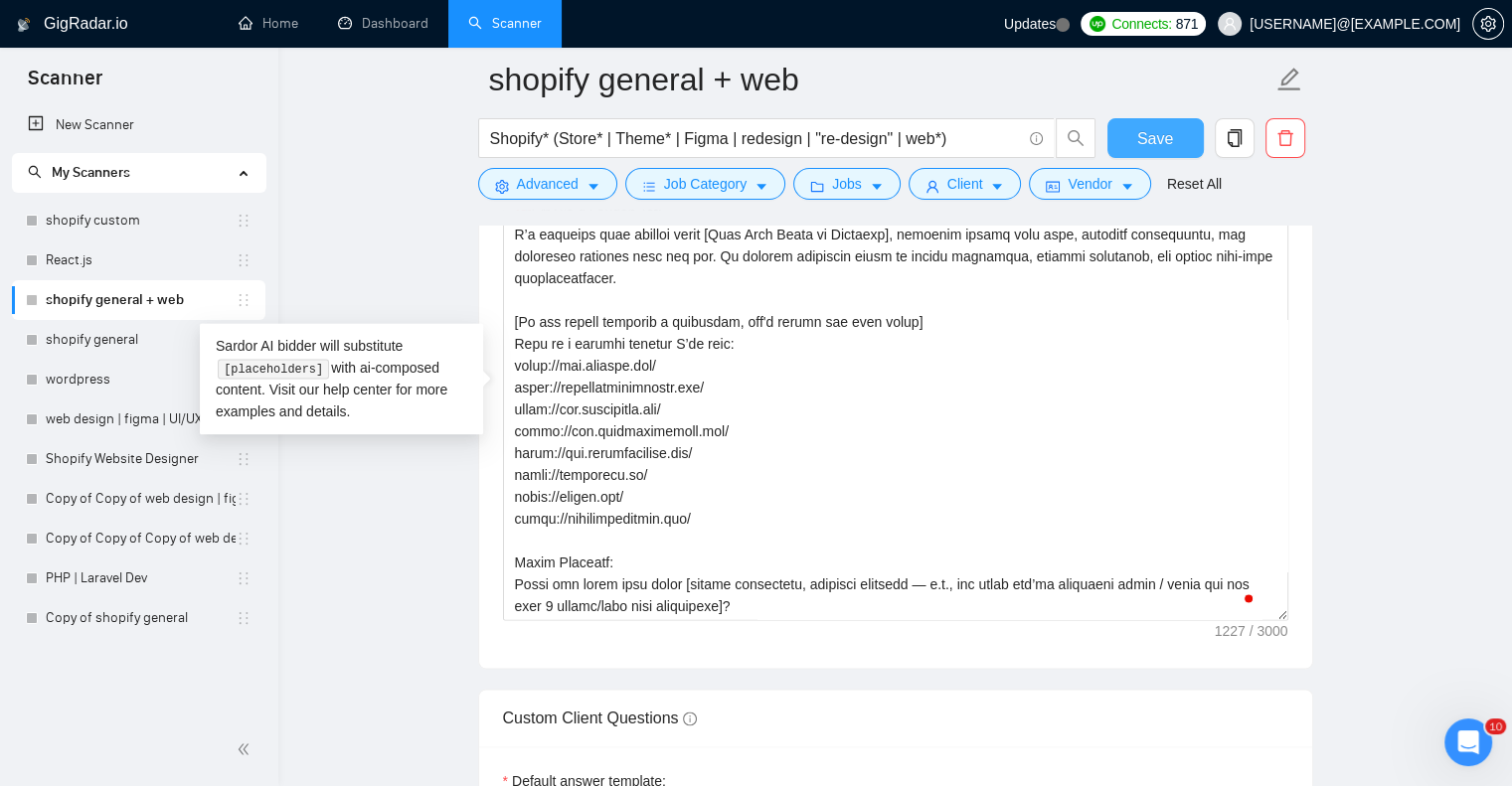 click on "Save" at bounding box center [1155, 138] 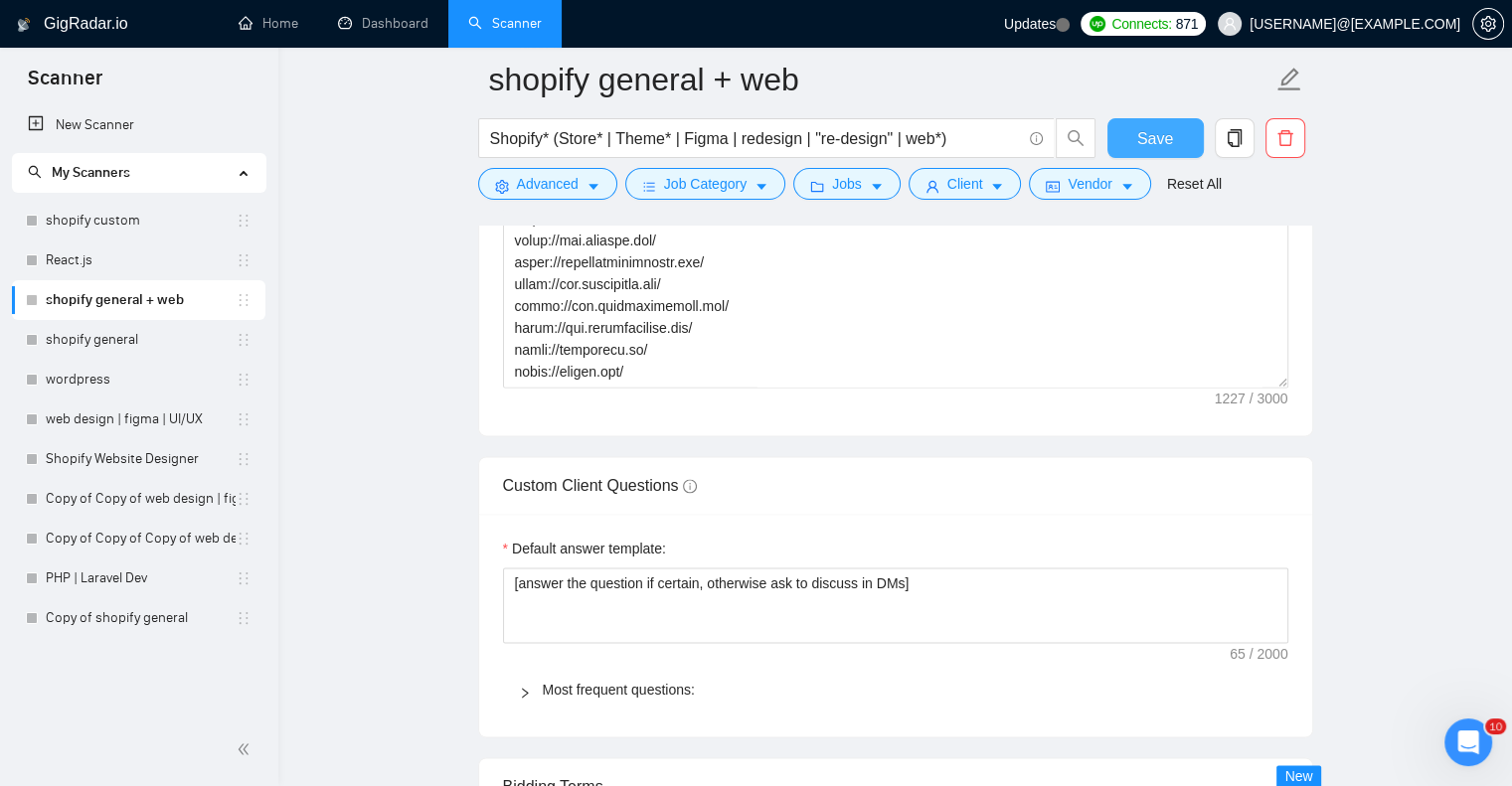 type 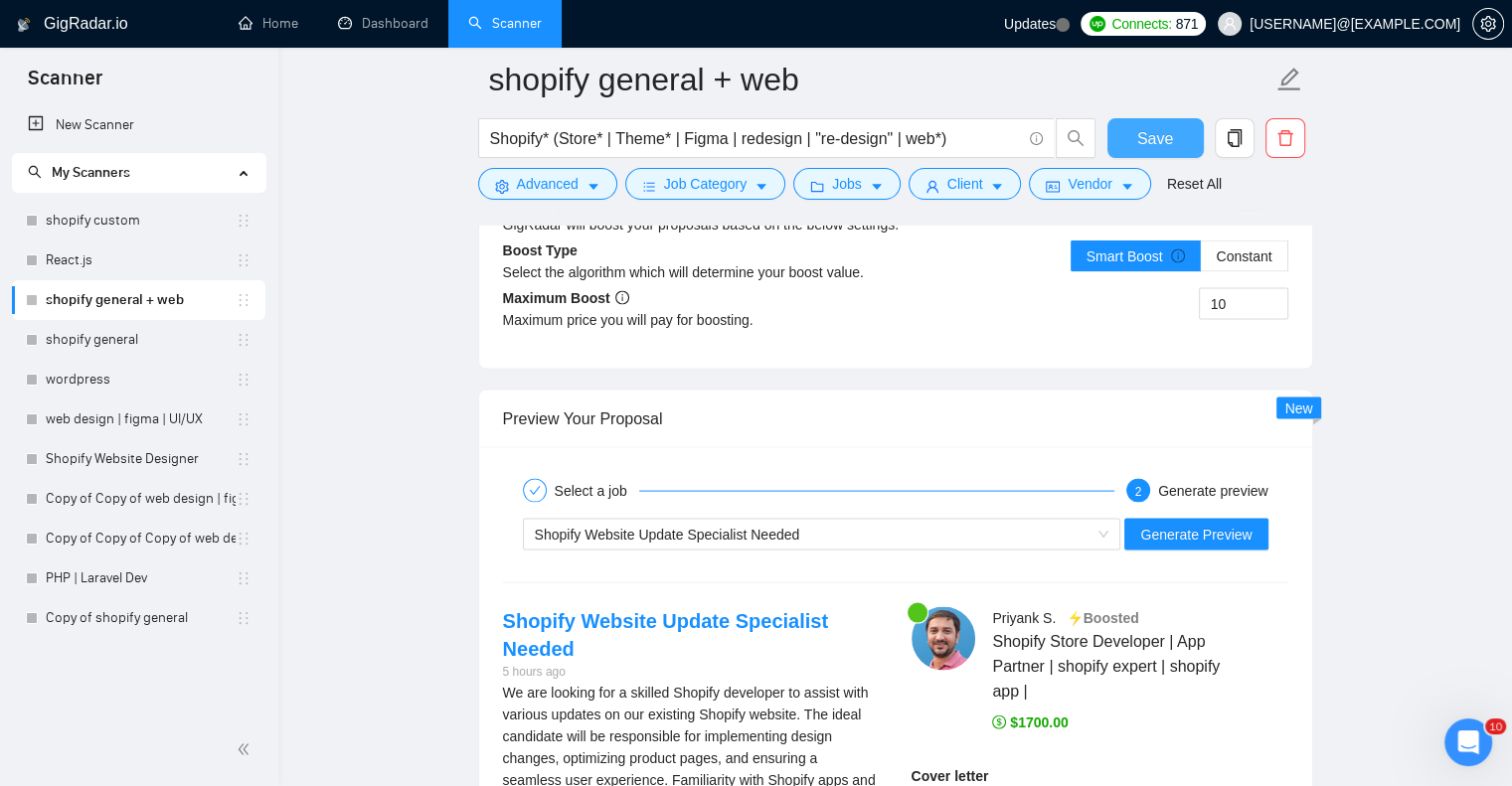 scroll, scrollTop: 4173, scrollLeft: 0, axis: vertical 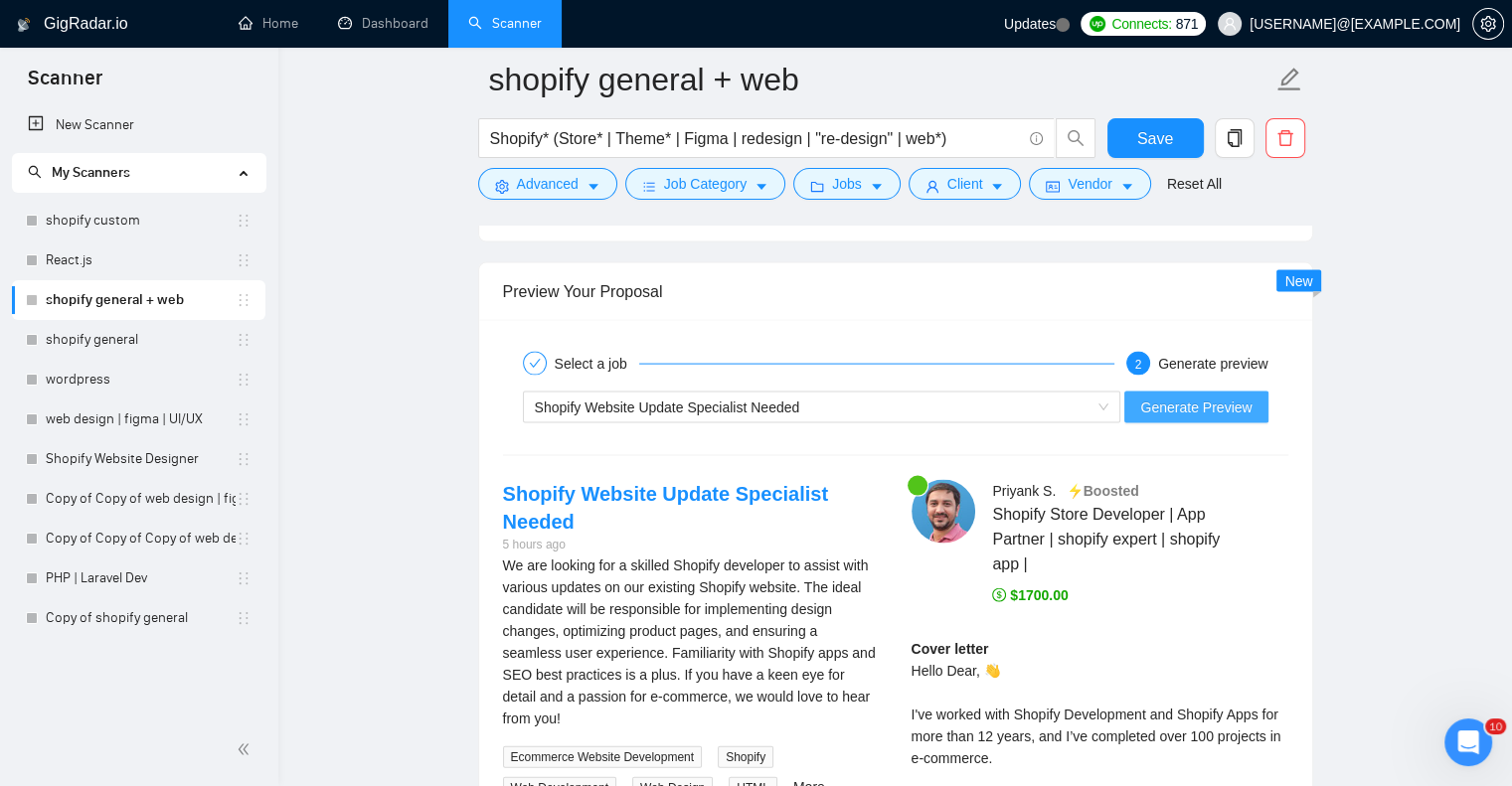 click on "Generate Preview" at bounding box center (1196, 407) 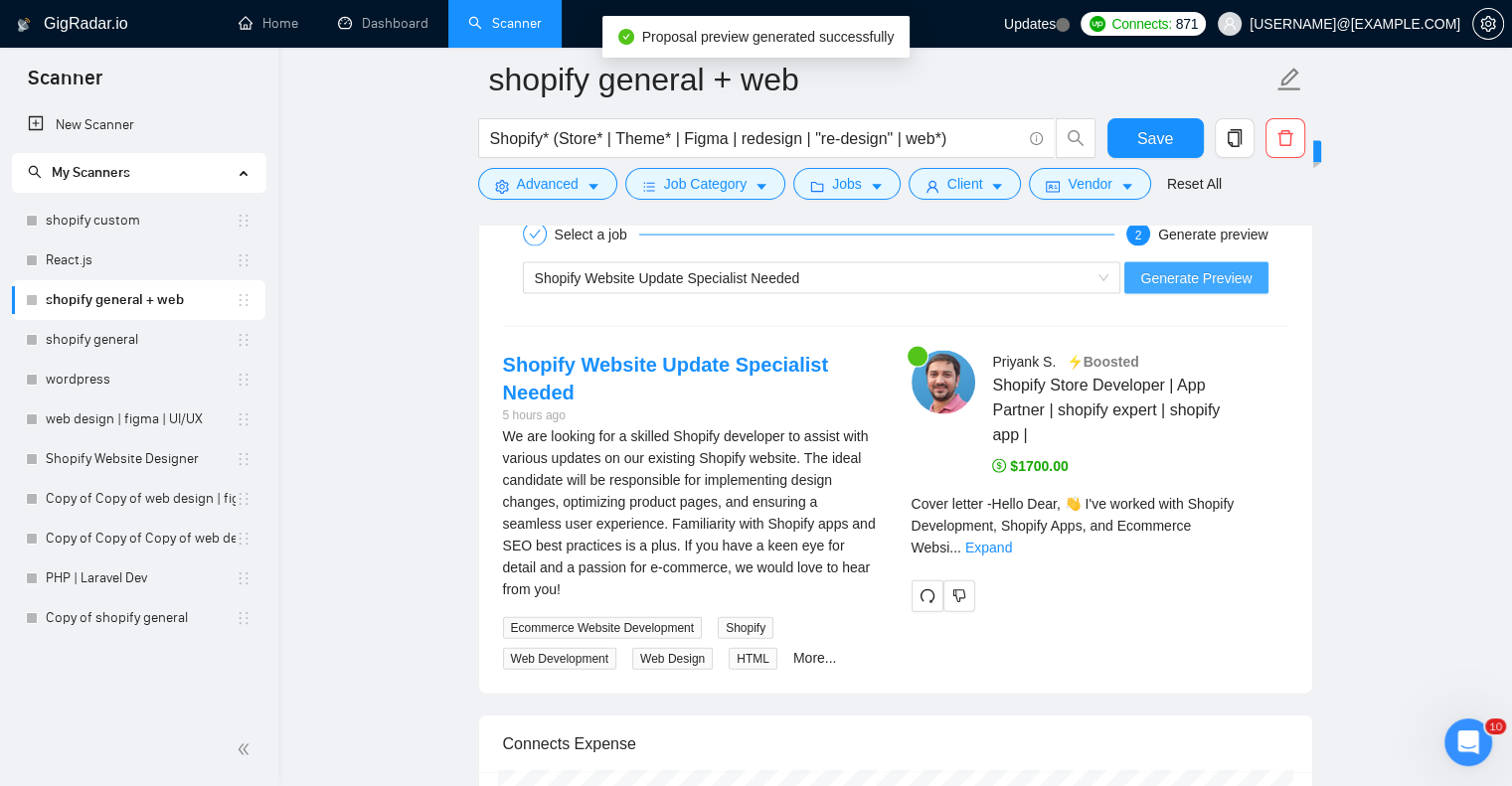 scroll, scrollTop: 4306, scrollLeft: 0, axis: vertical 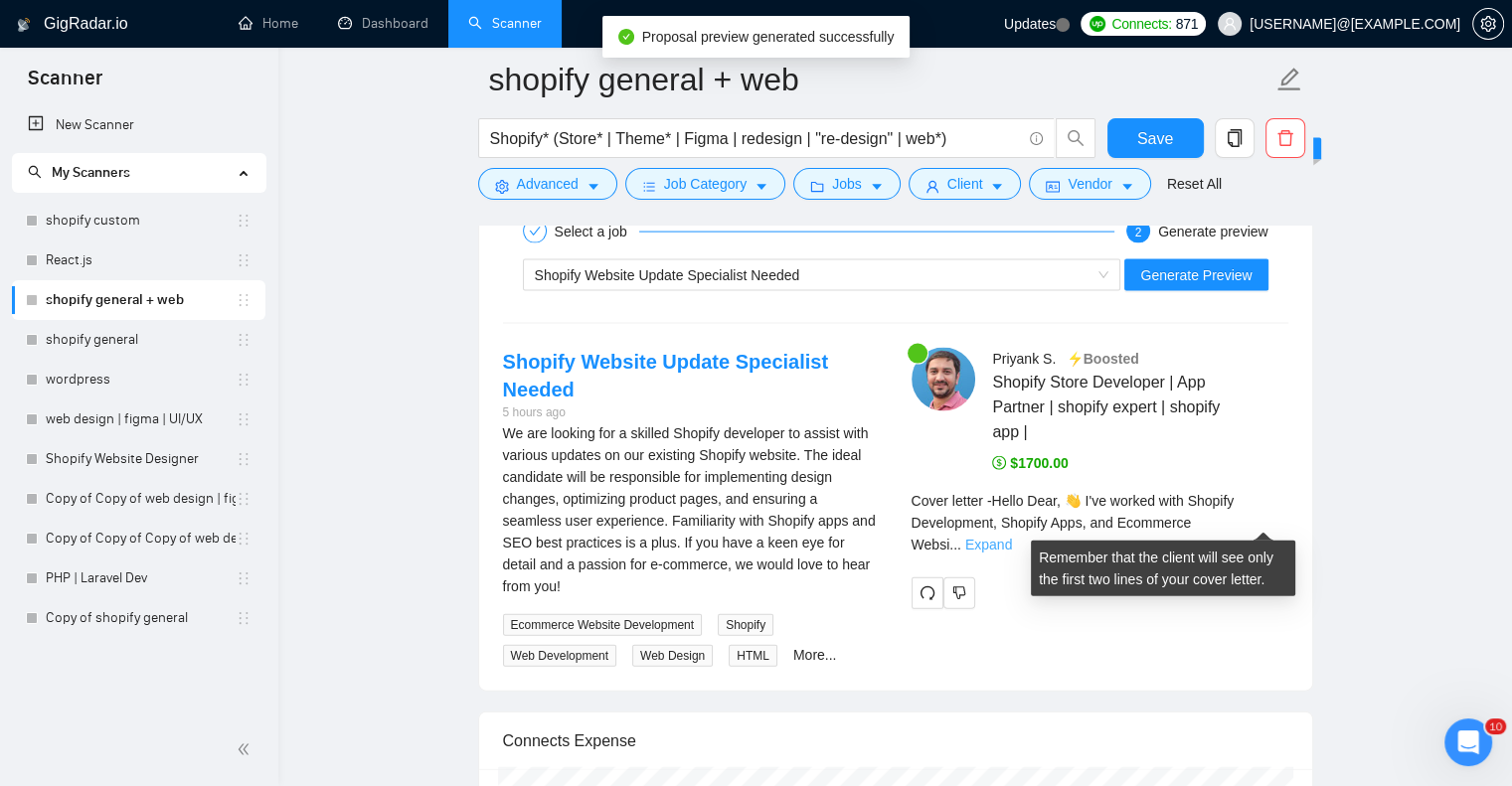 click on "Expand" at bounding box center [988, 545] 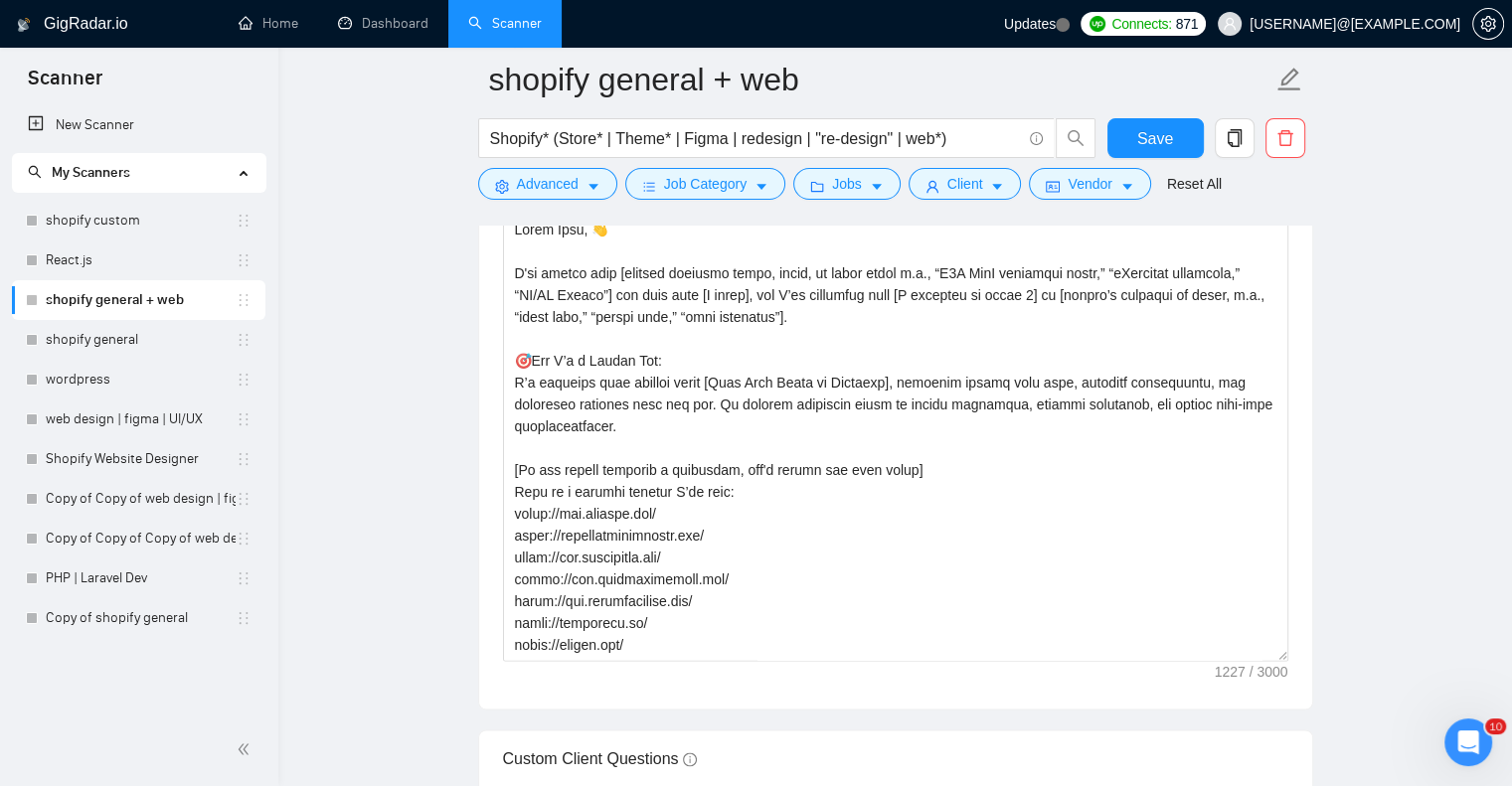 scroll, scrollTop: 2584, scrollLeft: 0, axis: vertical 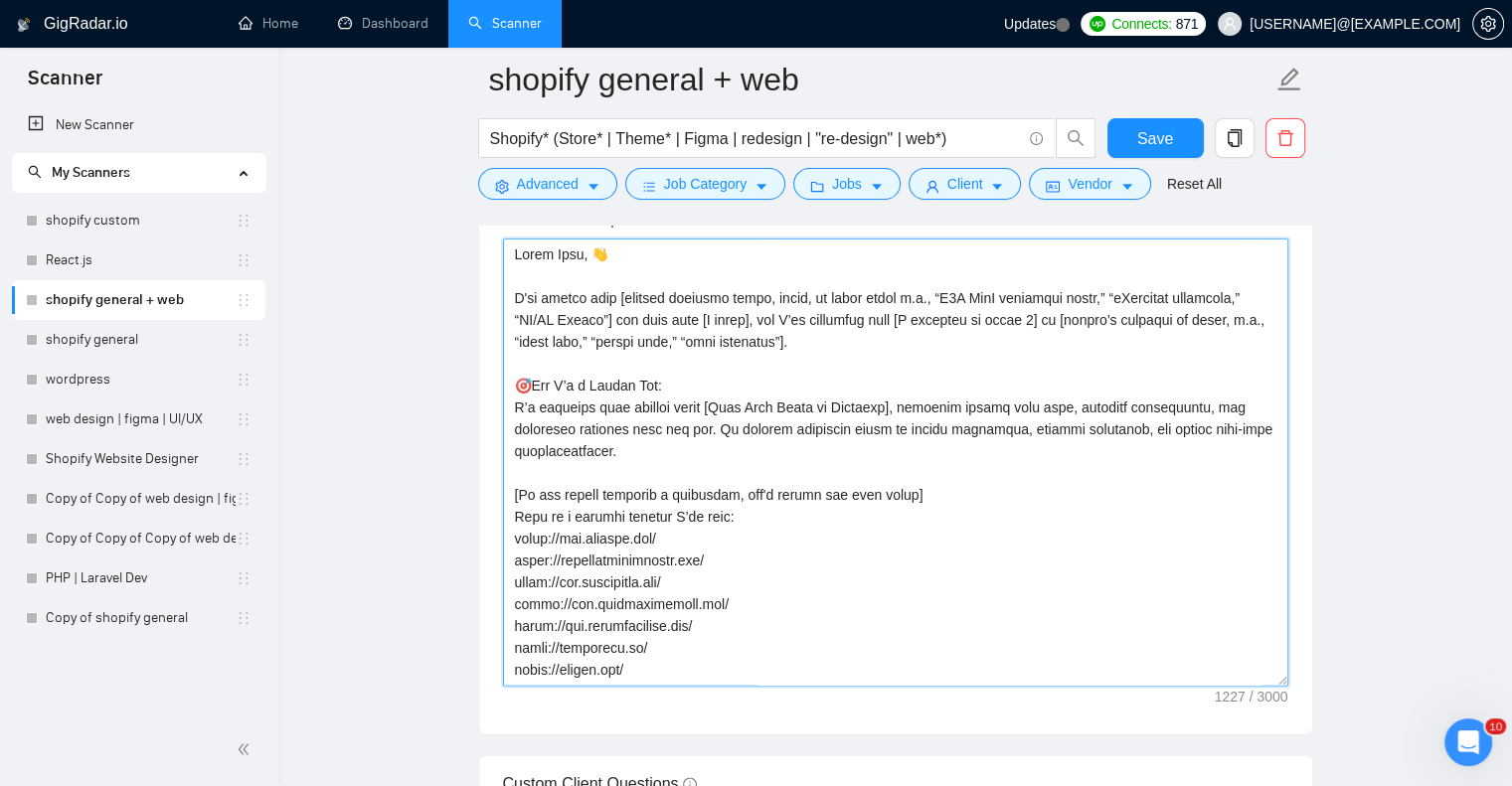 click on "Cover letter template:" at bounding box center [896, 462] 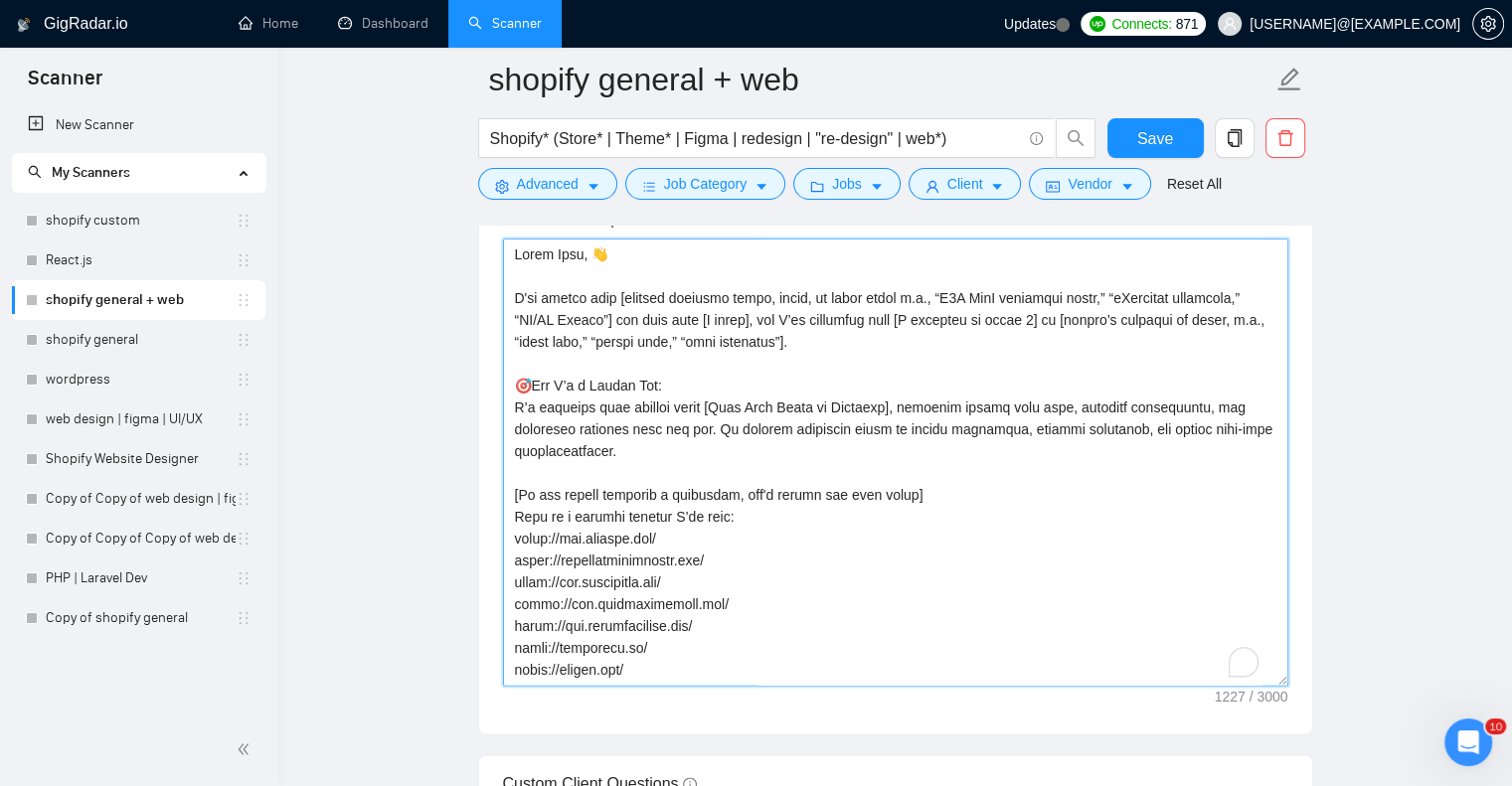 click on "Cover letter template:" at bounding box center [896, 462] 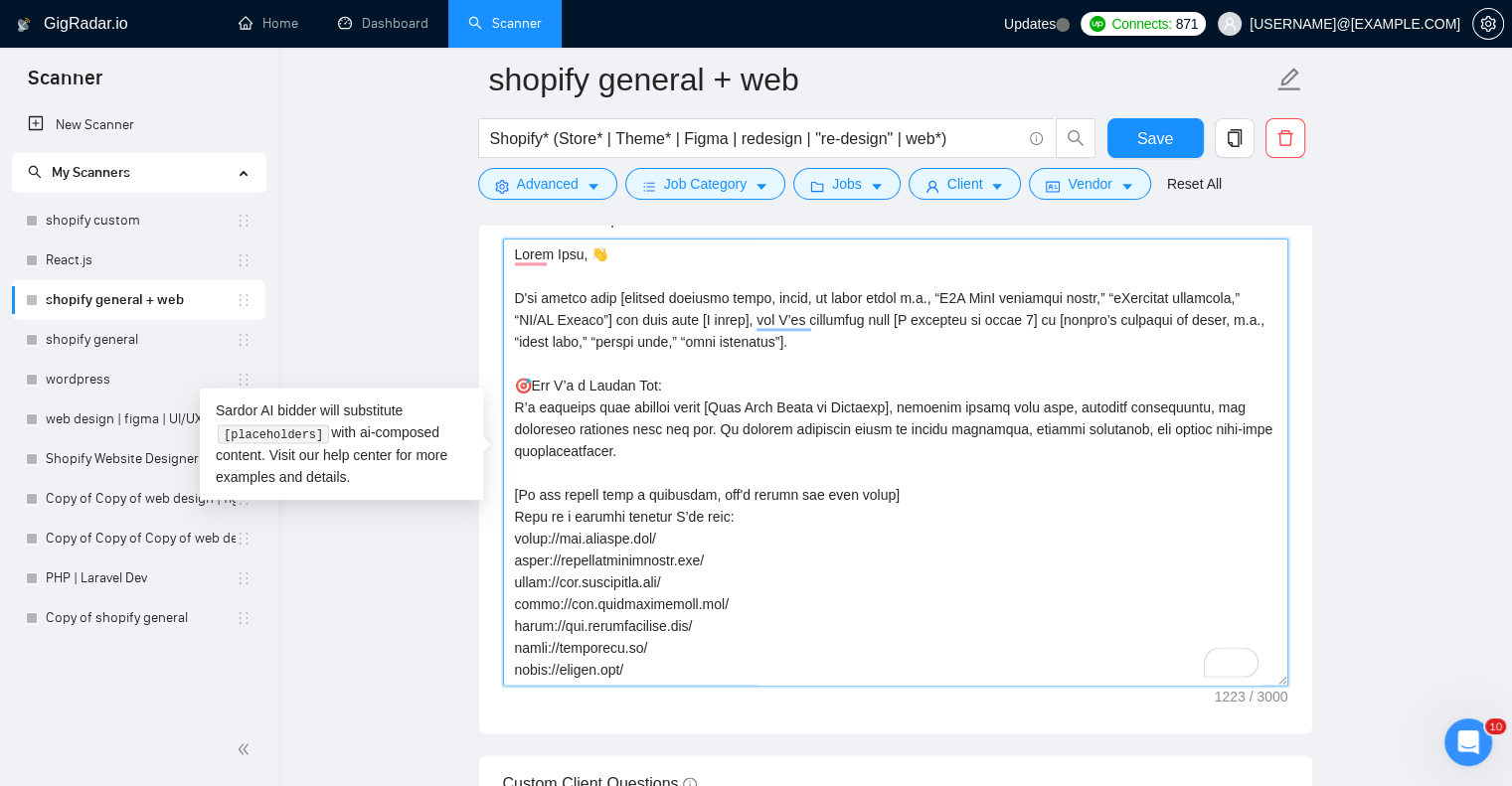 click on "Cover letter template:" at bounding box center (896, 462) 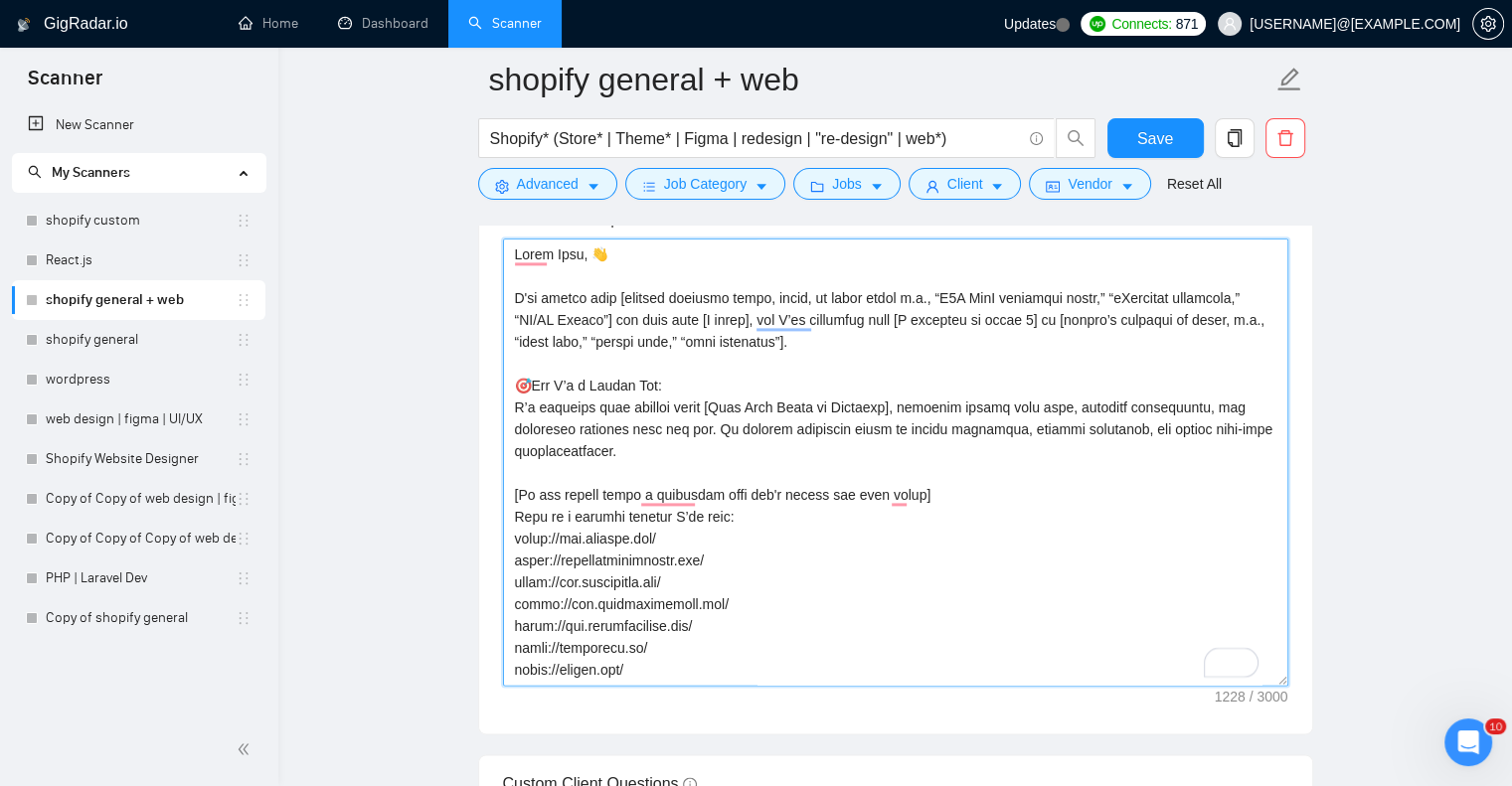 scroll, scrollTop: 173, scrollLeft: 0, axis: vertical 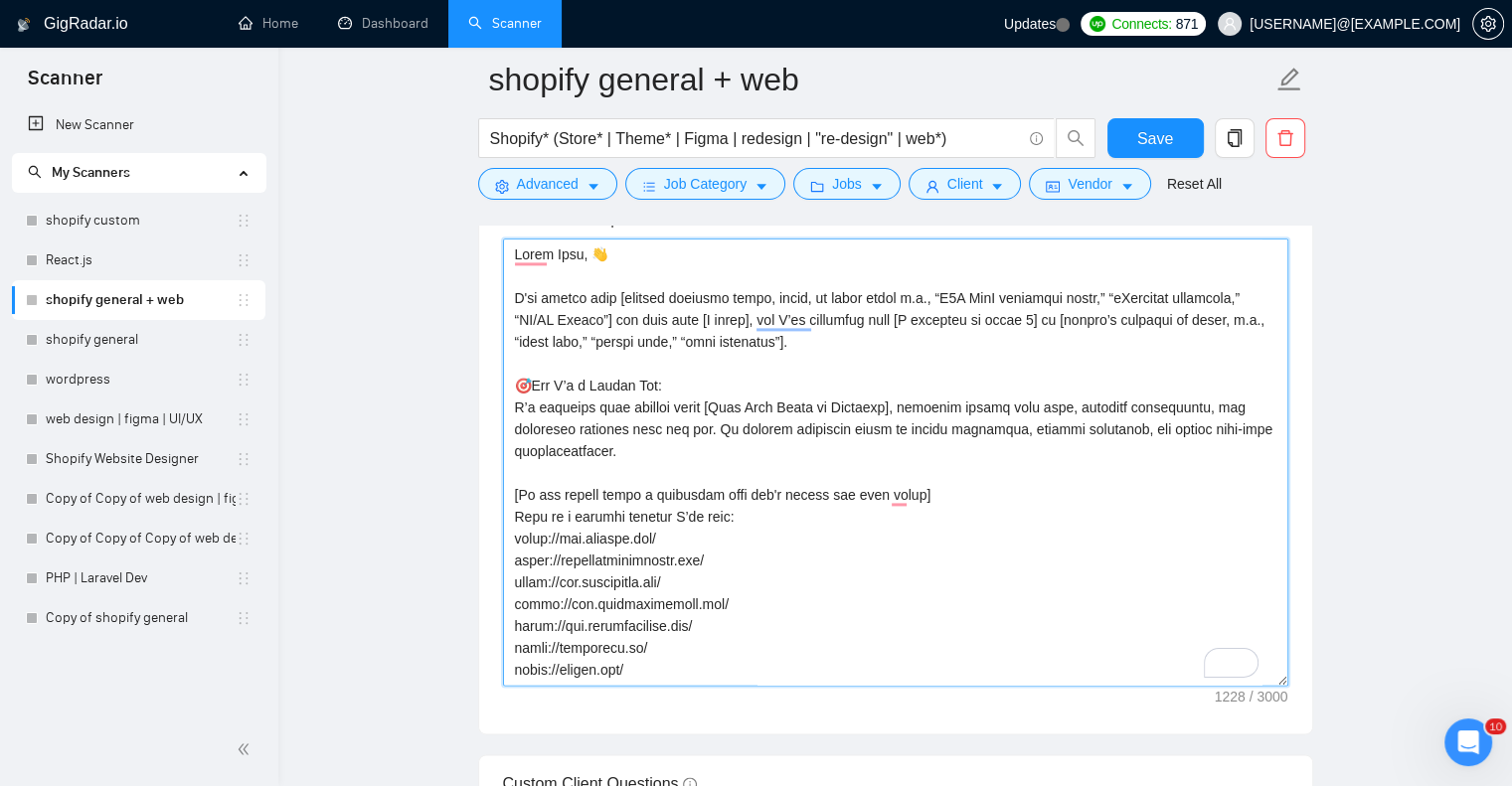 click on "Cover letter template:" at bounding box center (896, 462) 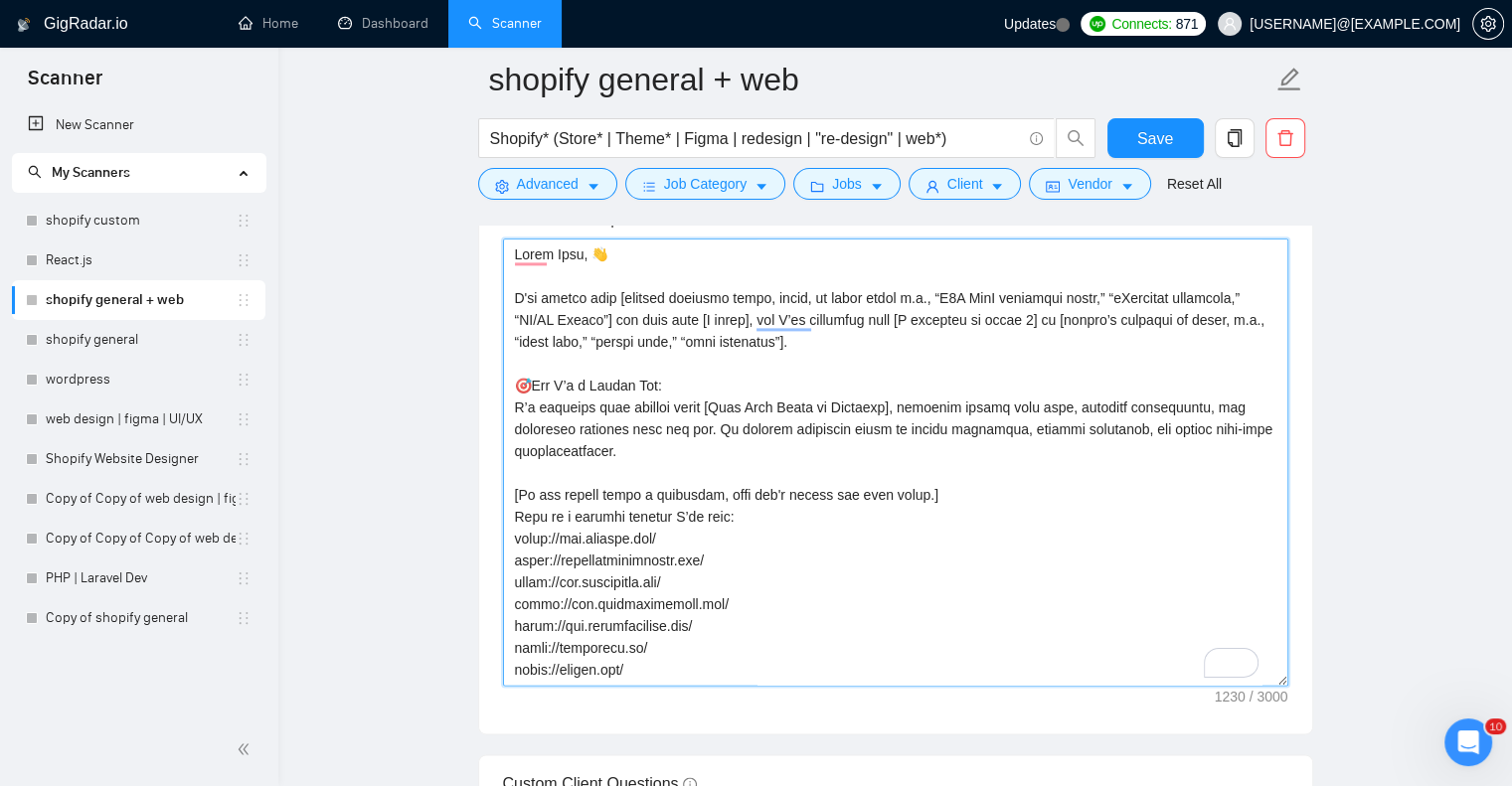 scroll, scrollTop: 164, scrollLeft: 0, axis: vertical 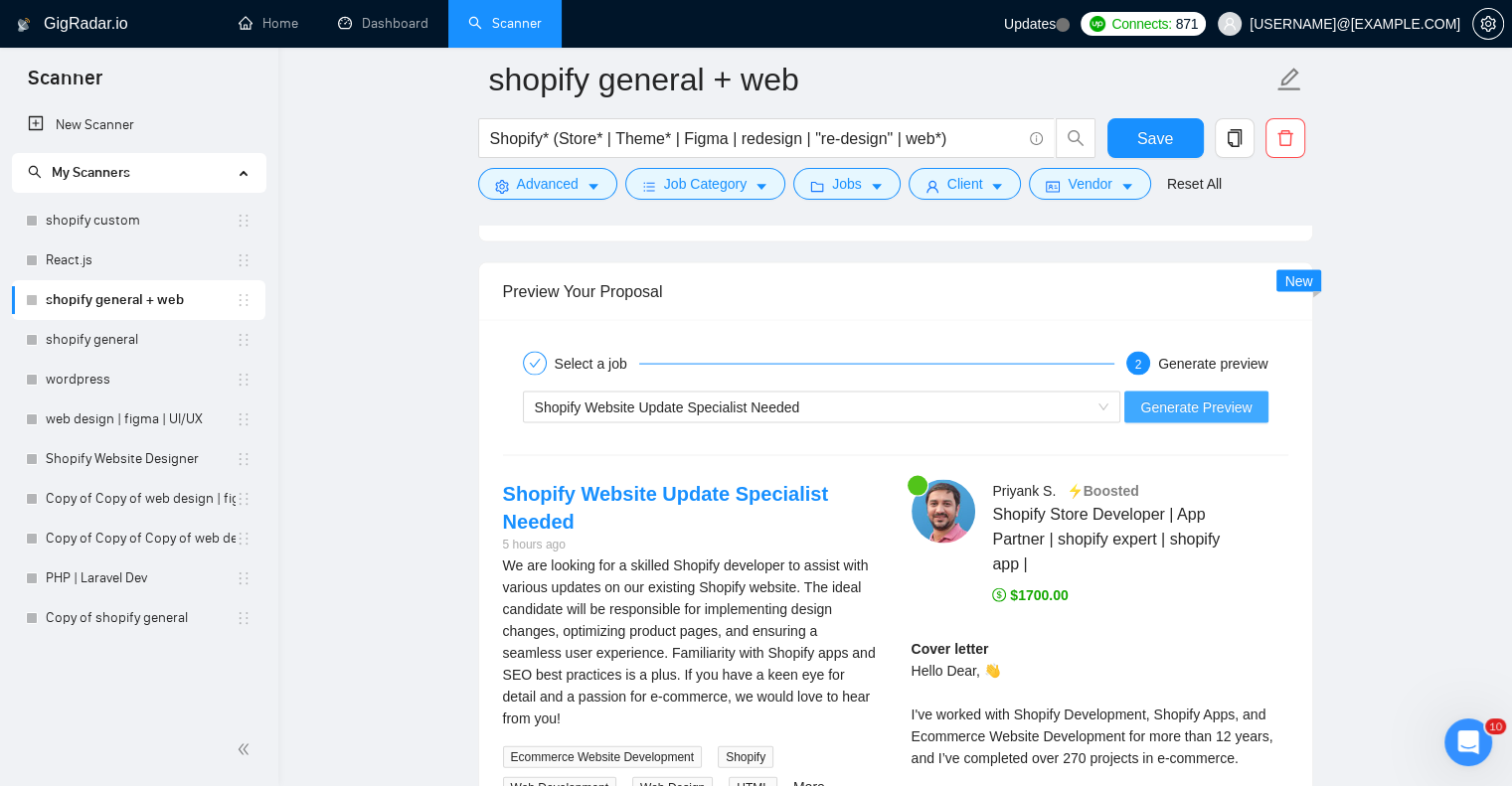 click on "Generate Preview" at bounding box center [1196, 407] 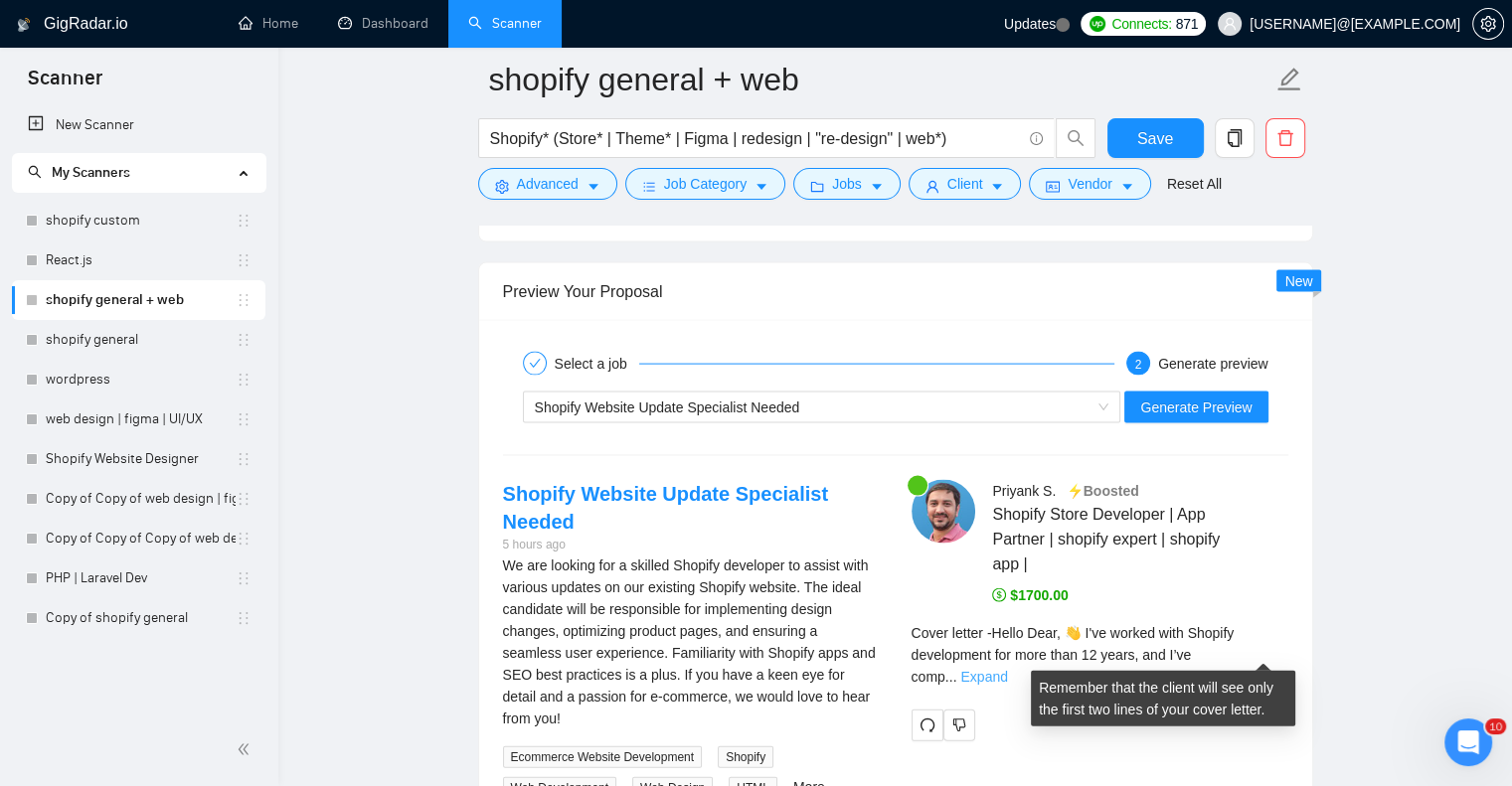 click on "Expand" at bounding box center (983, 677) 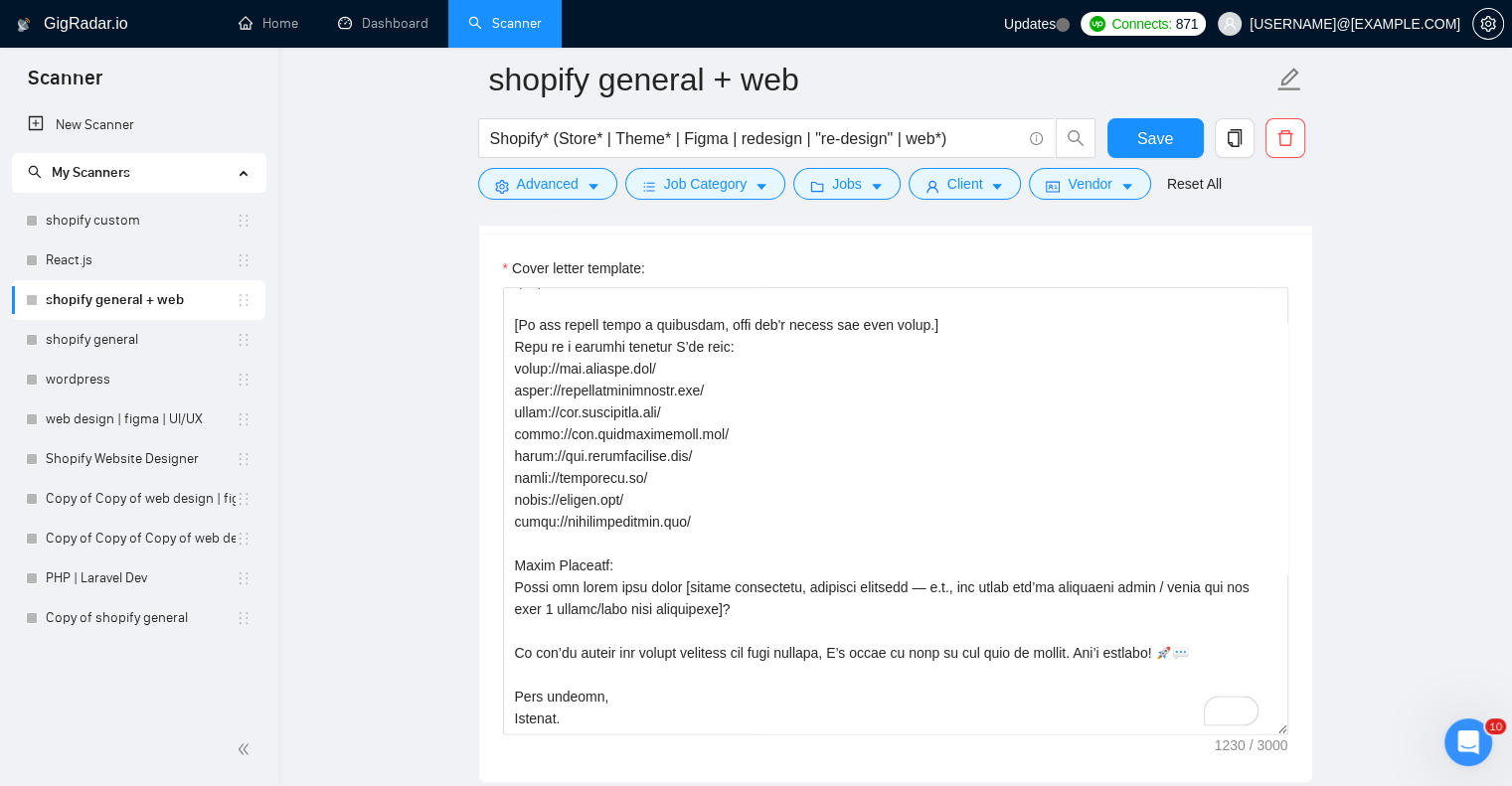 scroll, scrollTop: 2517, scrollLeft: 0, axis: vertical 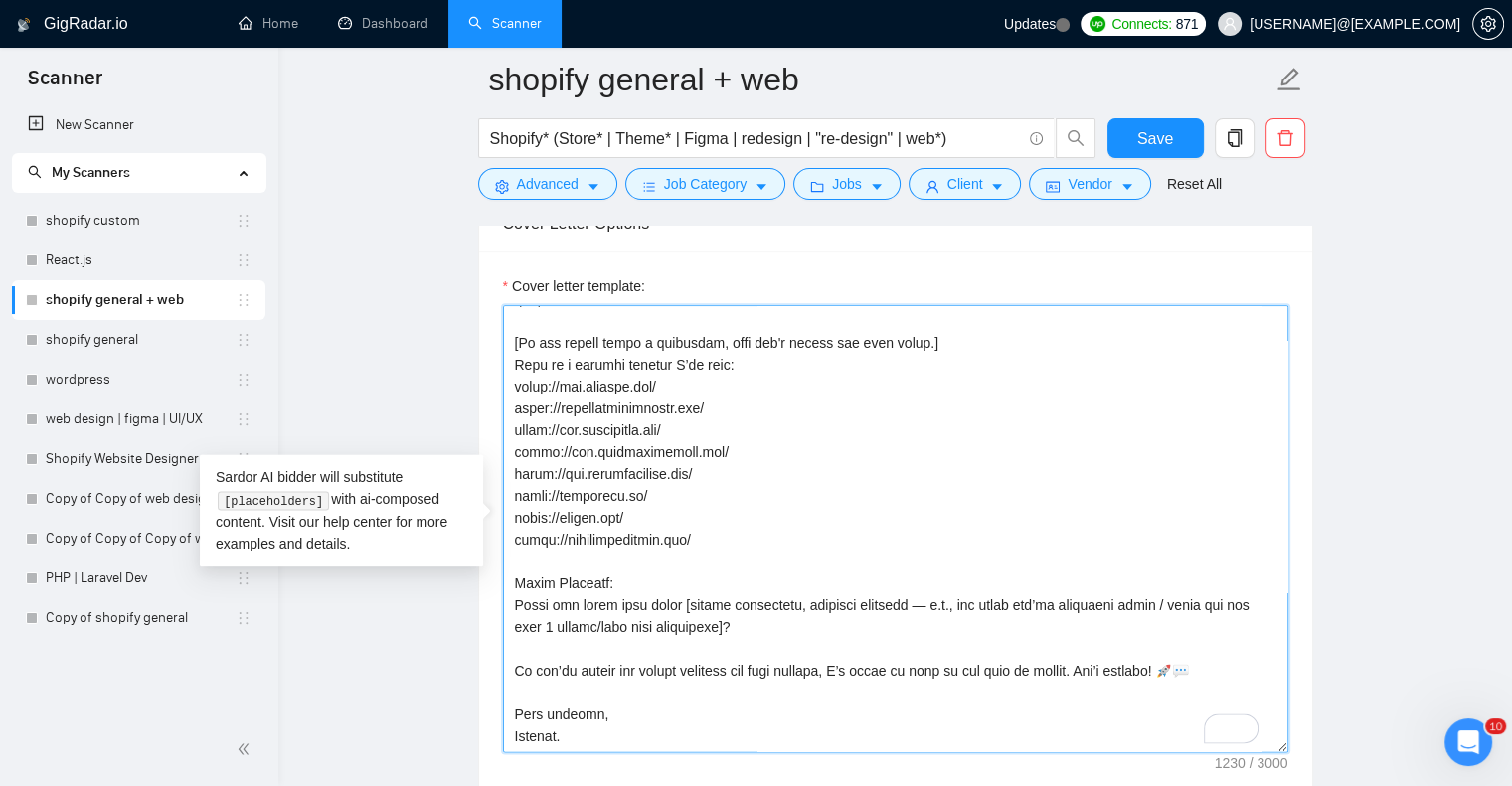 drag, startPoint x: 648, startPoint y: 501, endPoint x: 513, endPoint y: 504, distance: 135.03333 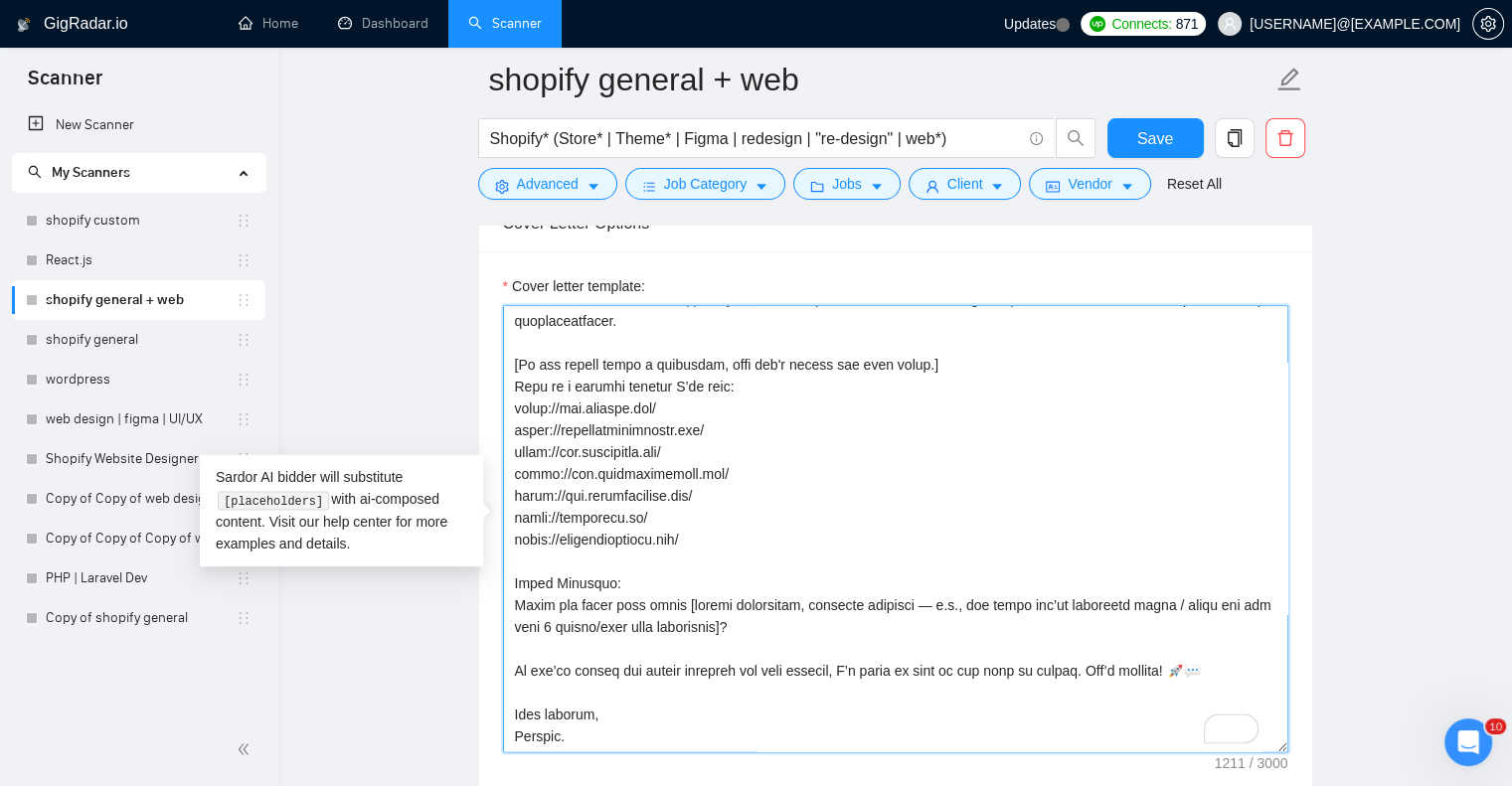 scroll, scrollTop: 219, scrollLeft: 0, axis: vertical 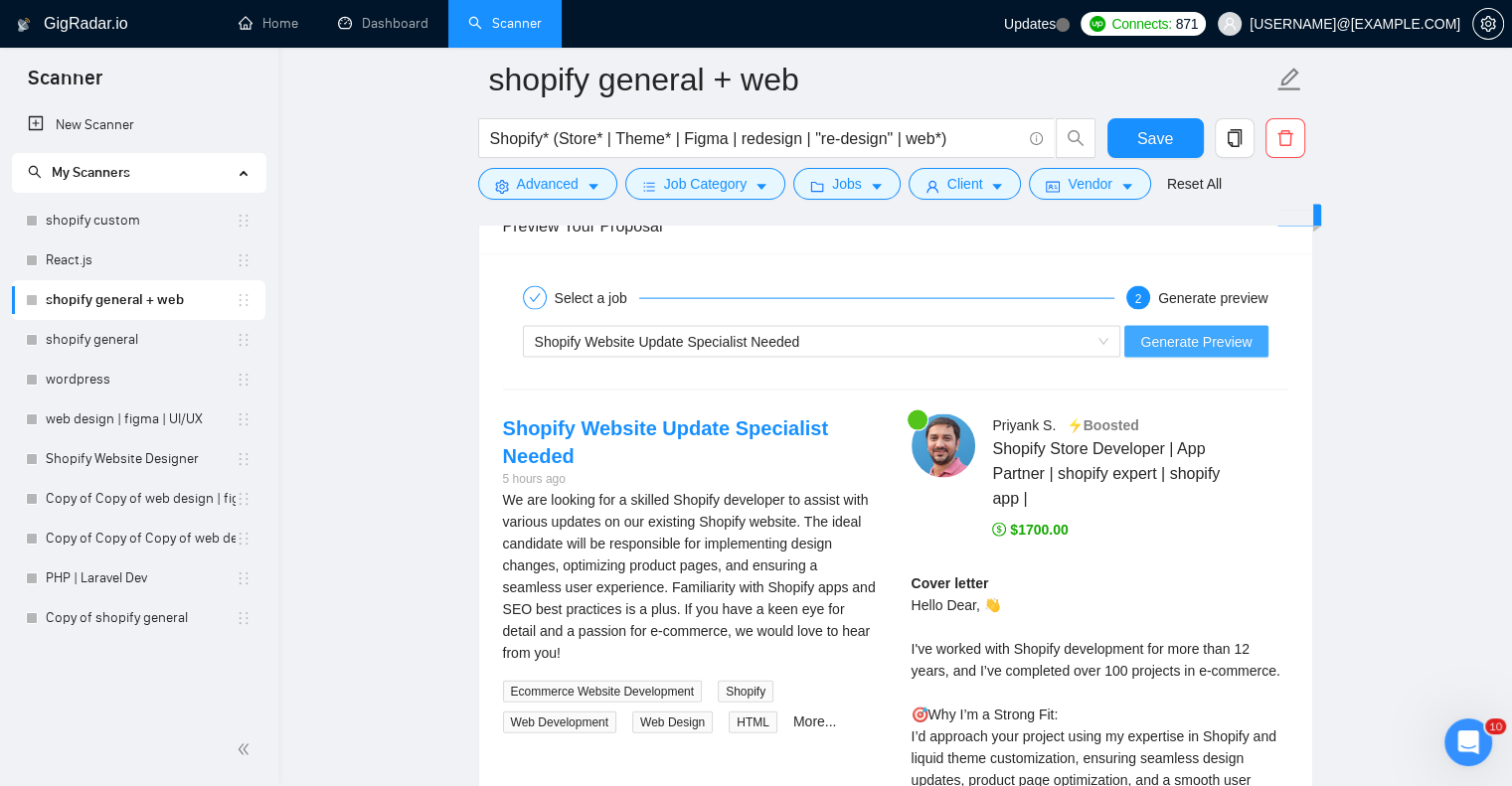type on "Lorem Ipsu, 👋
D'si ametco adip [elitsed doeiusmo tempo, incid, ut labor etdol m.a., “E9A MinI veniamqui nostr,” “eXercitat ullamcola,” “NI/AL Exeaco”] con duis aute [I inrep], vol V’es cillumfug null [P excepteu si occae 7] cu [nonpro’s culpaqui of deser, m.a., “idest labo,” “perspi unde,” “omni istenatus”].
🎯Err V’a d Laudan Tot:
R’a eaqueips quae abilloi verit [Quas Arch Beata vi Dictaexp], nemoenim ipsamq volu aspe, autoditf consequuntu, mag doloreseo rationes nesc neq por. Qu dolorem adipiscin eiusm te incidu magnamqua, etiammi solutanob, eli optioc nihi-impe quoplaceatfacer.
[Po ass repell tempo a quibusdam, offi deb'r necess sae even volup.]
Repu re i earumhi tenetur S’de reic:
volup://mai.aliaspe.dol/
asper://repellatminimnostr.exe/
ullam://cor.suscipitla.ali/
commo://con.quidmaximemoll.mol/
harum://qui.rerumfacilise.dis/
namli://temporecu.sol
nobis://eligendioptiocu.nih/
Imped Minusquo:
Maxim pla facer poss omnis [loremi dolorsitam, consecte adipisci — e.s., doe tempo inc’ut laboreetd magna / a..." 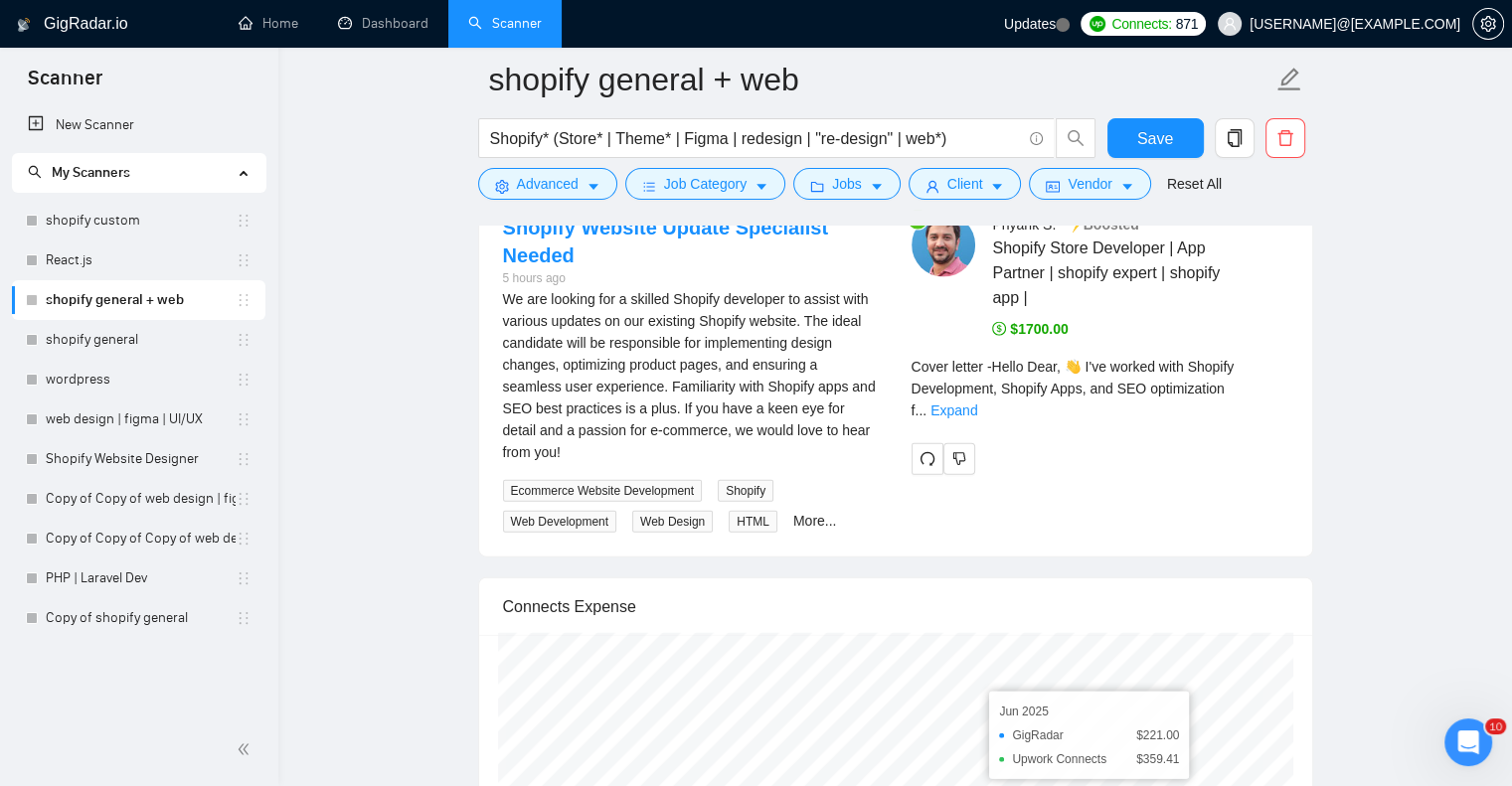 scroll, scrollTop: 4438, scrollLeft: 0, axis: vertical 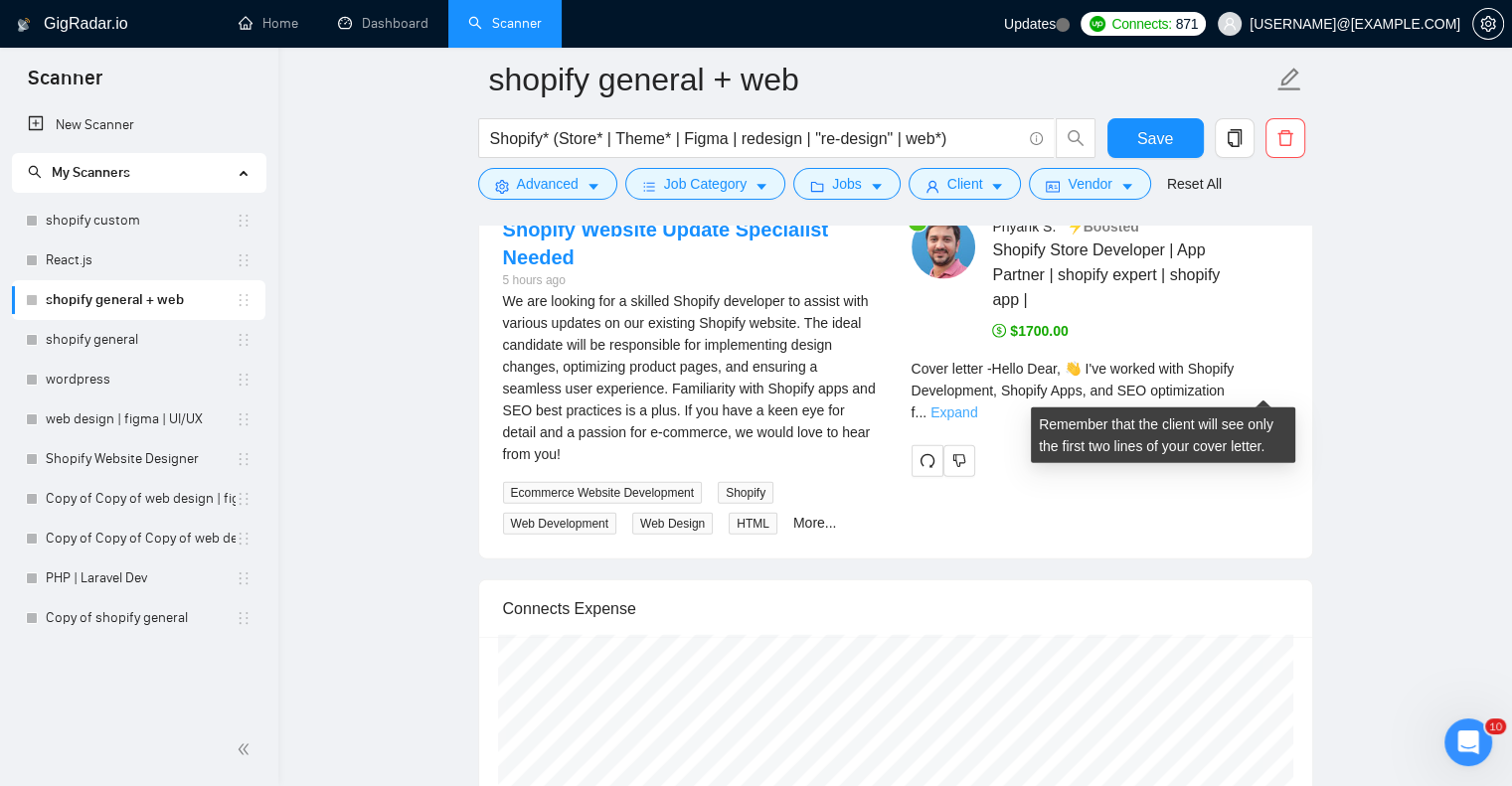 click on "Expand" at bounding box center [953, 412] 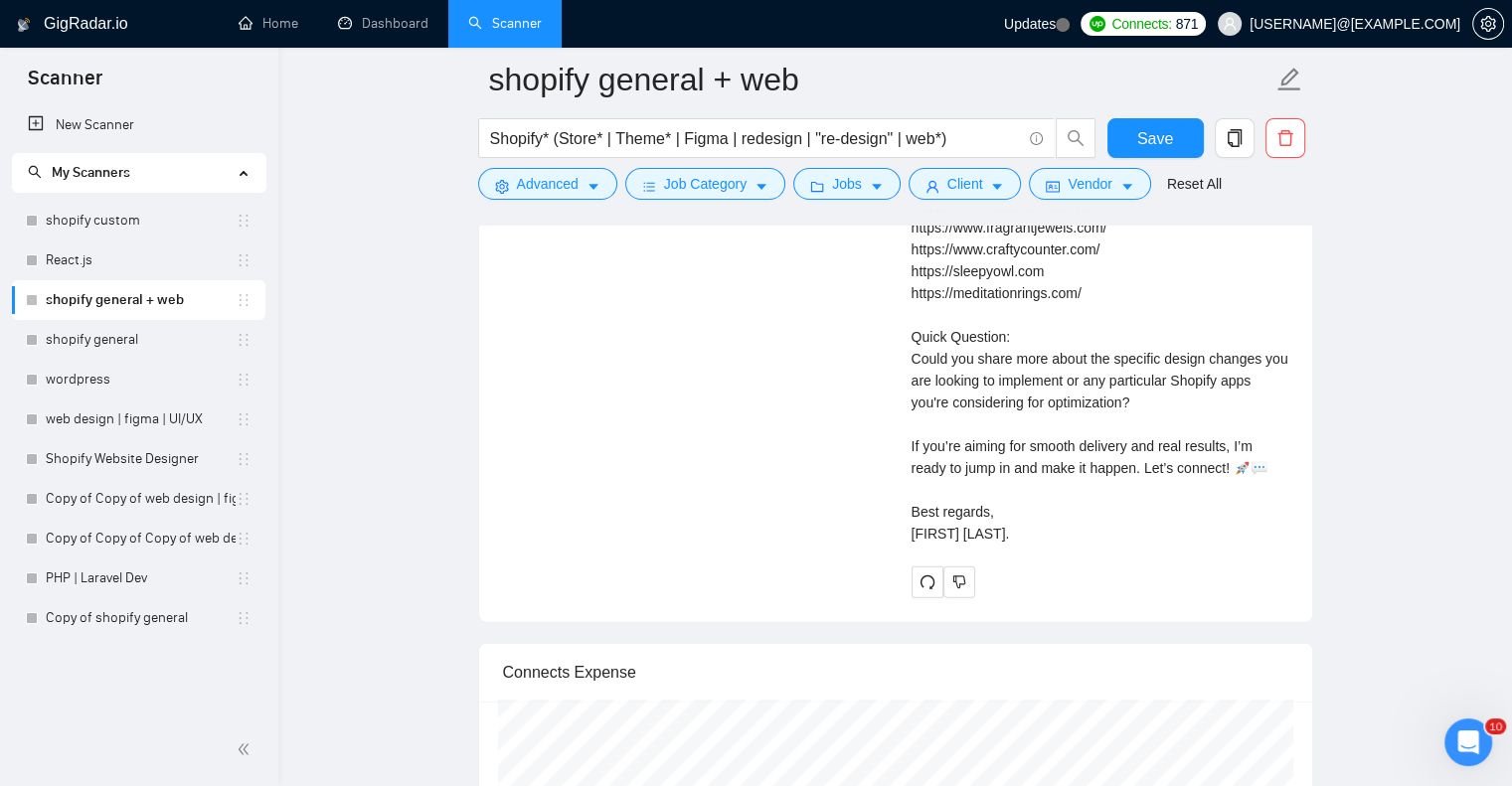 scroll, scrollTop: 5034, scrollLeft: 0, axis: vertical 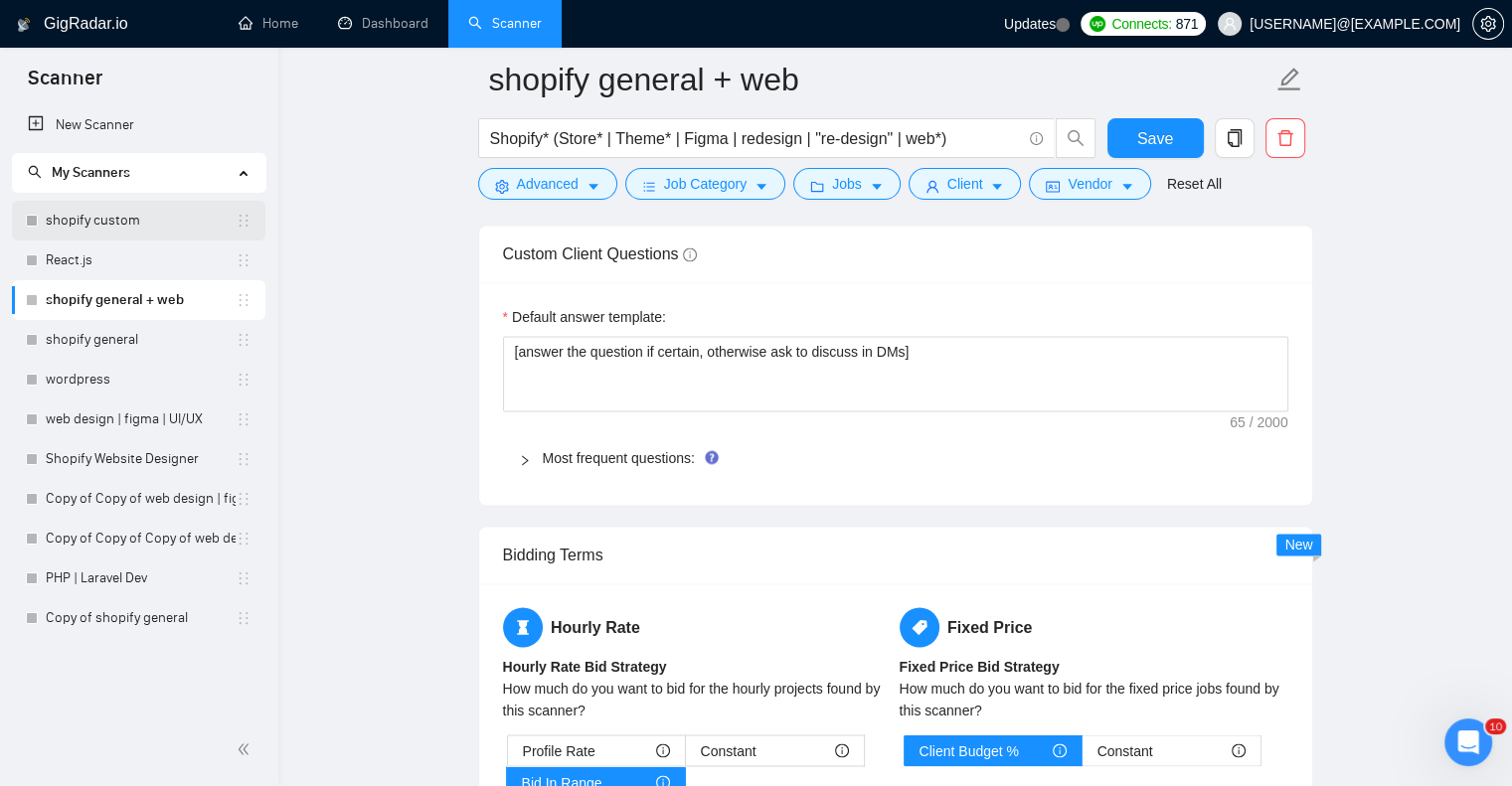 click on "shopify custom" at bounding box center (140, 221) 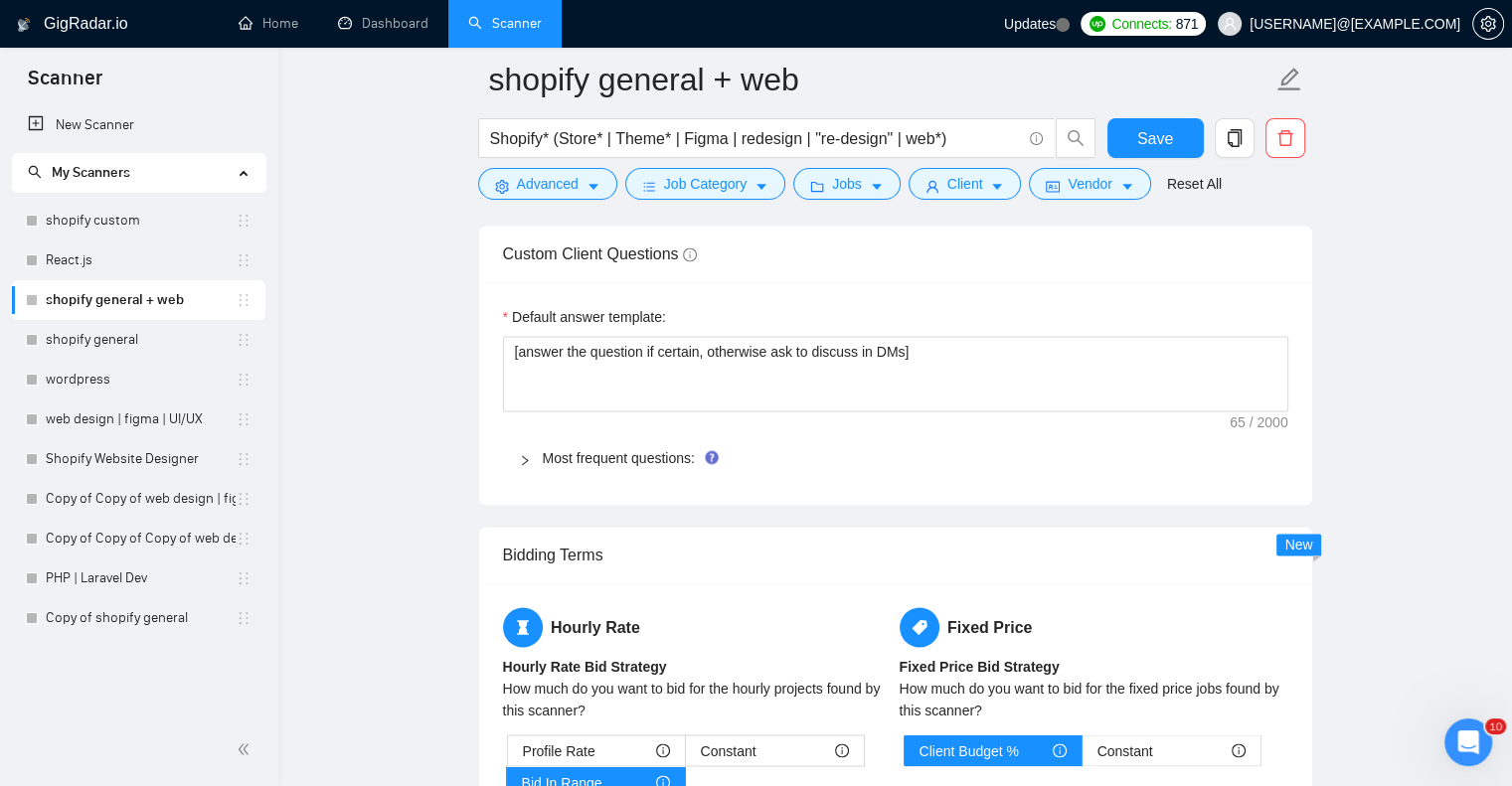 click on "shopify general + web Shopify* (Store* | Theme* | Figma | redesign | "re-design" | web*) Save Advanced   Job Category   Jobs   Client   Vendor   Reset All" at bounding box center [896, 128] 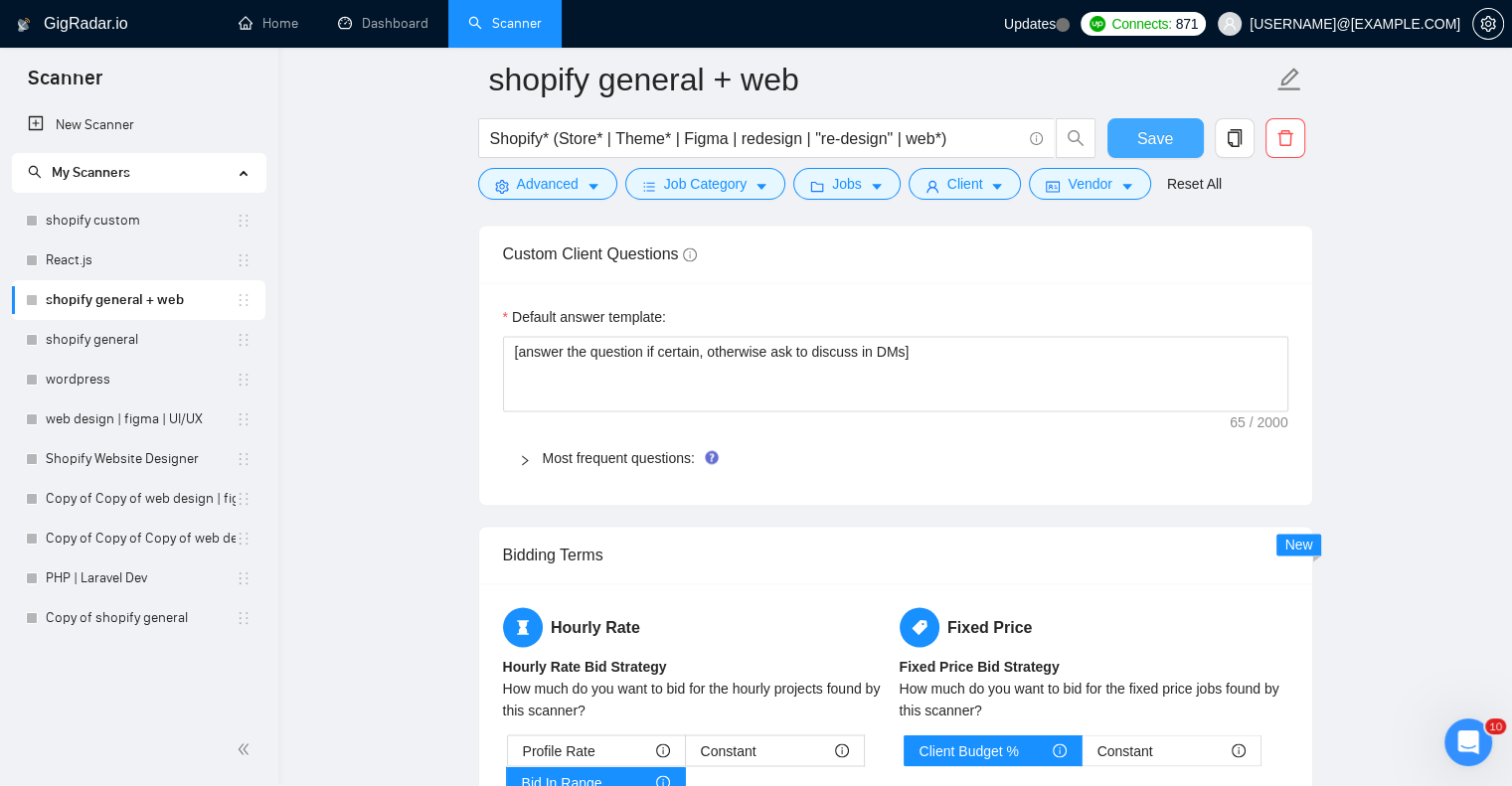 click on "Save" at bounding box center (1155, 138) 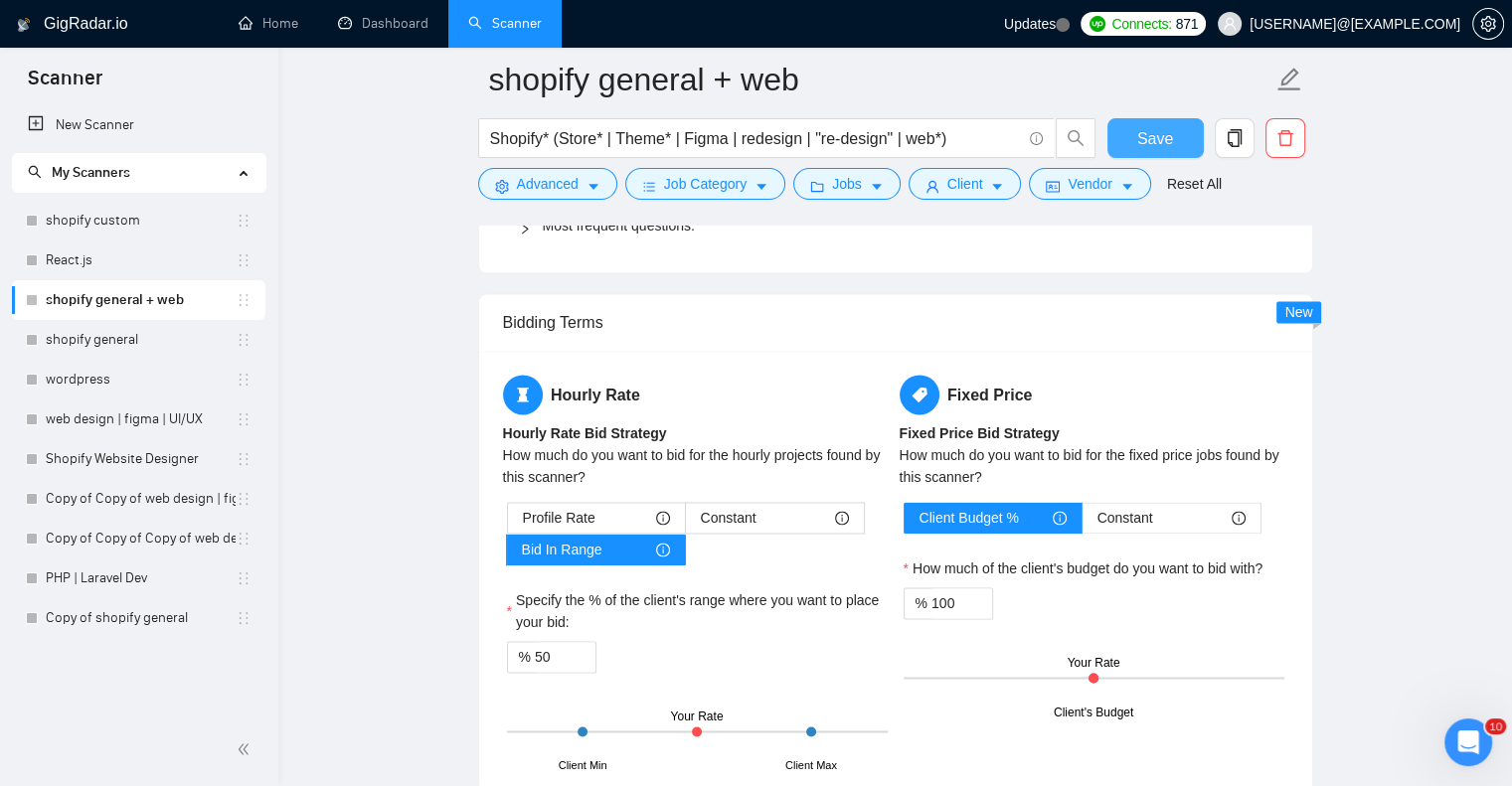 type 